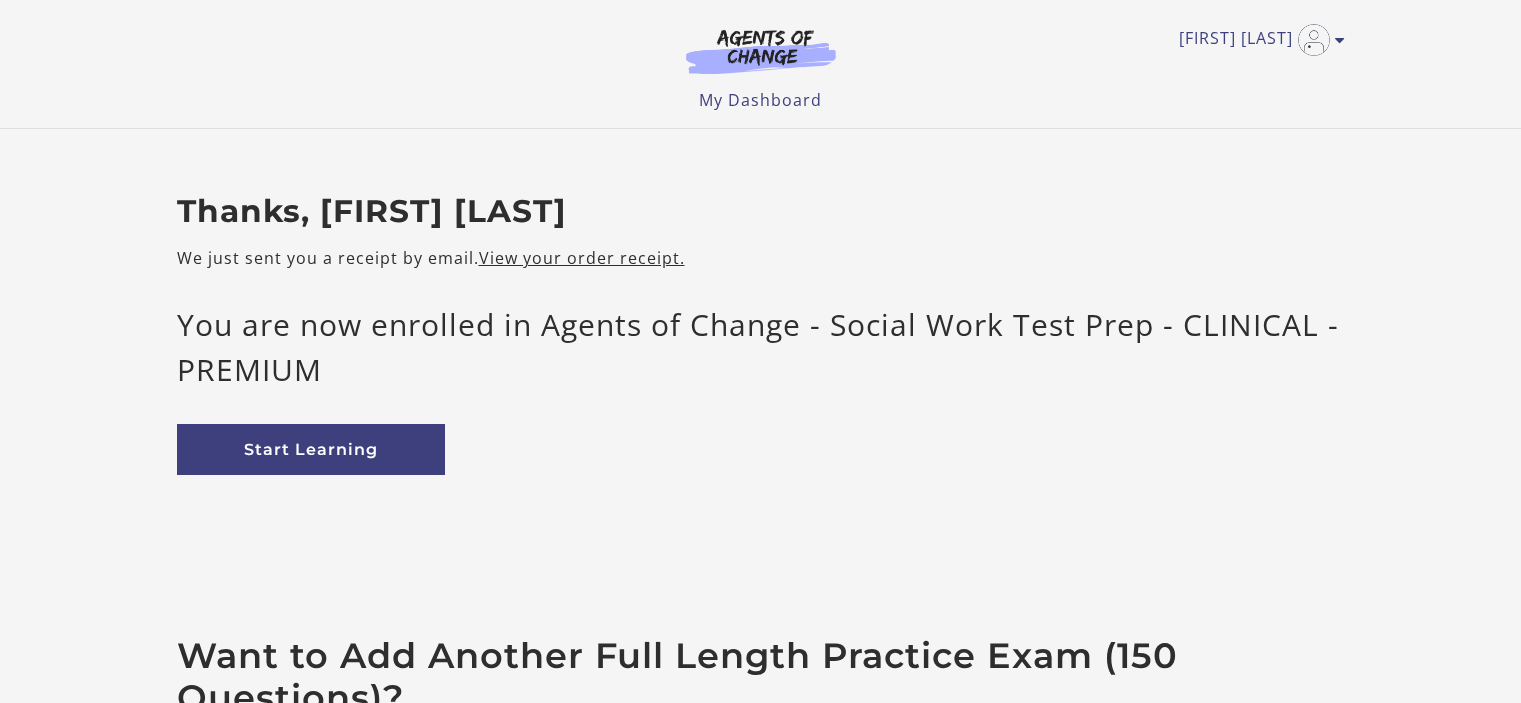 scroll, scrollTop: 0, scrollLeft: 0, axis: both 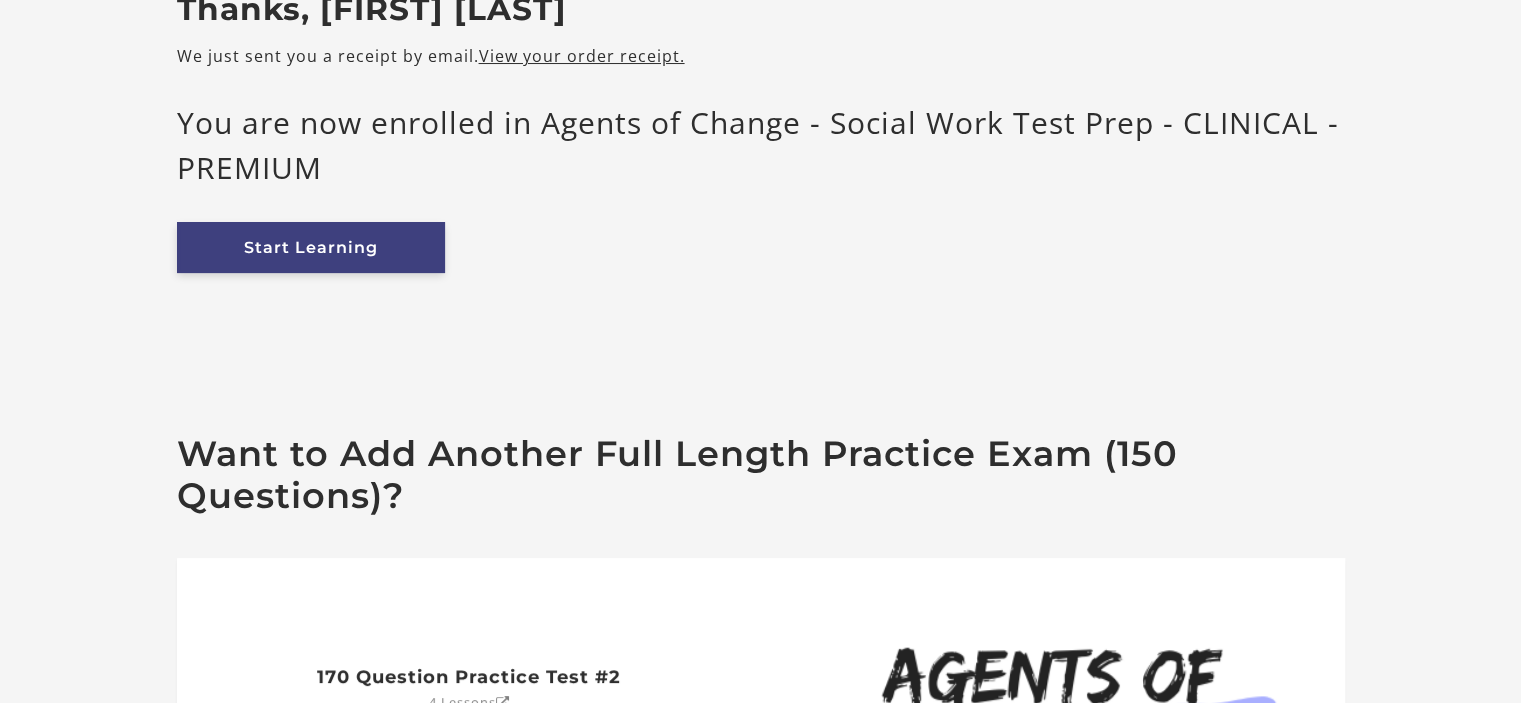 click on "Start Learning" at bounding box center (311, 247) 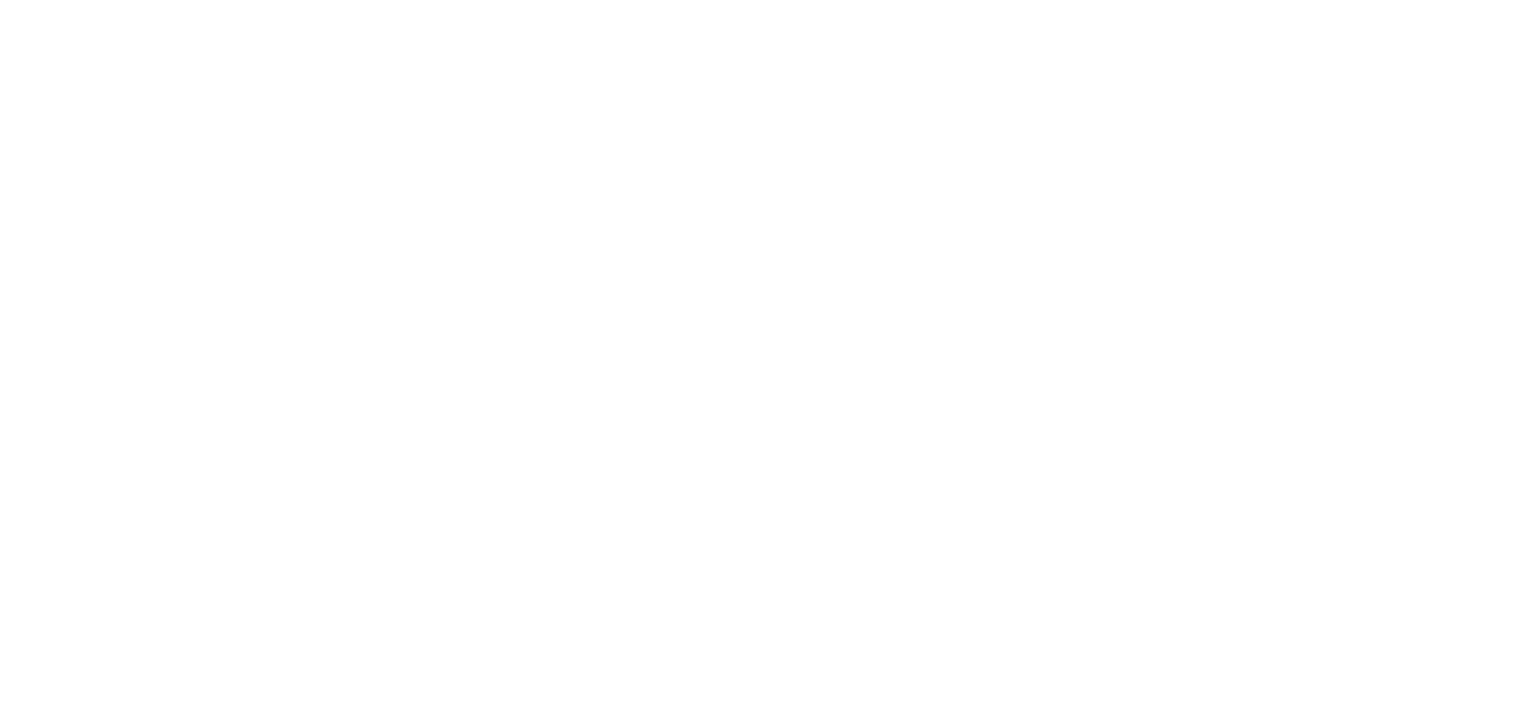 scroll, scrollTop: 0, scrollLeft: 0, axis: both 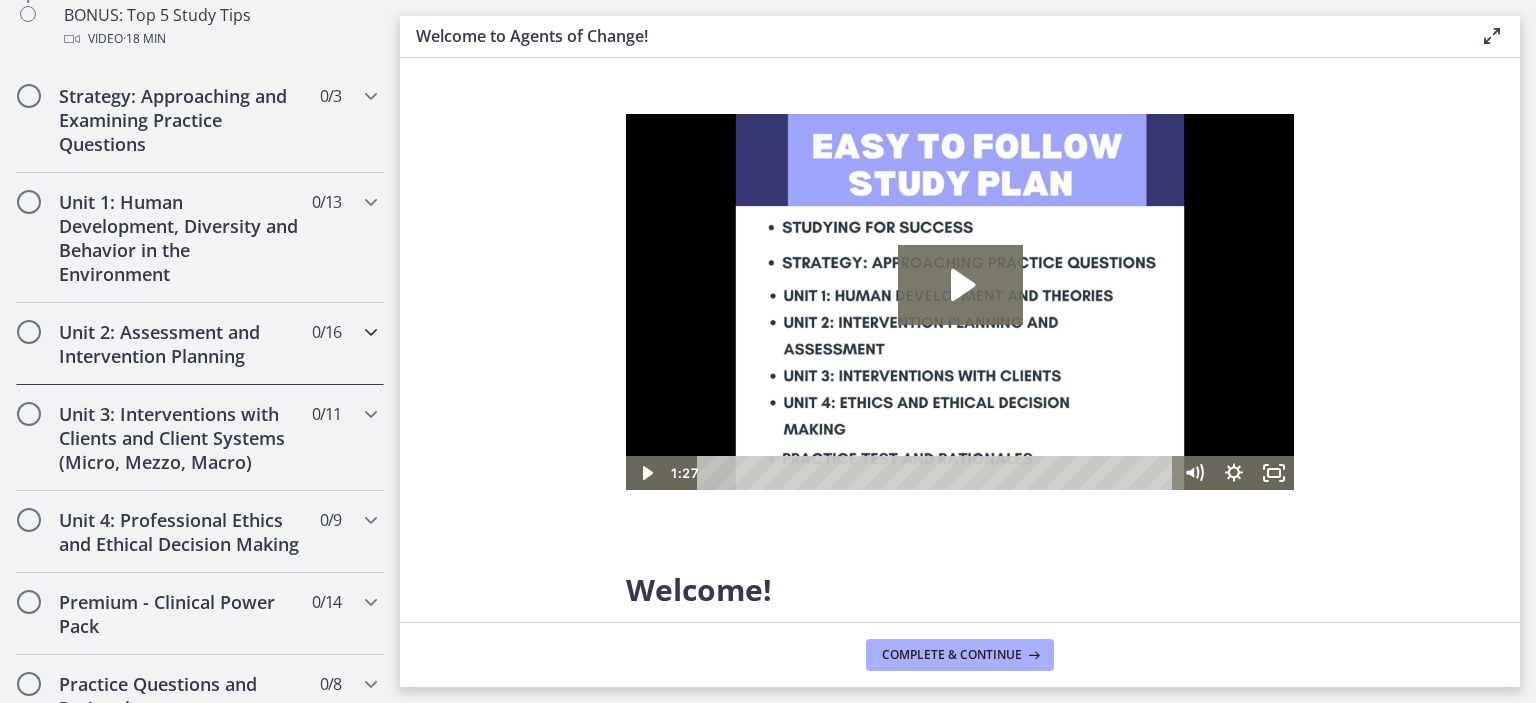 click on "Unit 2: Assessment and Intervention Planning" at bounding box center (181, 344) 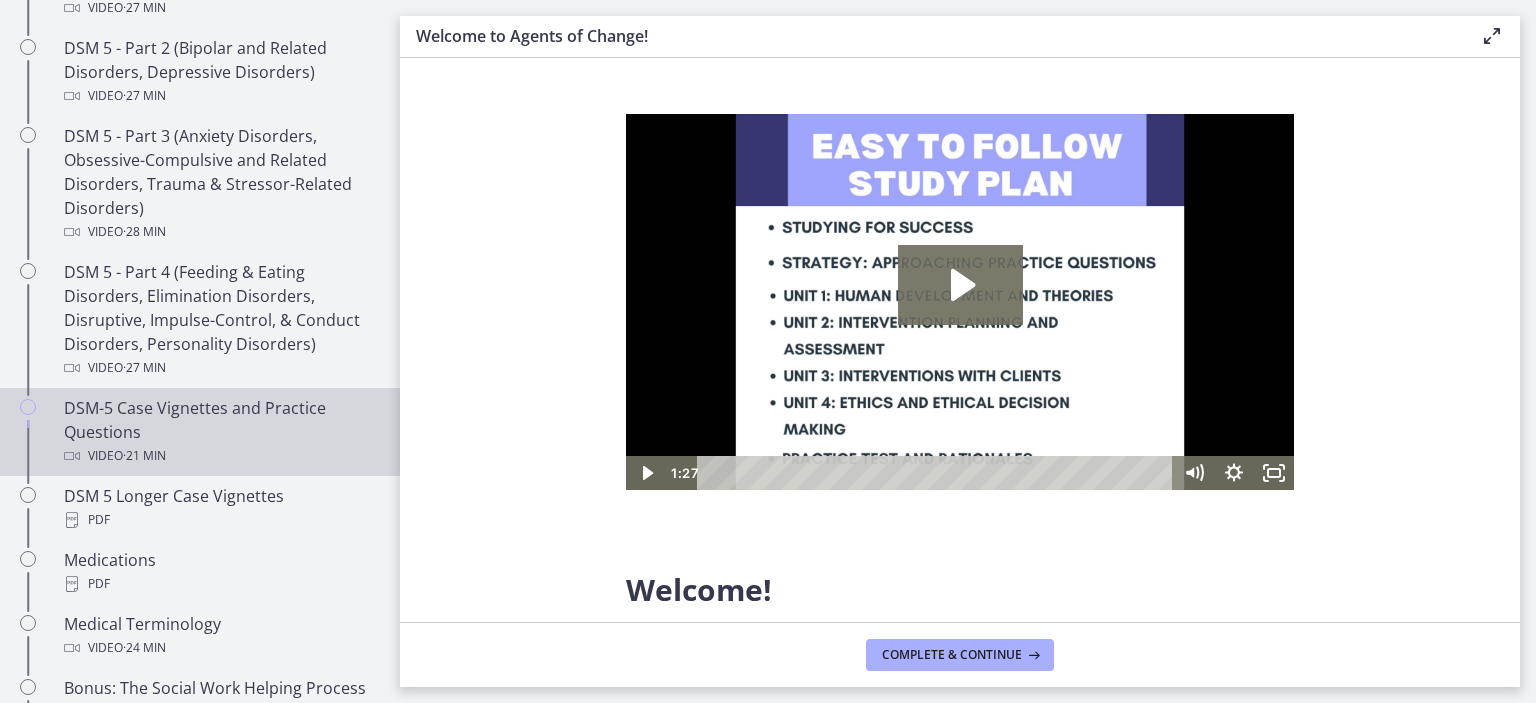 scroll, scrollTop: 1064, scrollLeft: 0, axis: vertical 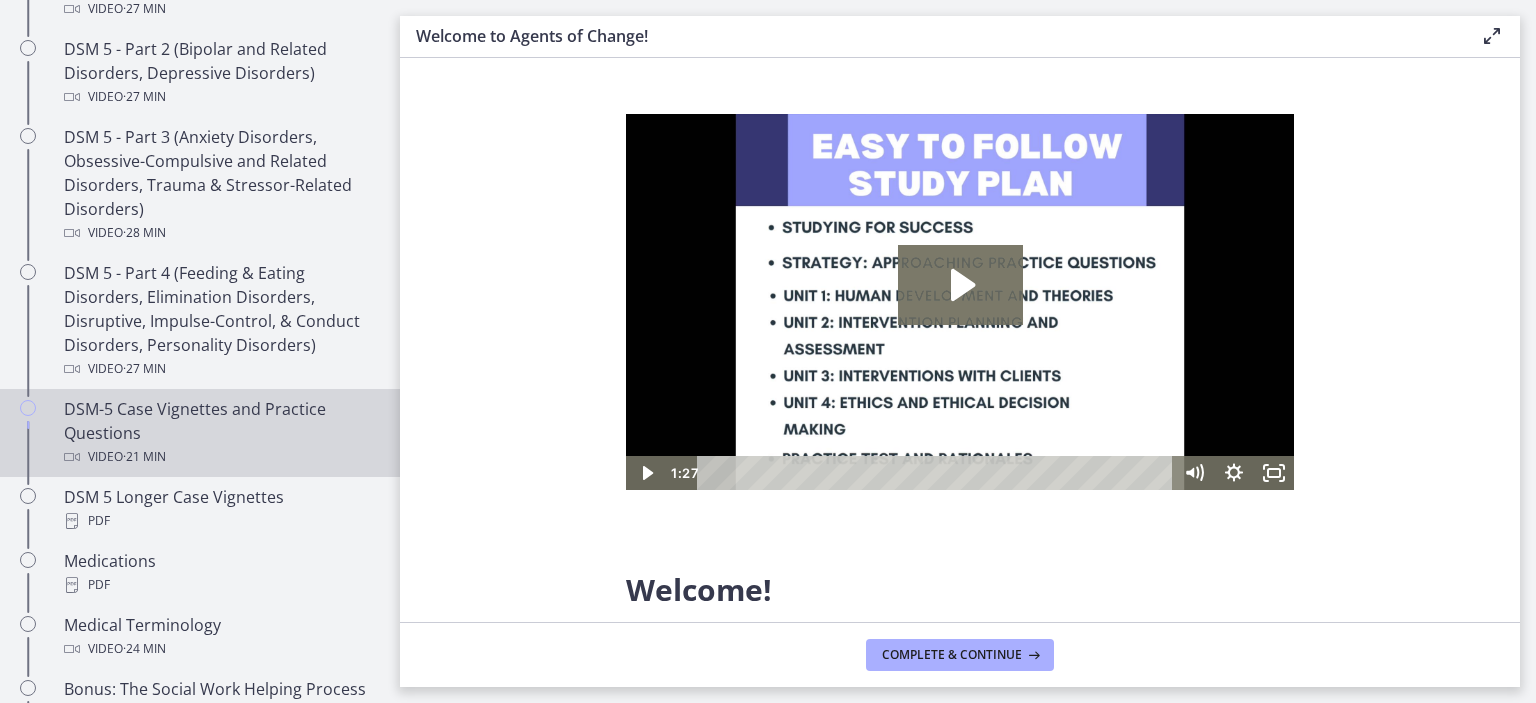 click on "DSM-5 Case Vignettes and Practice Questions
Video
·  21 min" at bounding box center (220, 433) 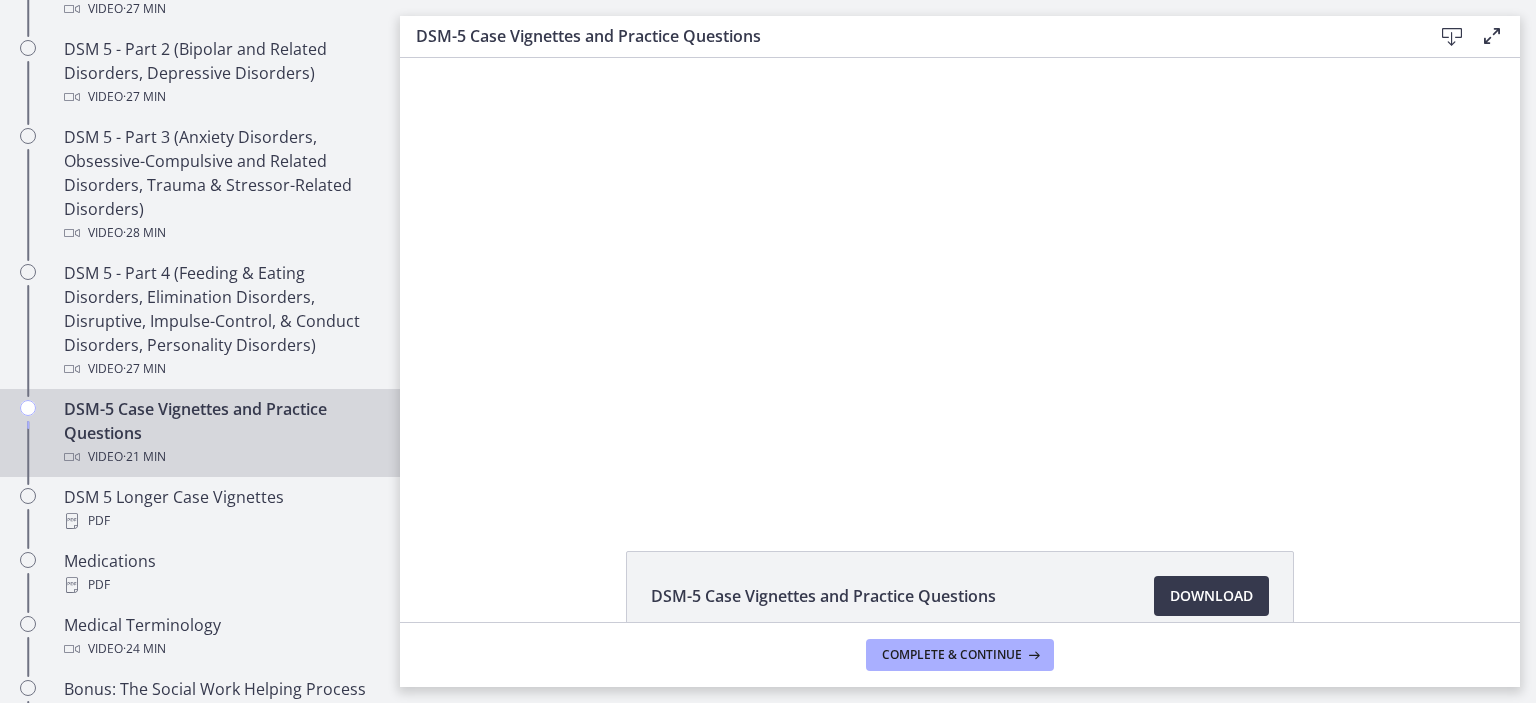 scroll, scrollTop: 0, scrollLeft: 0, axis: both 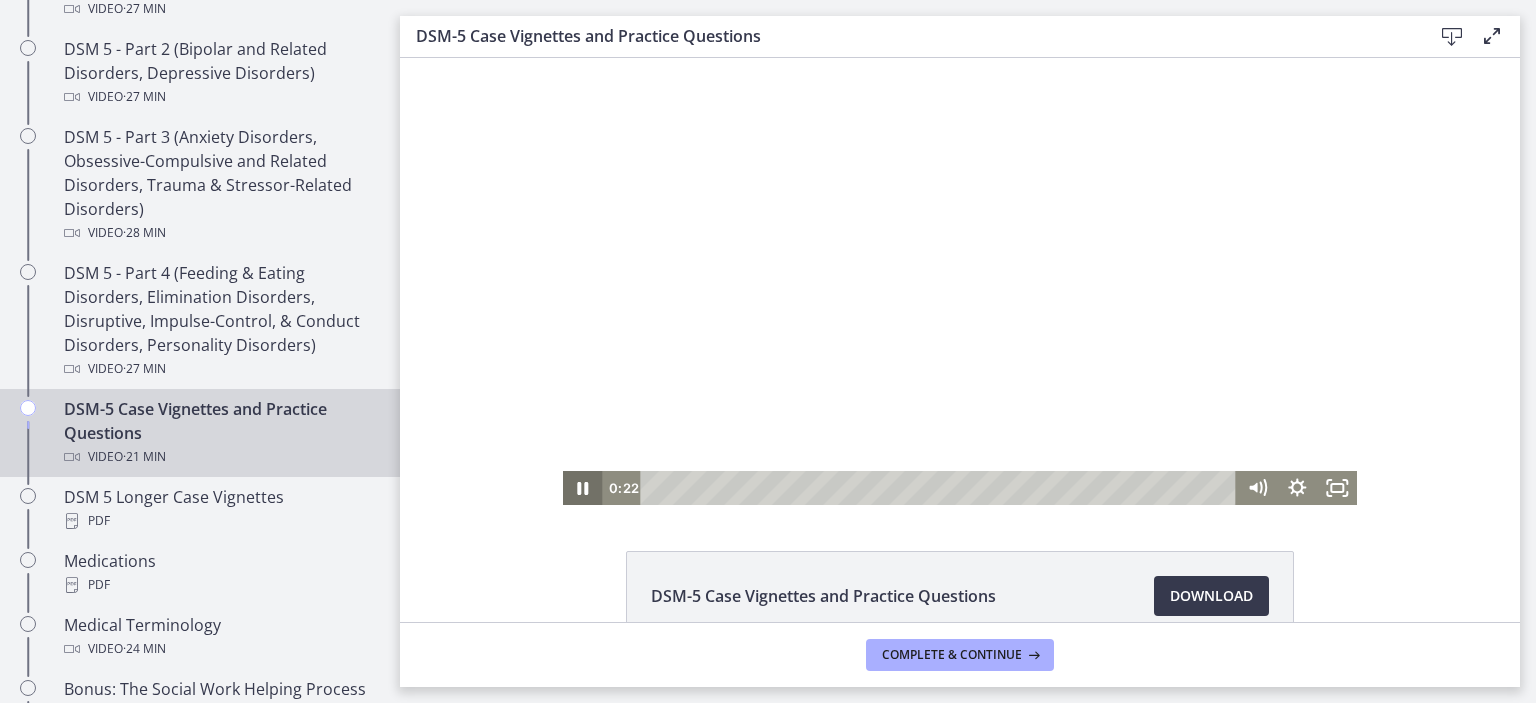 click 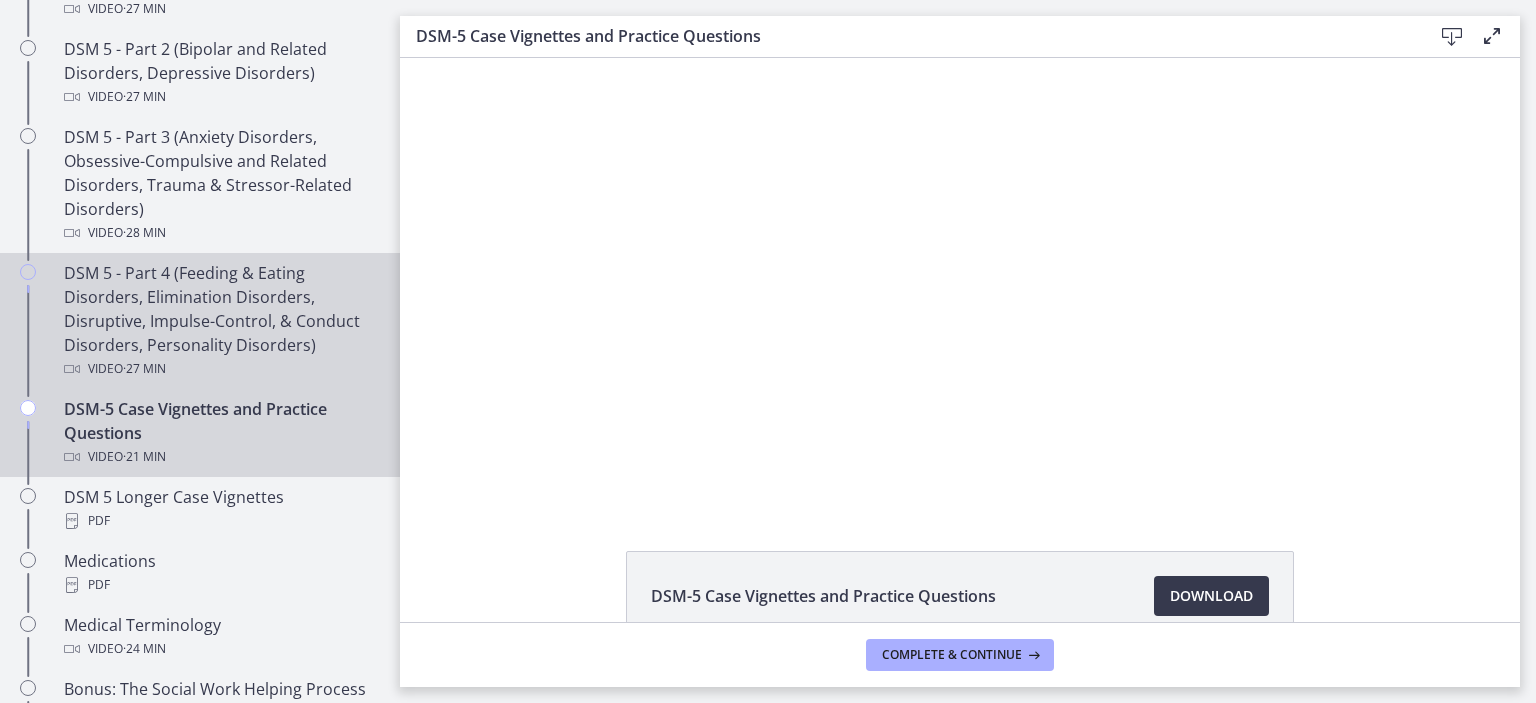 click on "DSM 5 - Part 4 (Feeding & Eating Disorders, Elimination Disorders, Disruptive, Impulse-Control, & Conduct Disorders, Personality Disorders)
Video
·  27 min" at bounding box center (220, 321) 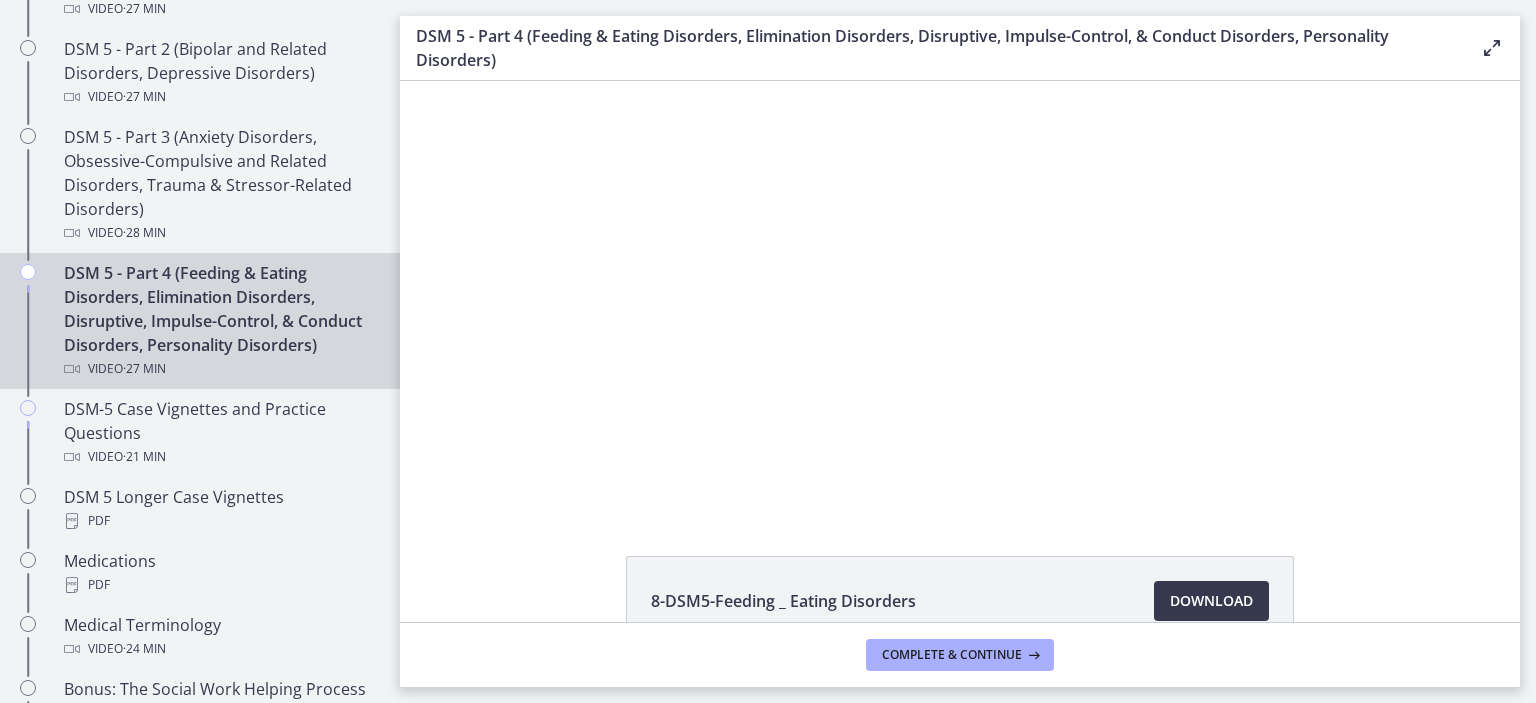 scroll, scrollTop: 0, scrollLeft: 0, axis: both 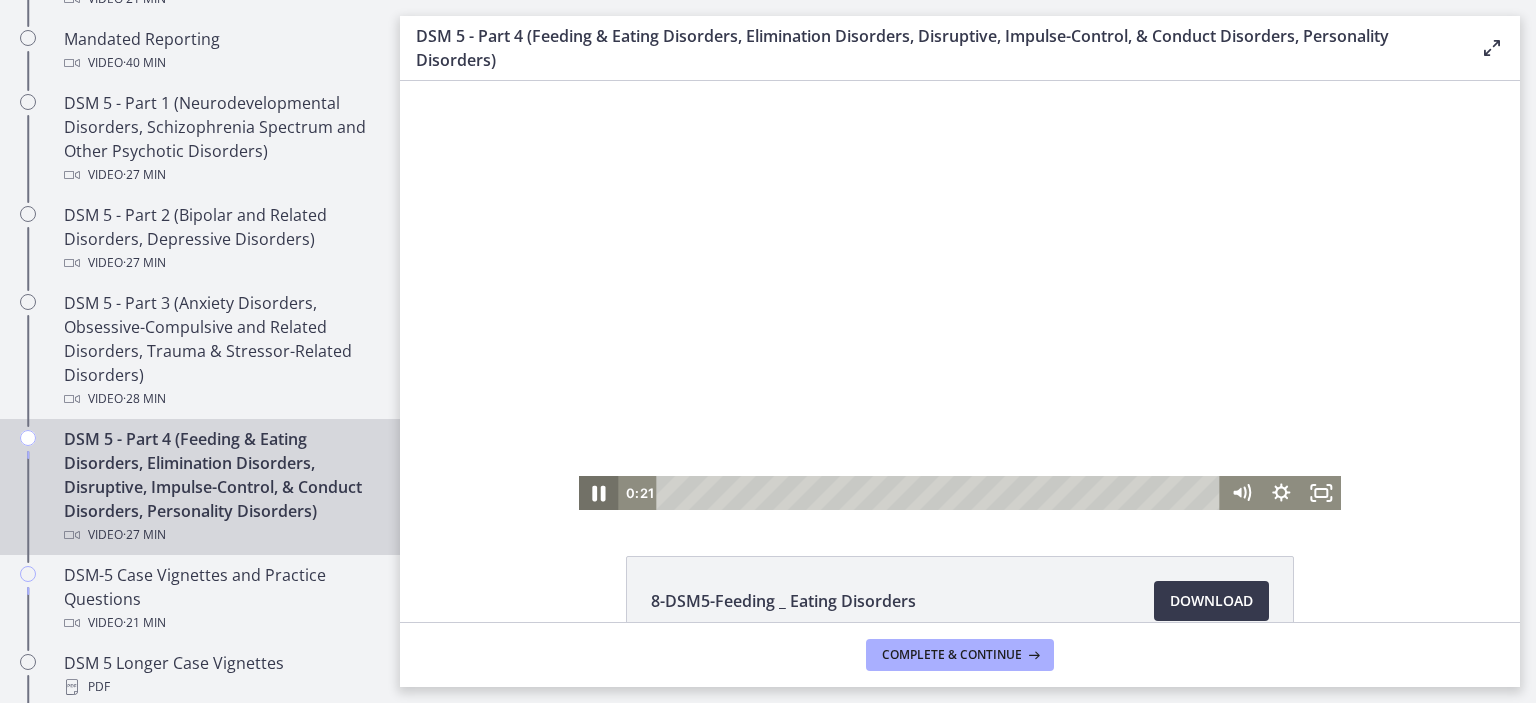 click 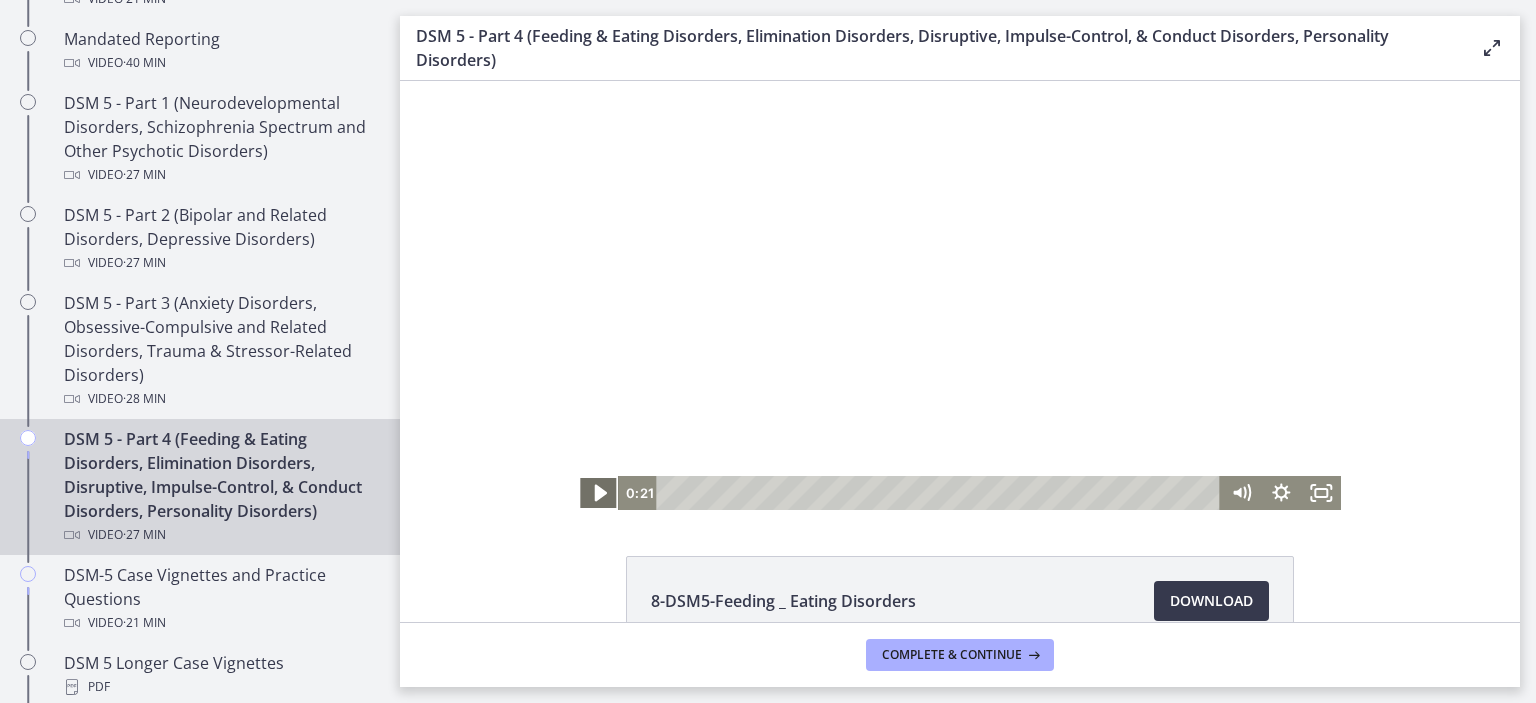 click 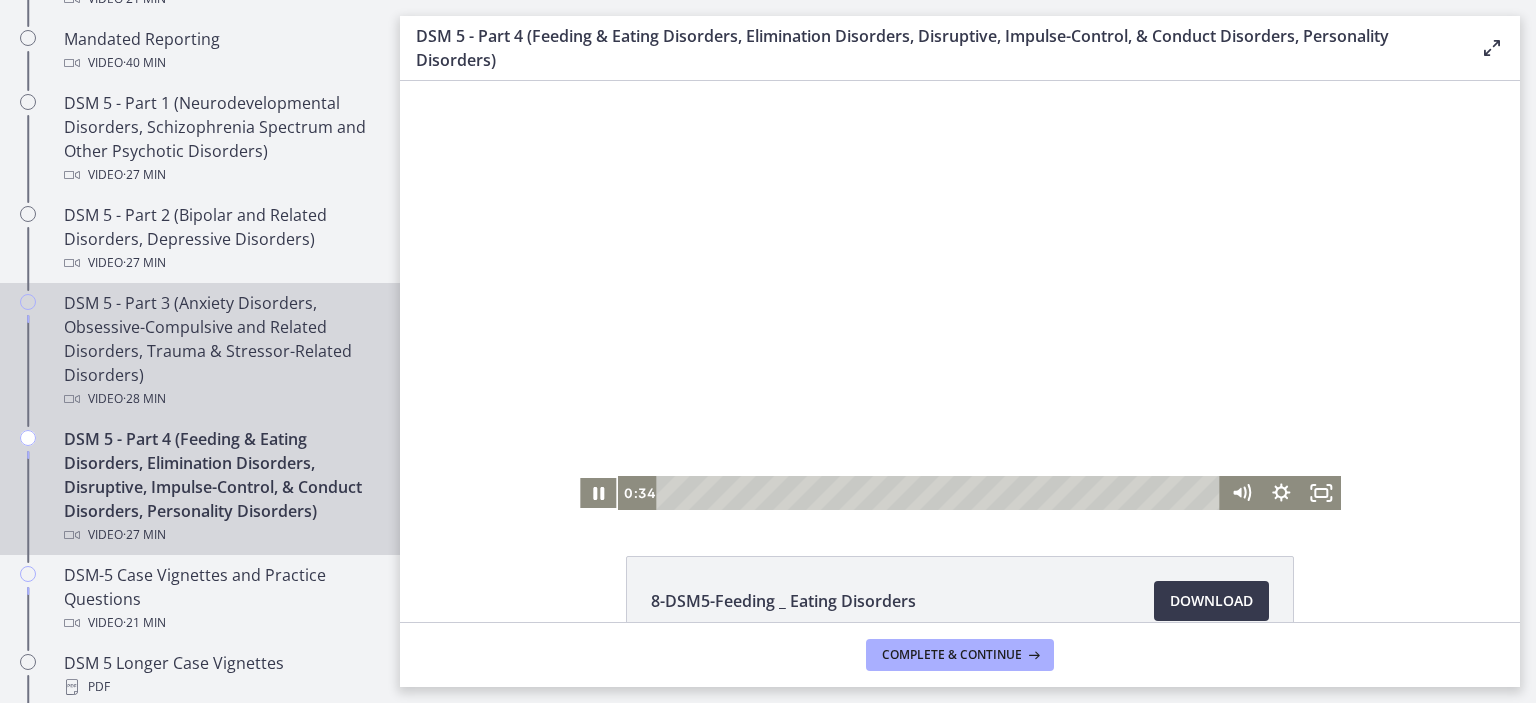 click on "DSM 5 - Part 3 (Anxiety Disorders, Obsessive-Compulsive and Related Disorders, Trauma & Stressor-Related Disorders)
Video
·  28 min" at bounding box center [220, 351] 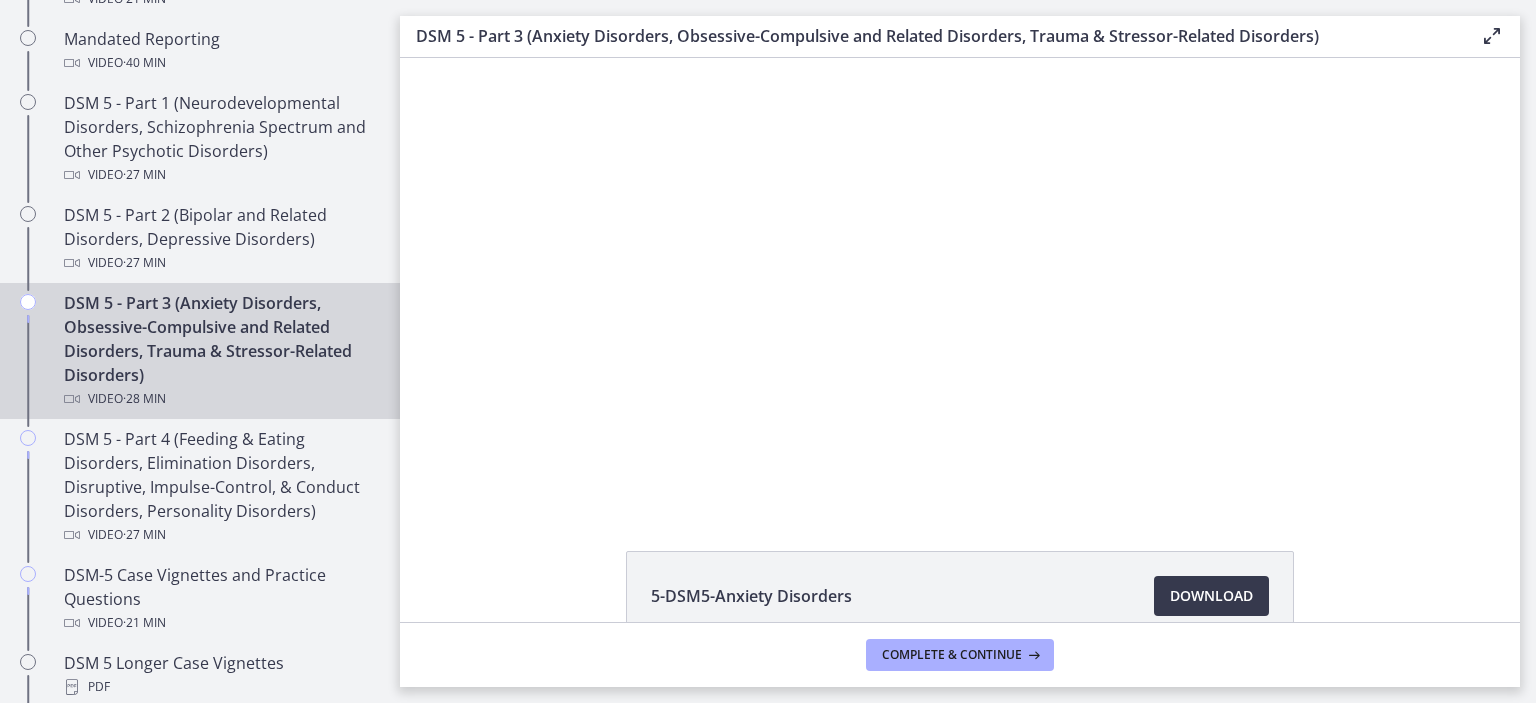 scroll, scrollTop: 0, scrollLeft: 0, axis: both 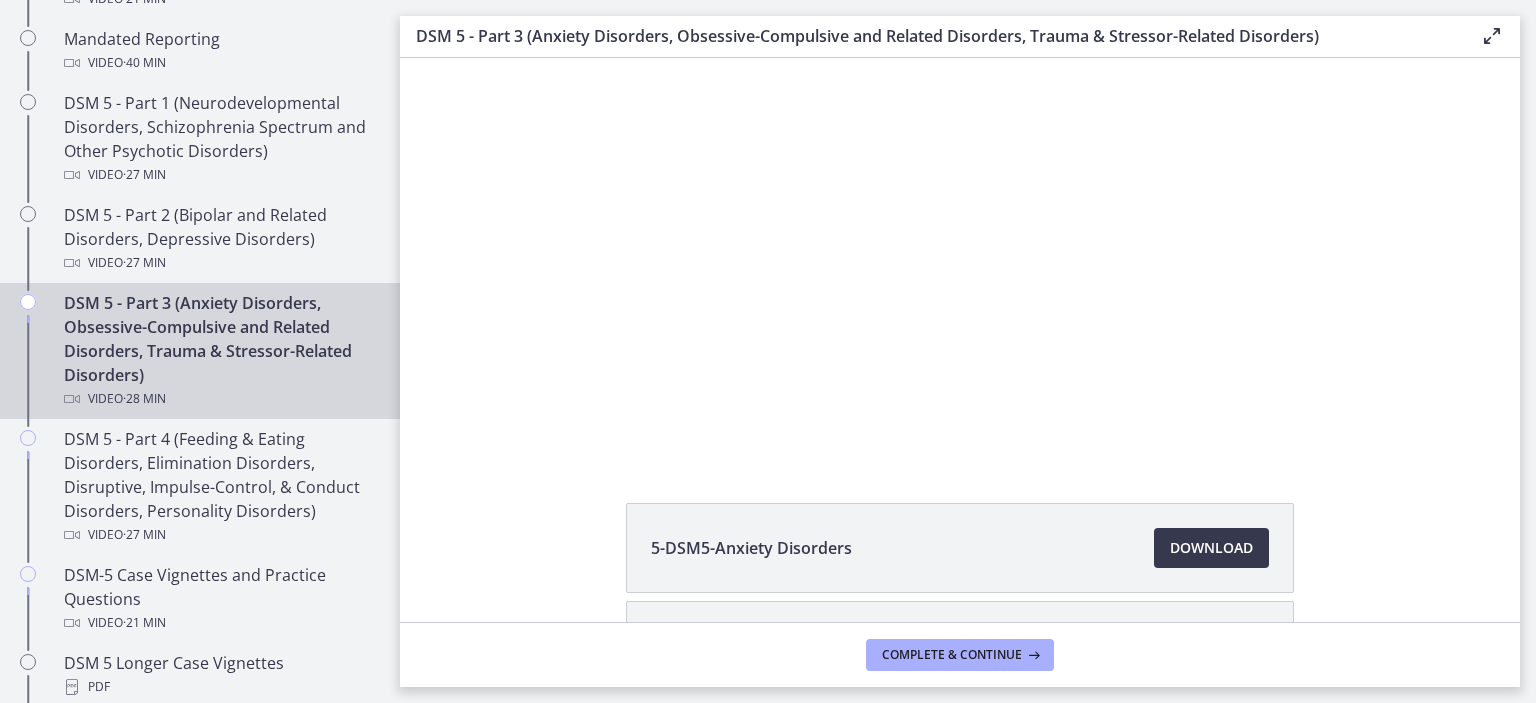 click on "5-DSM5-Anxiety Disorders" at bounding box center [751, 548] 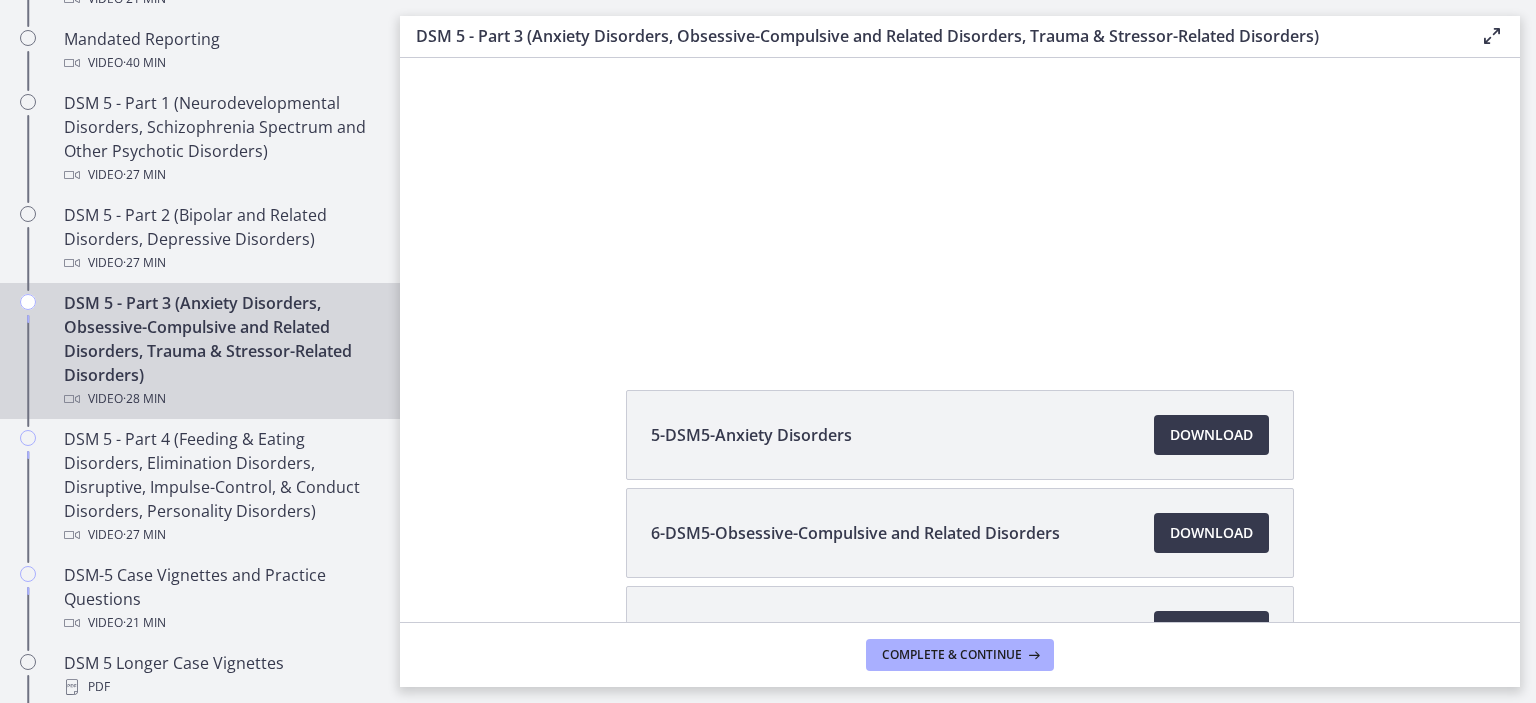 scroll, scrollTop: 160, scrollLeft: 0, axis: vertical 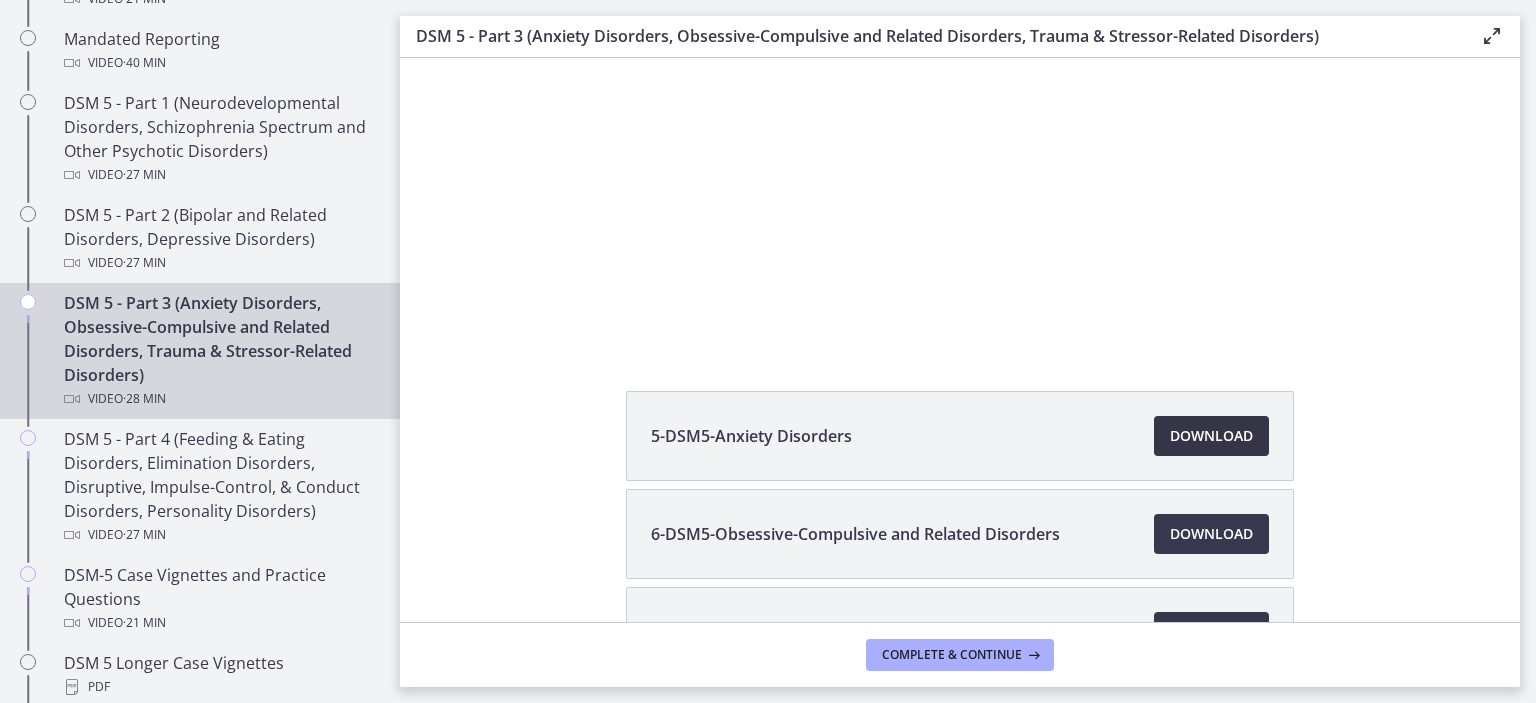 click on "Download
Opens in a new window" at bounding box center [1211, 436] 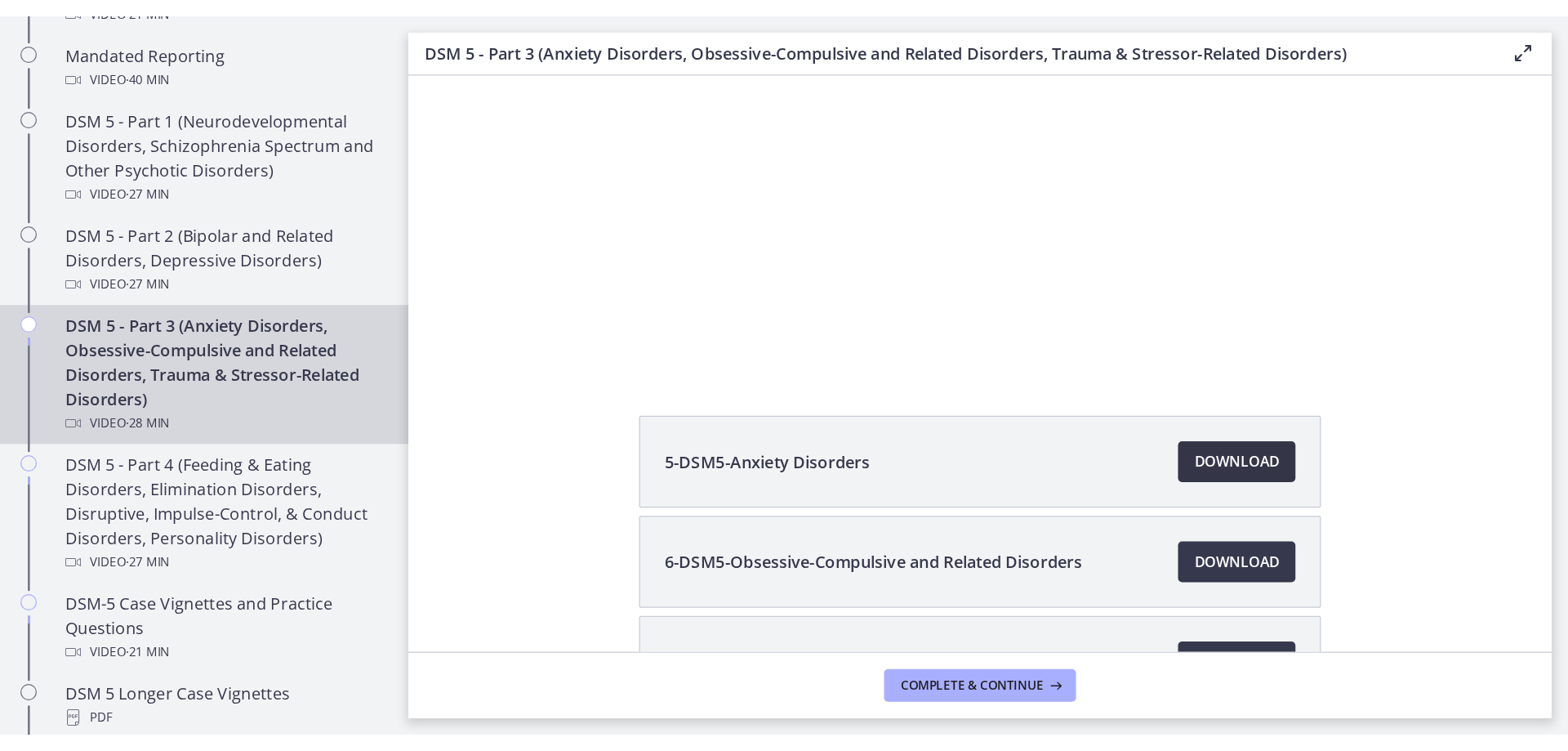 scroll, scrollTop: 110, scrollLeft: 0, axis: vertical 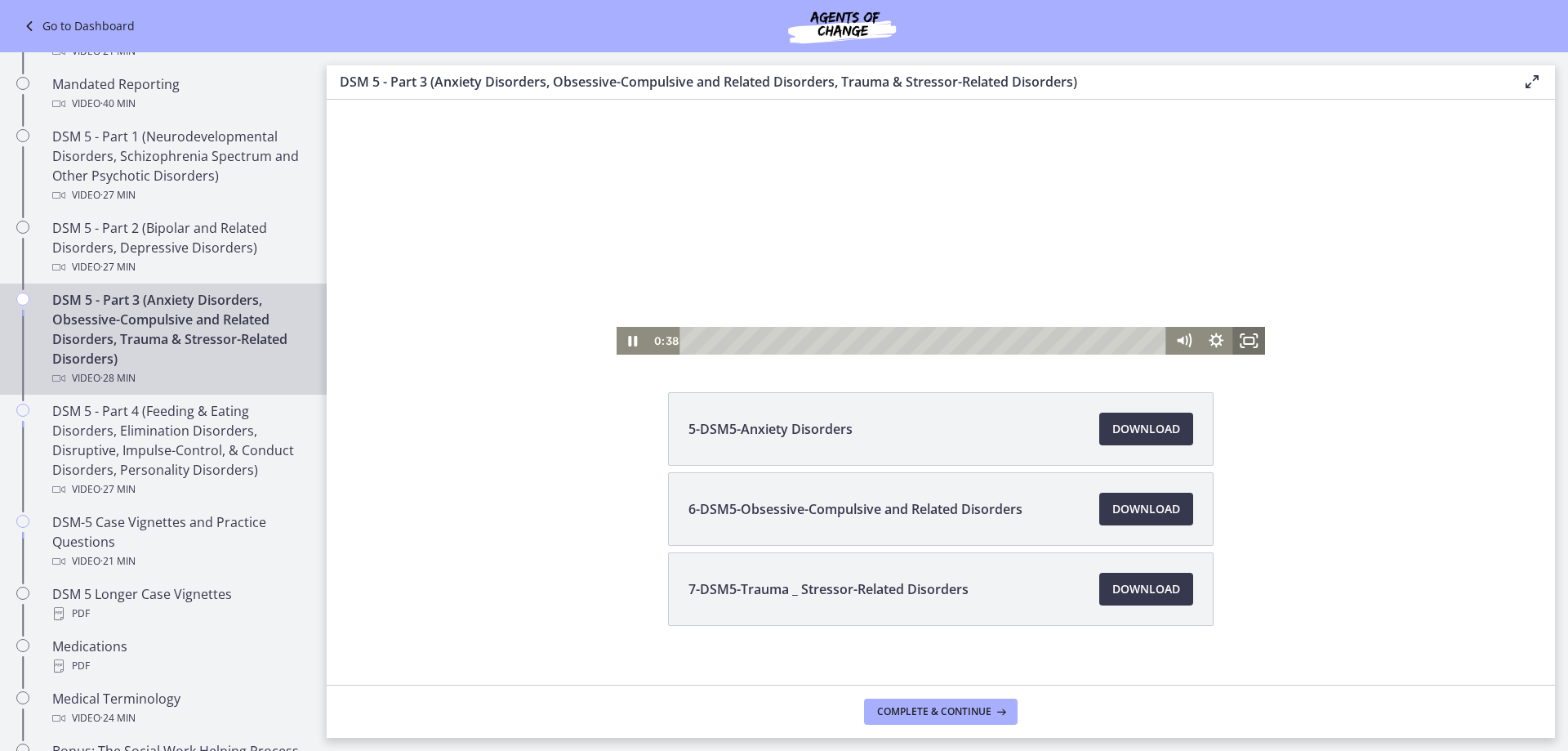 click 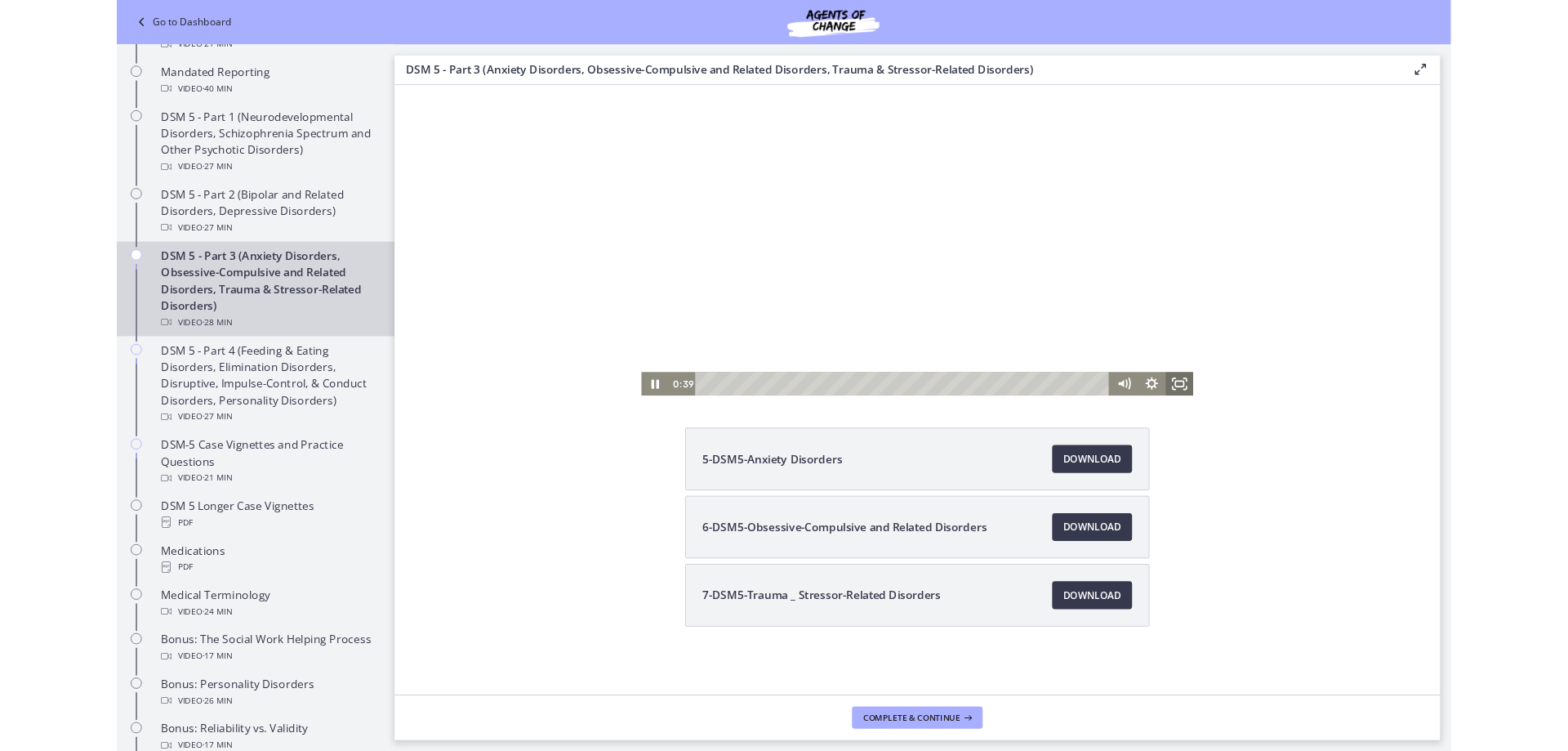 scroll, scrollTop: 0, scrollLeft: 0, axis: both 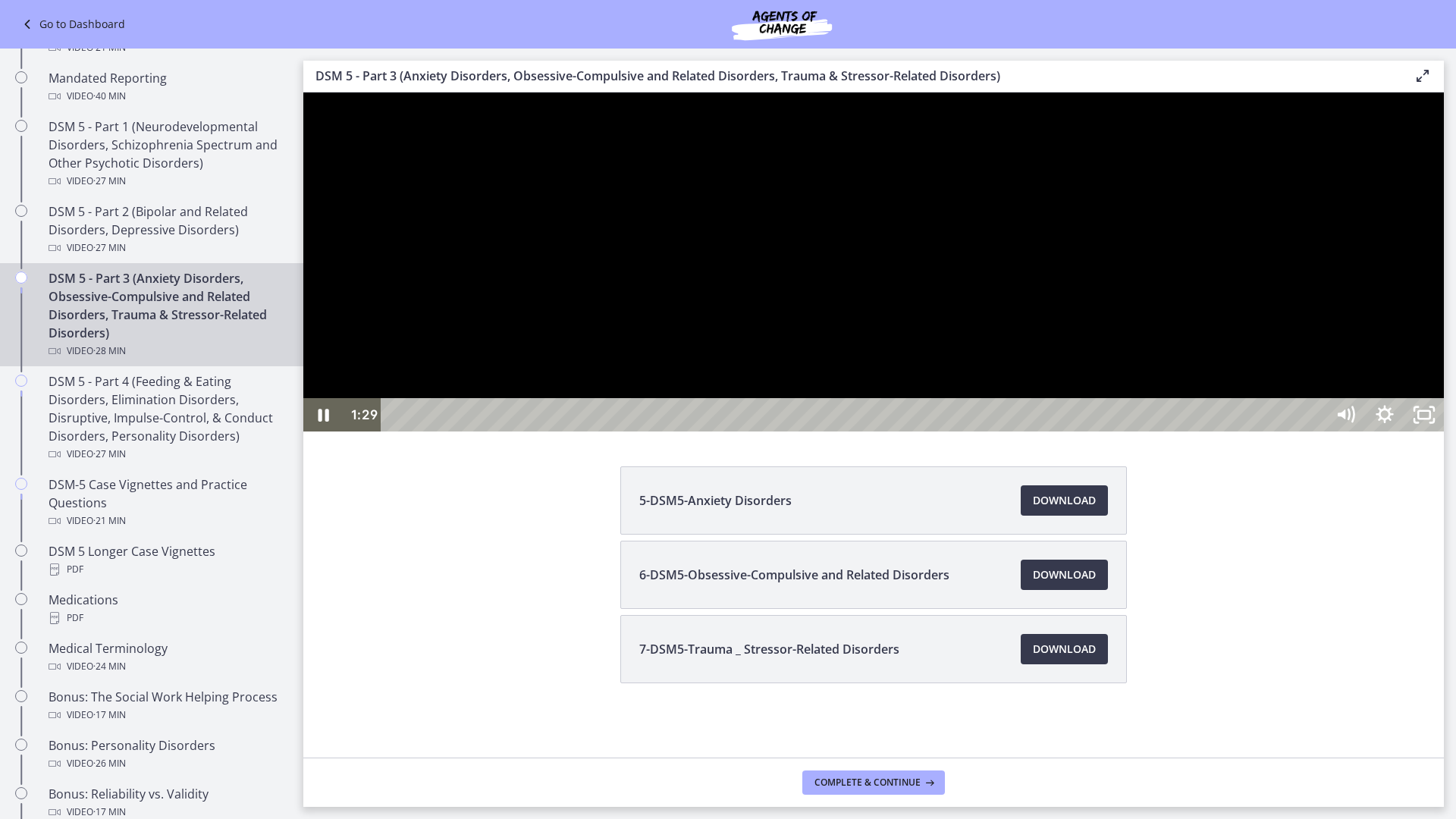 click at bounding box center (874, 262) 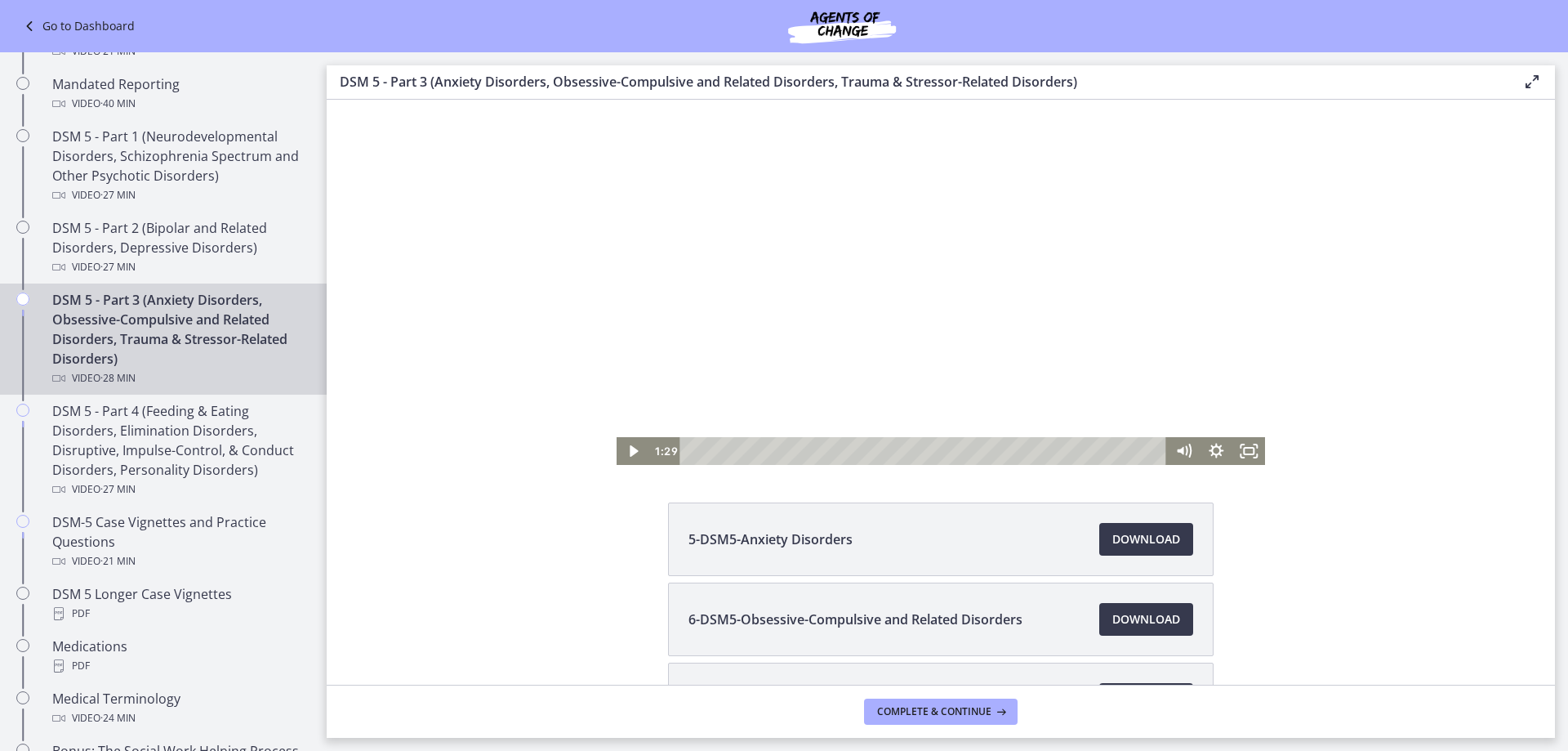 drag, startPoint x: 718, startPoint y: 152, endPoint x: 1083, endPoint y: 632, distance: 603.01327 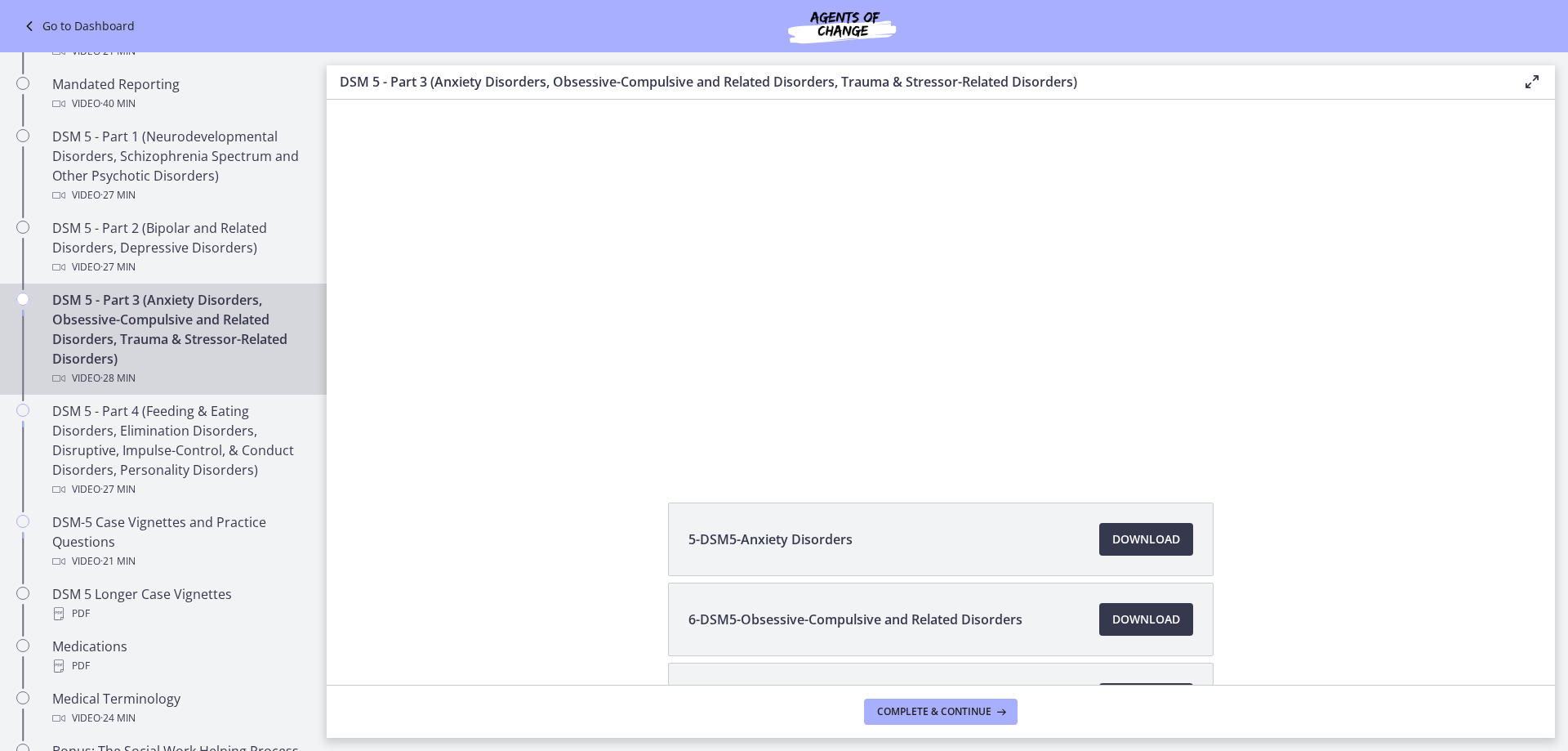 click on "DSM 5 - Part 3 (Anxiety Disorders, Obsessive-Compulsive and Related Disorders, Trauma & Stressor-Related Disorders)
Video
·  28 min" at bounding box center (180, 339) 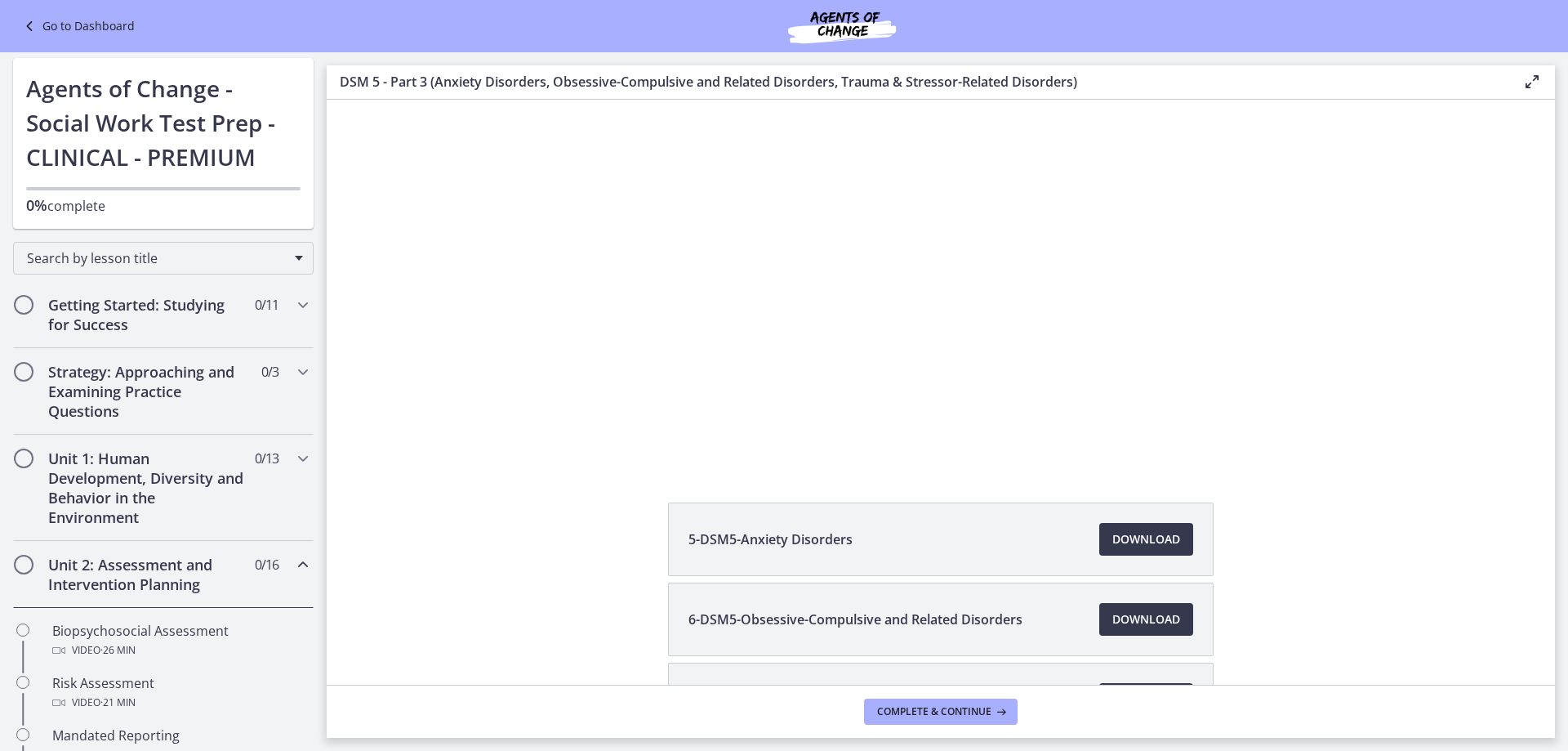 scroll, scrollTop: 7, scrollLeft: 0, axis: vertical 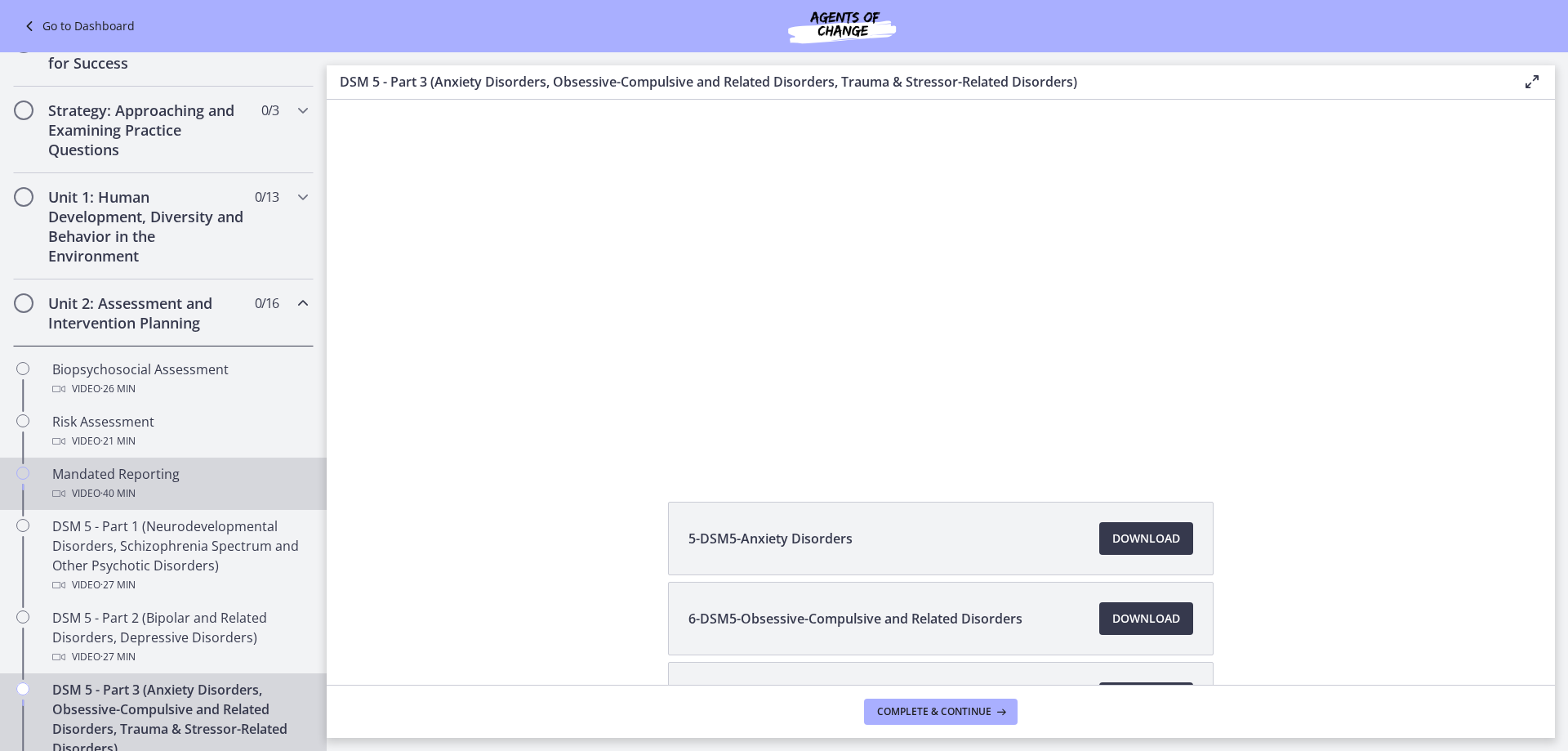 click on "·  40 min" at bounding box center (118, 494) 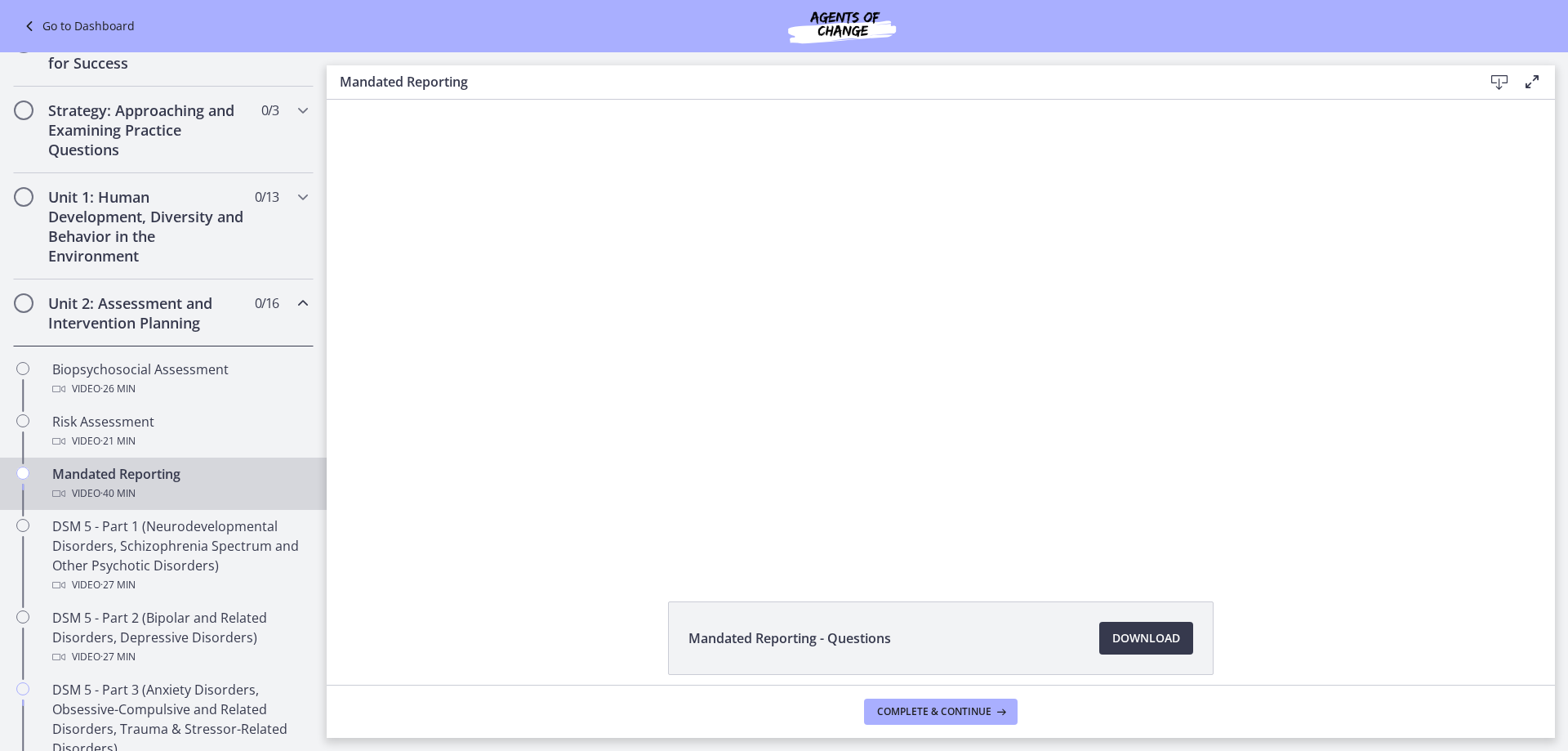 scroll, scrollTop: 0, scrollLeft: 0, axis: both 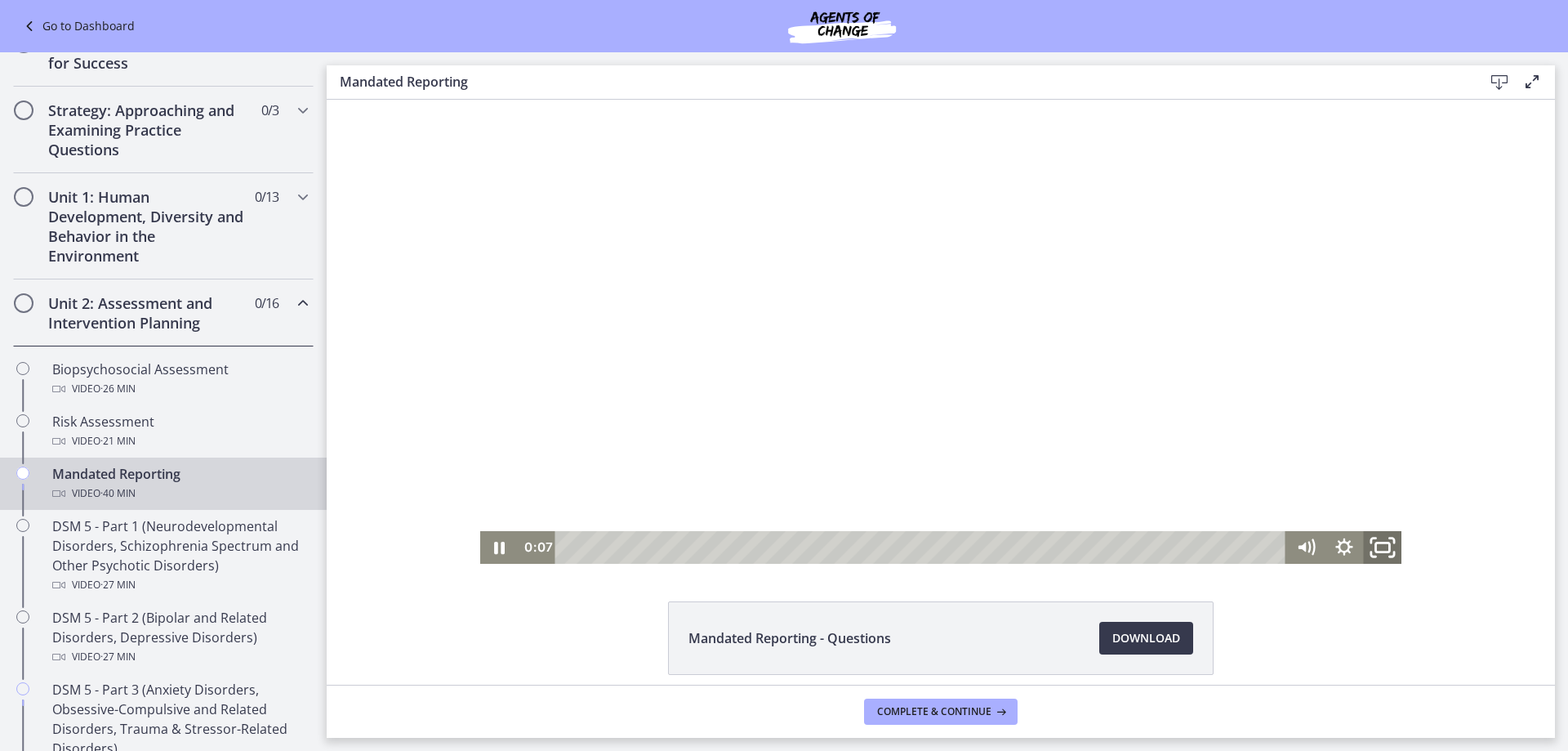 click 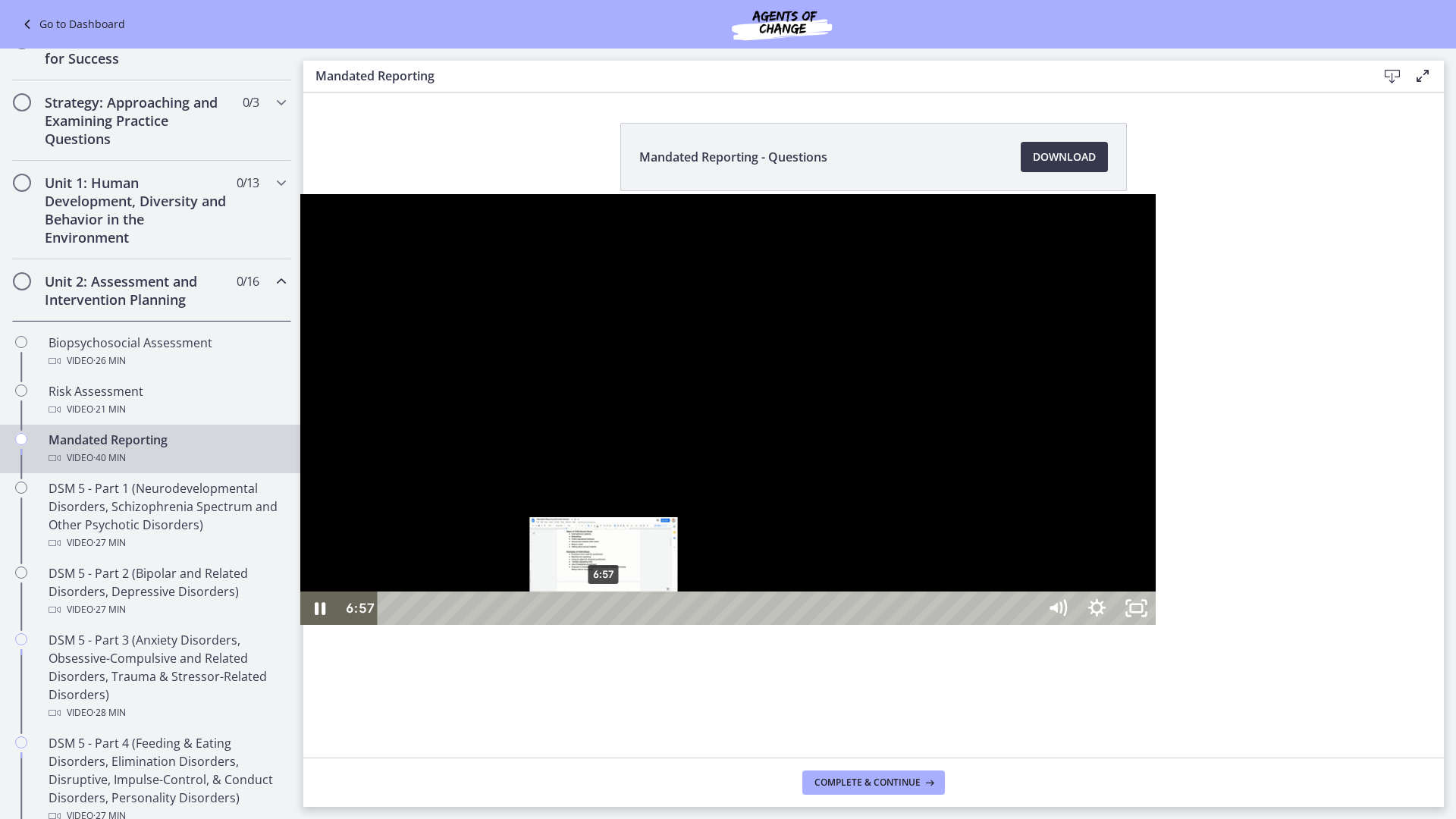 click on "6:57" at bounding box center [710, 608] 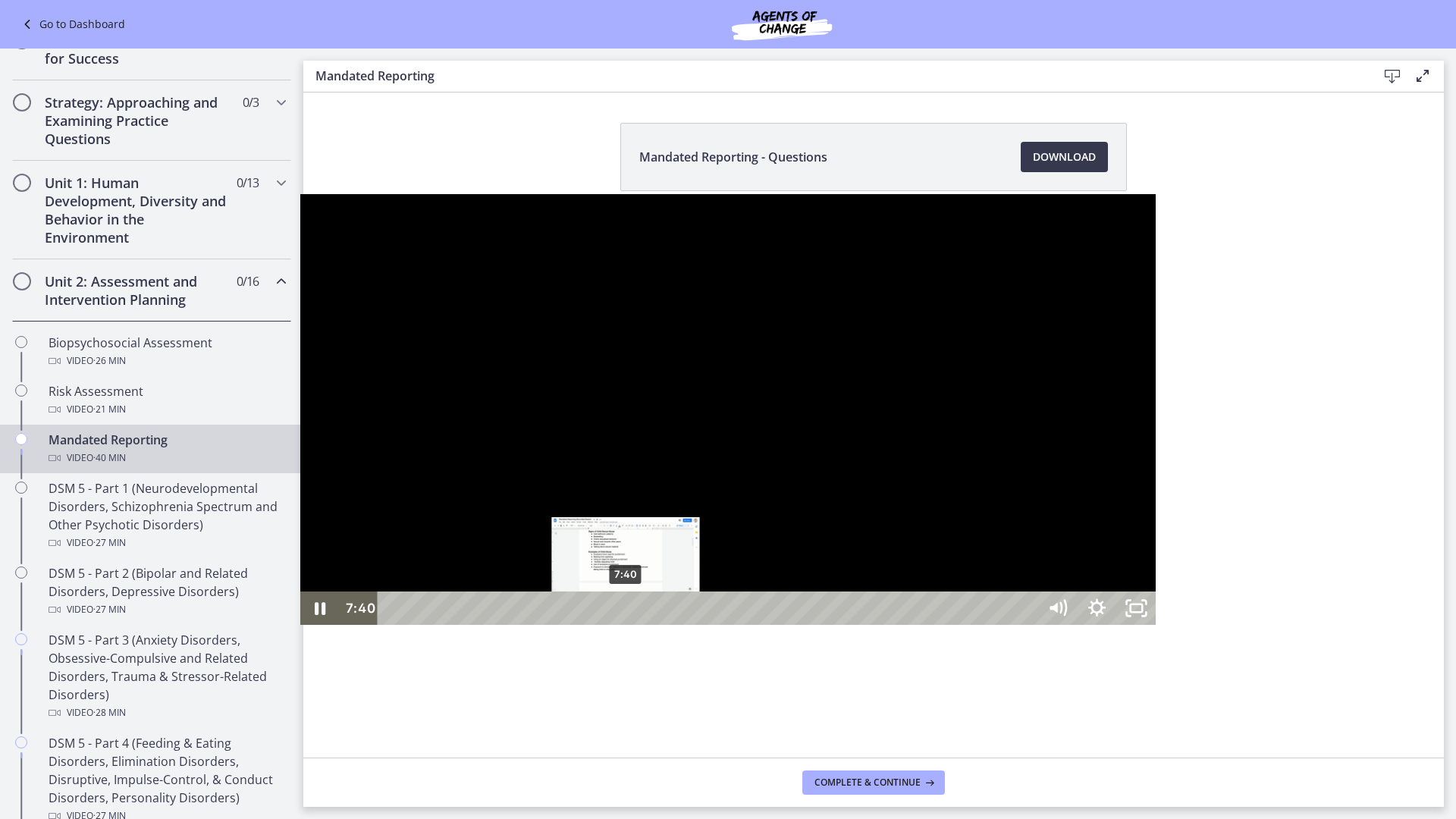 click on "7:40" at bounding box center (710, 608) 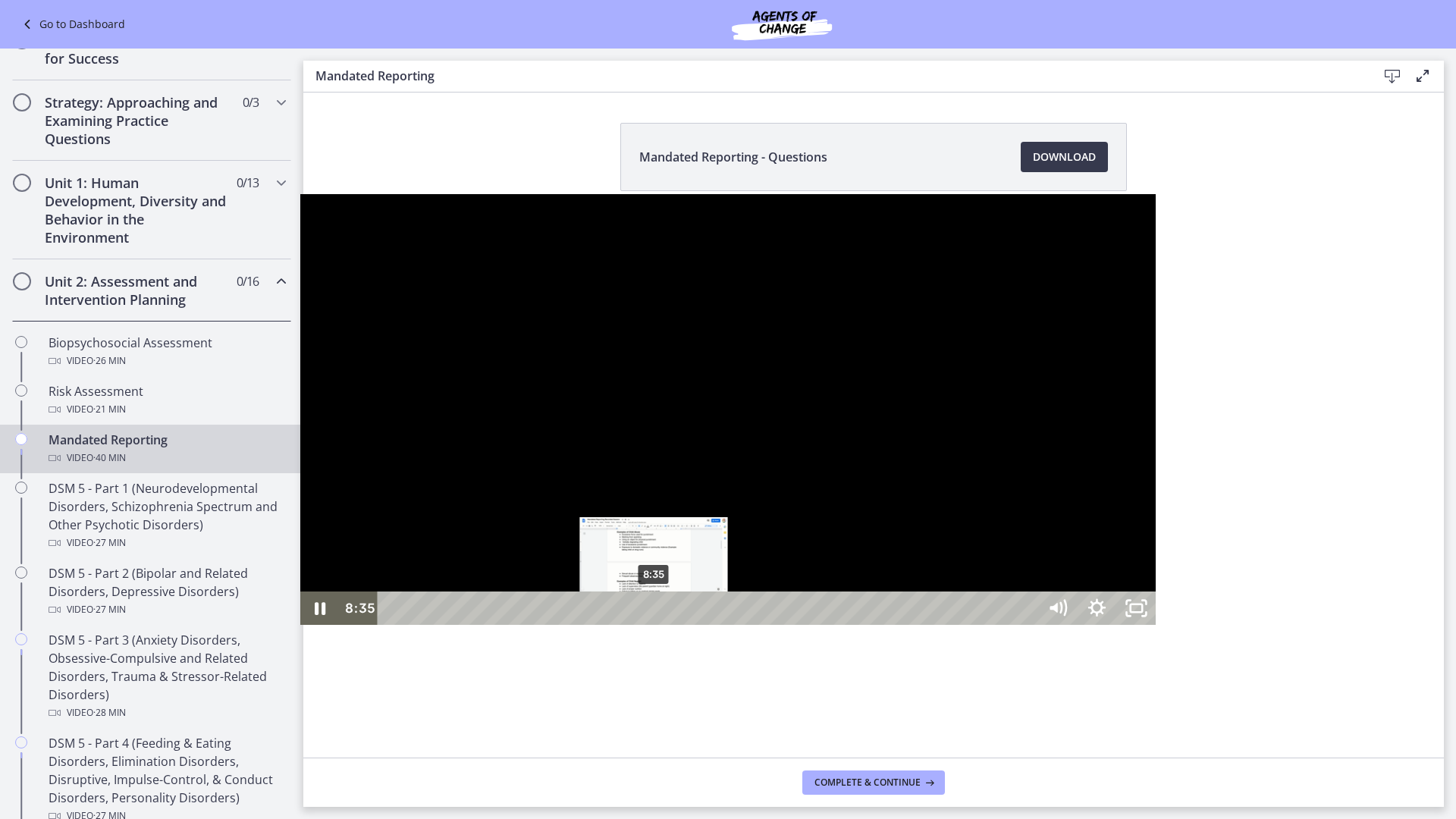 click on "8:35" at bounding box center (710, 608) 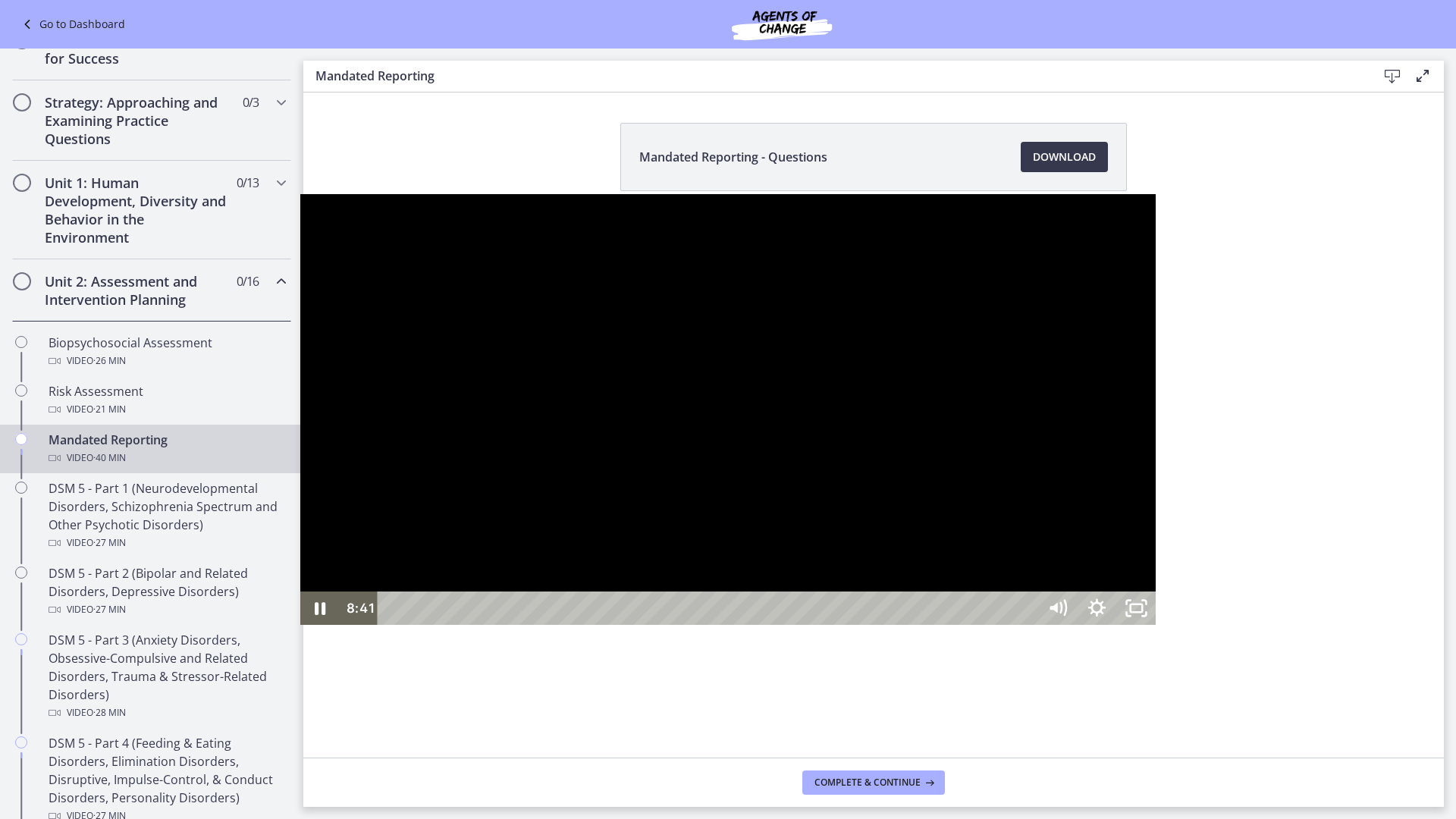 click at bounding box center (728, 410) 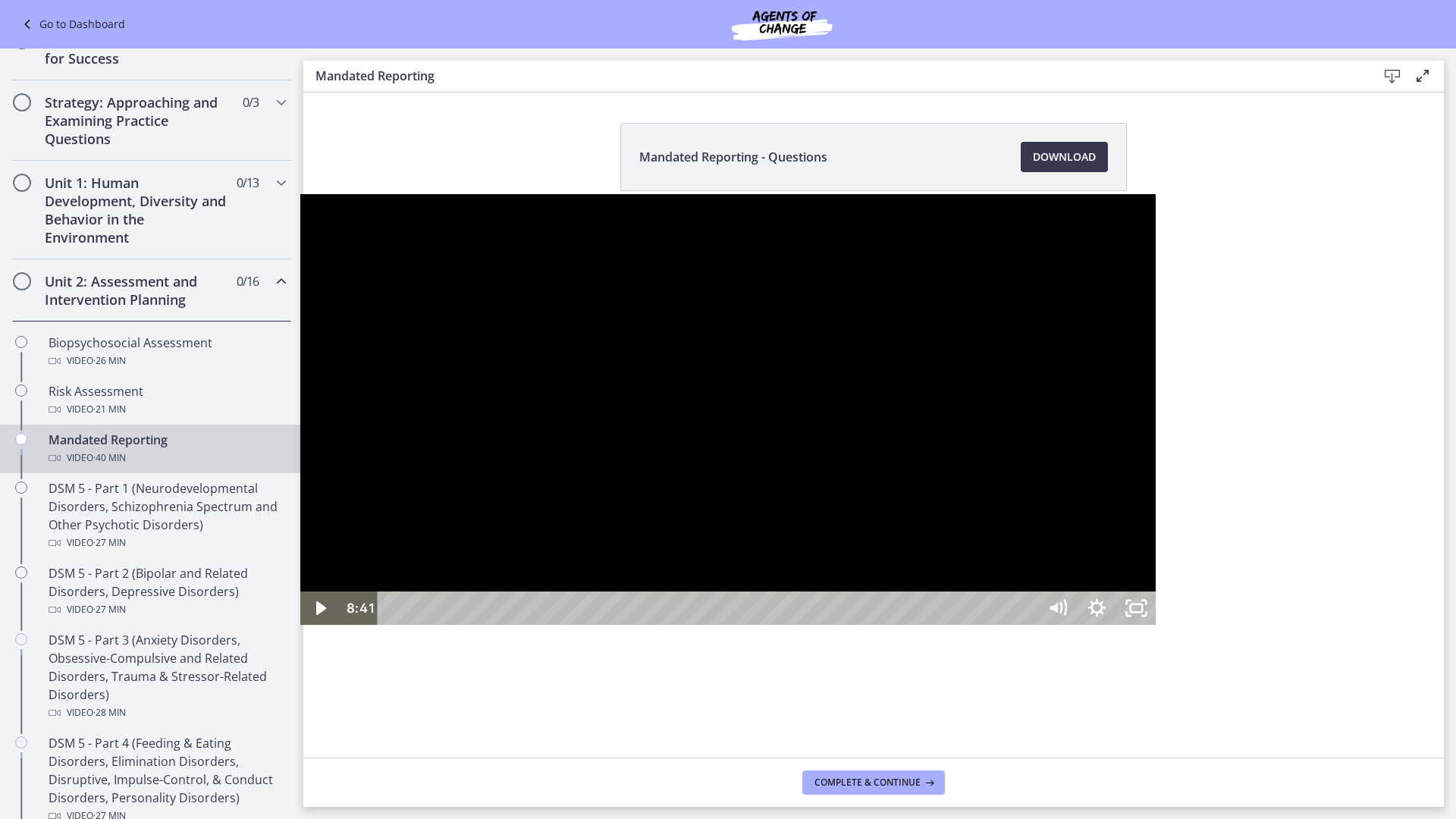 click at bounding box center [728, 410] 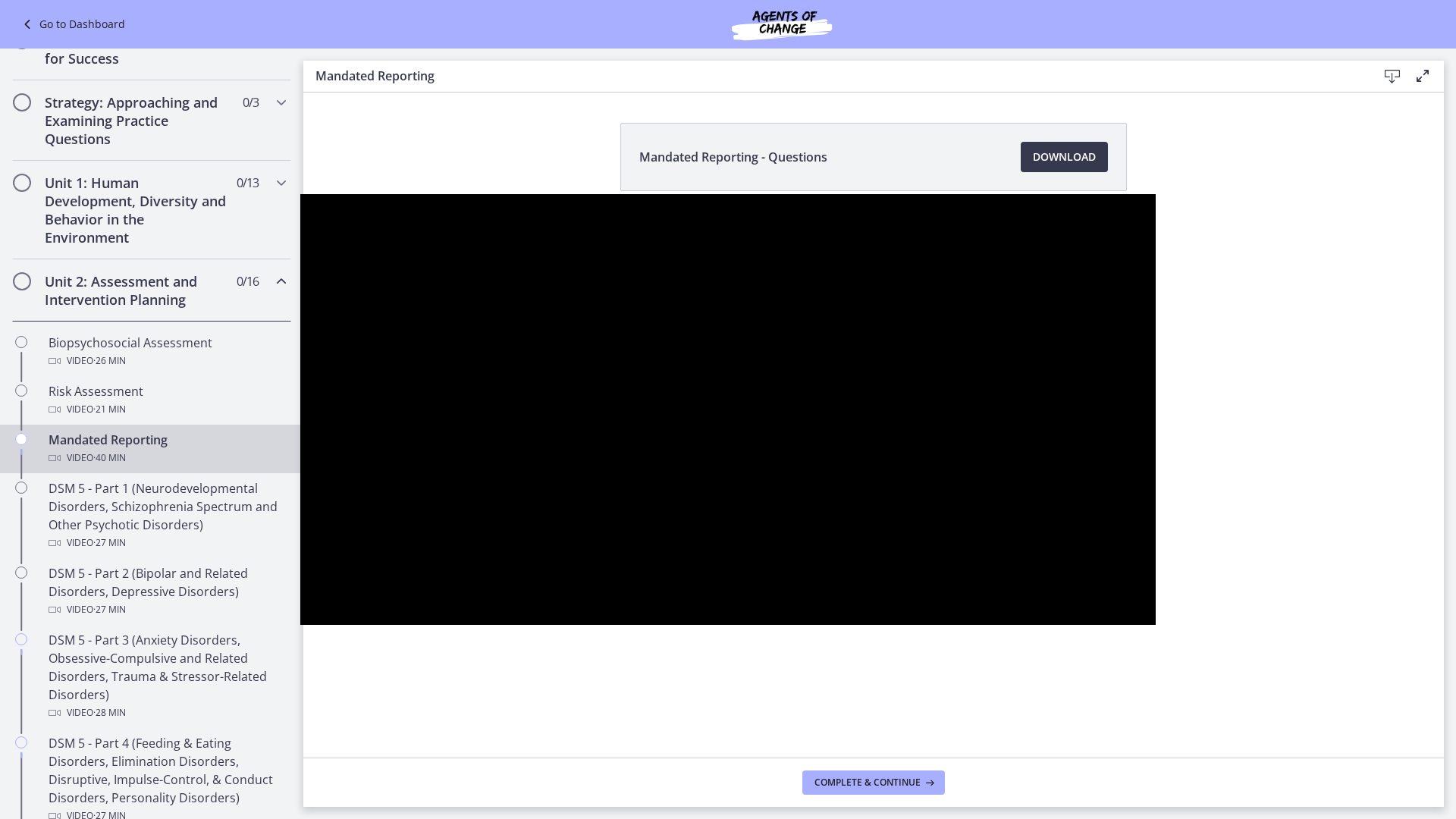 type 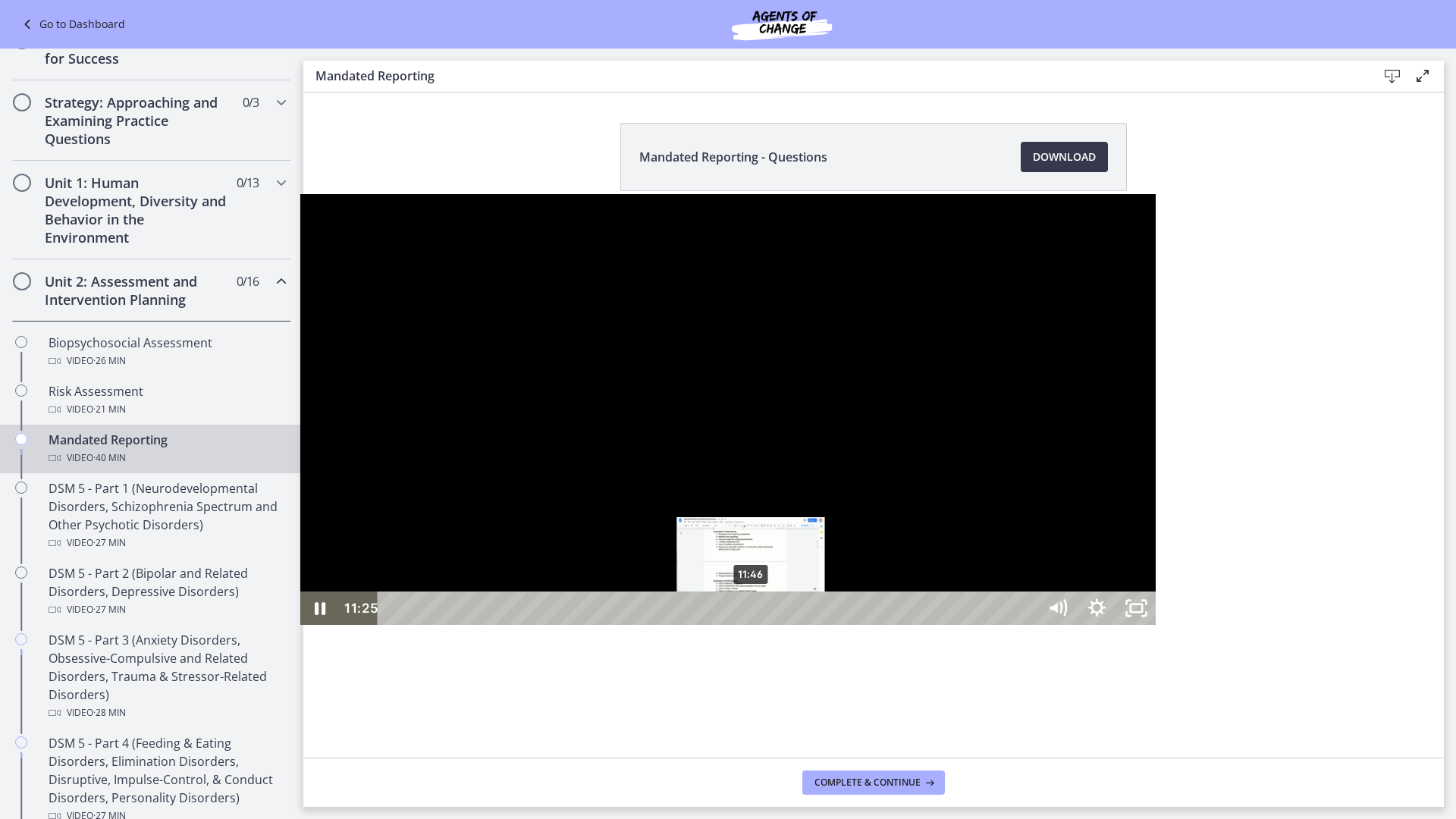 click on "11:46" at bounding box center (710, 608) 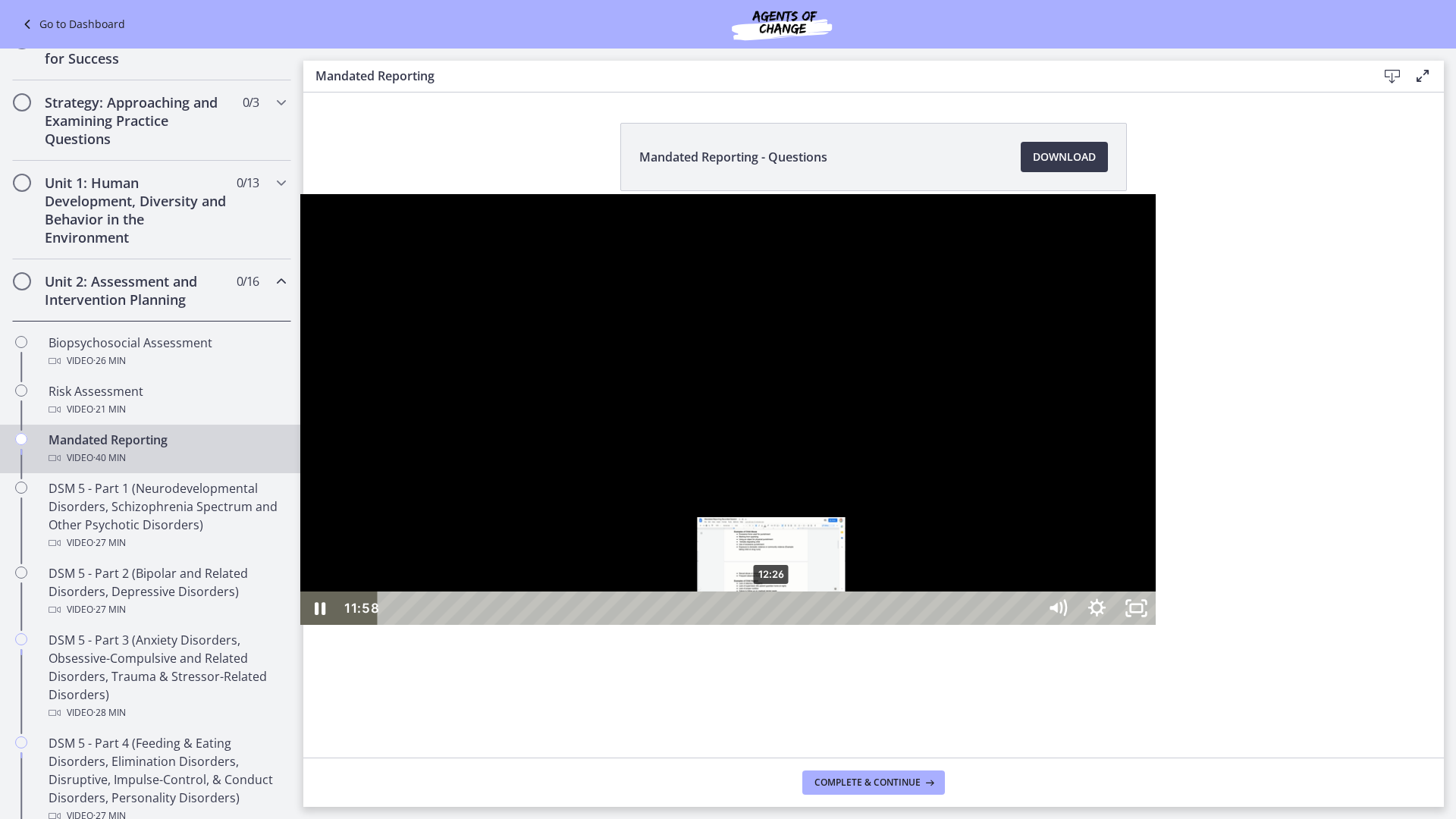 click on "12:26" at bounding box center [710, 608] 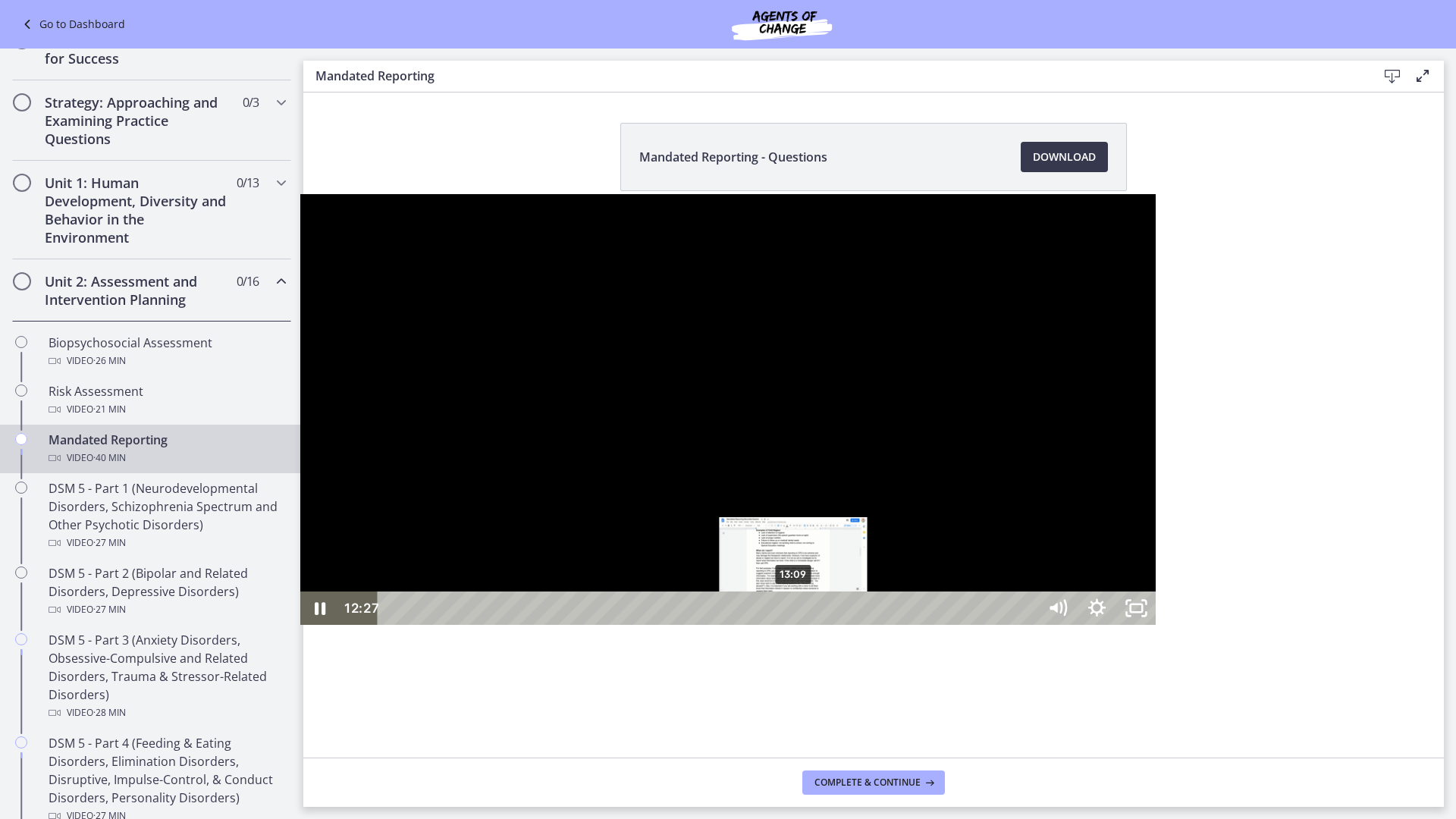 click on "13:09" at bounding box center [710, 608] 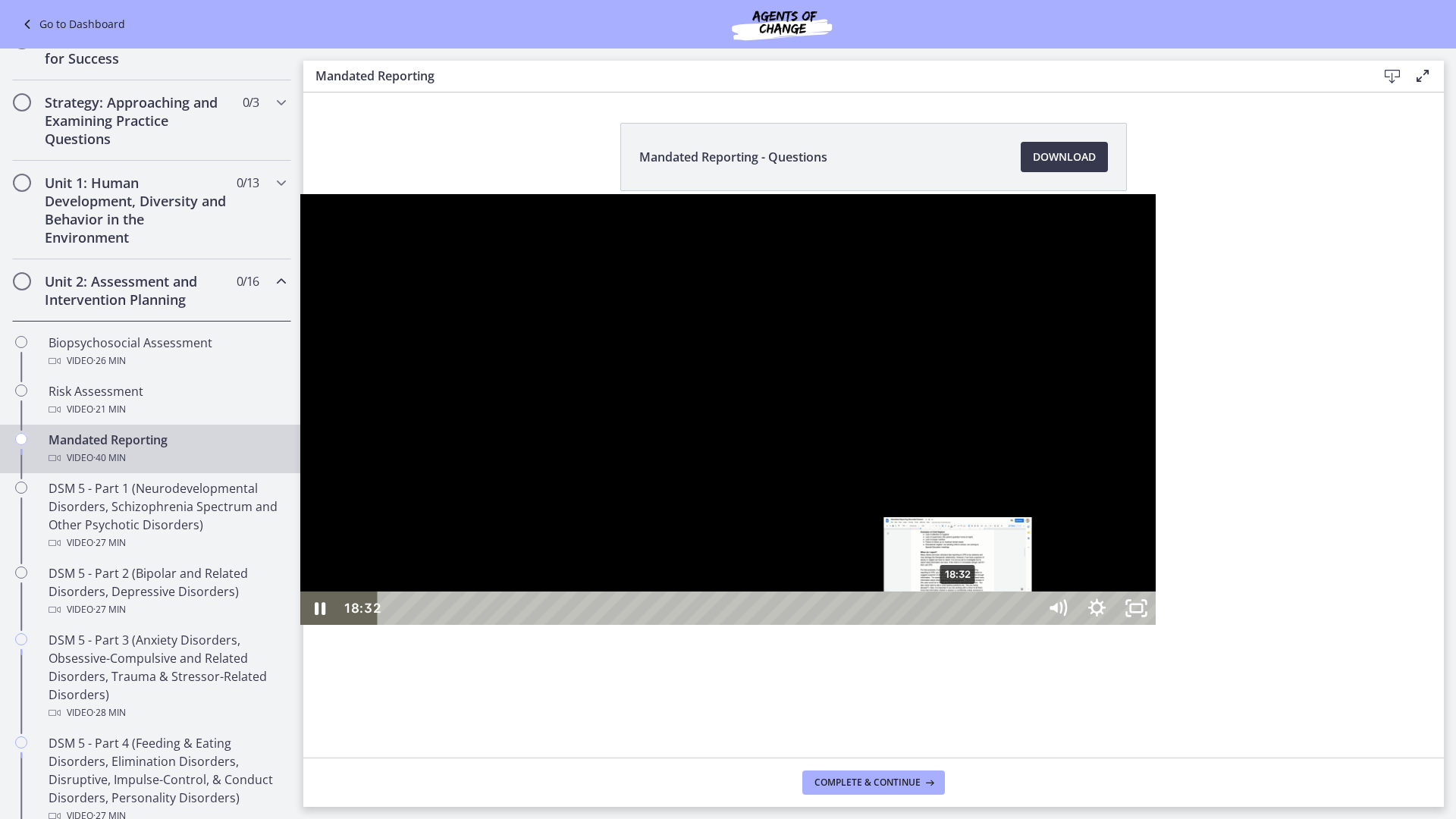 click on "18:32" at bounding box center [710, 608] 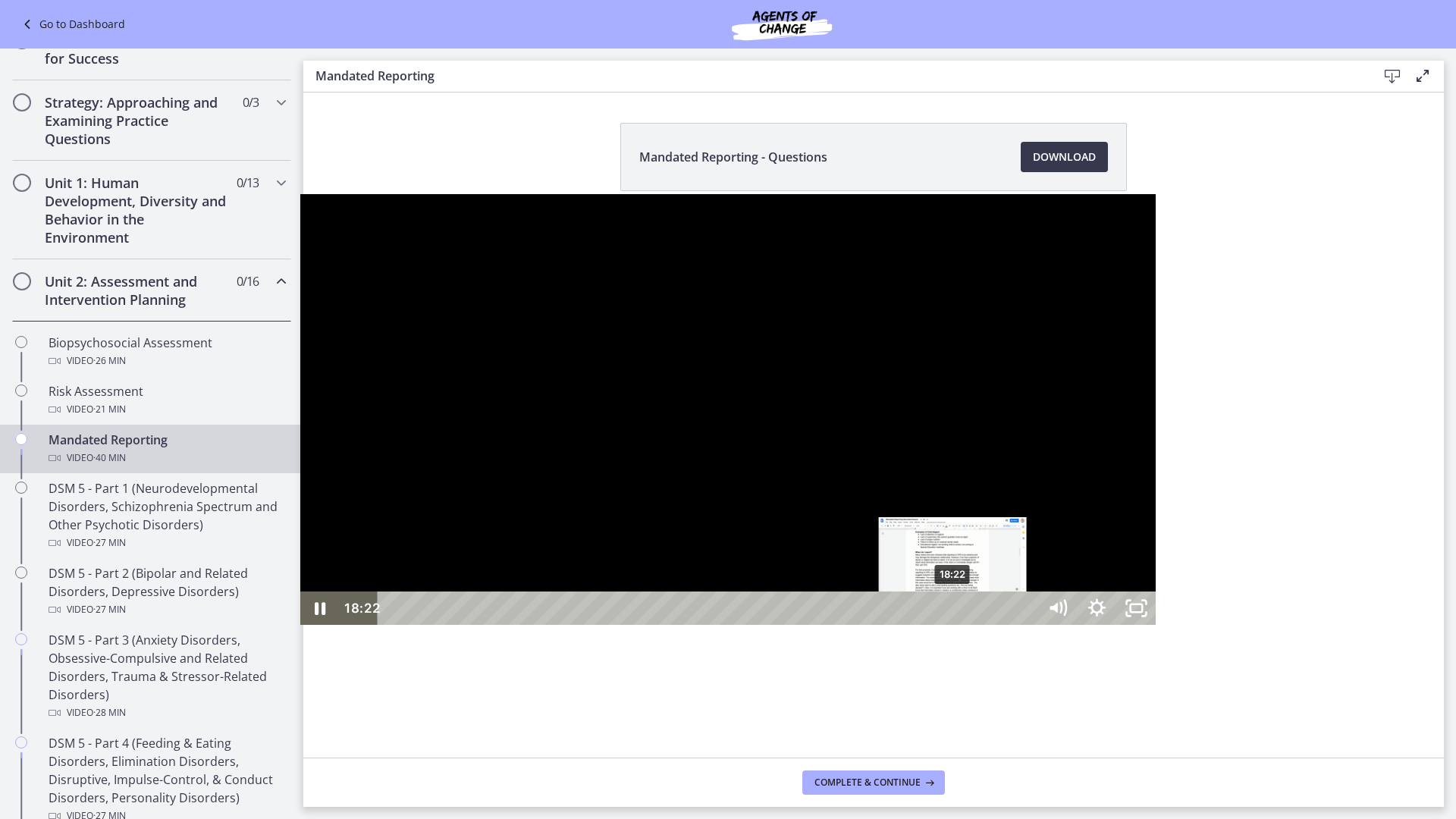 click on "18:22" at bounding box center [710, 608] 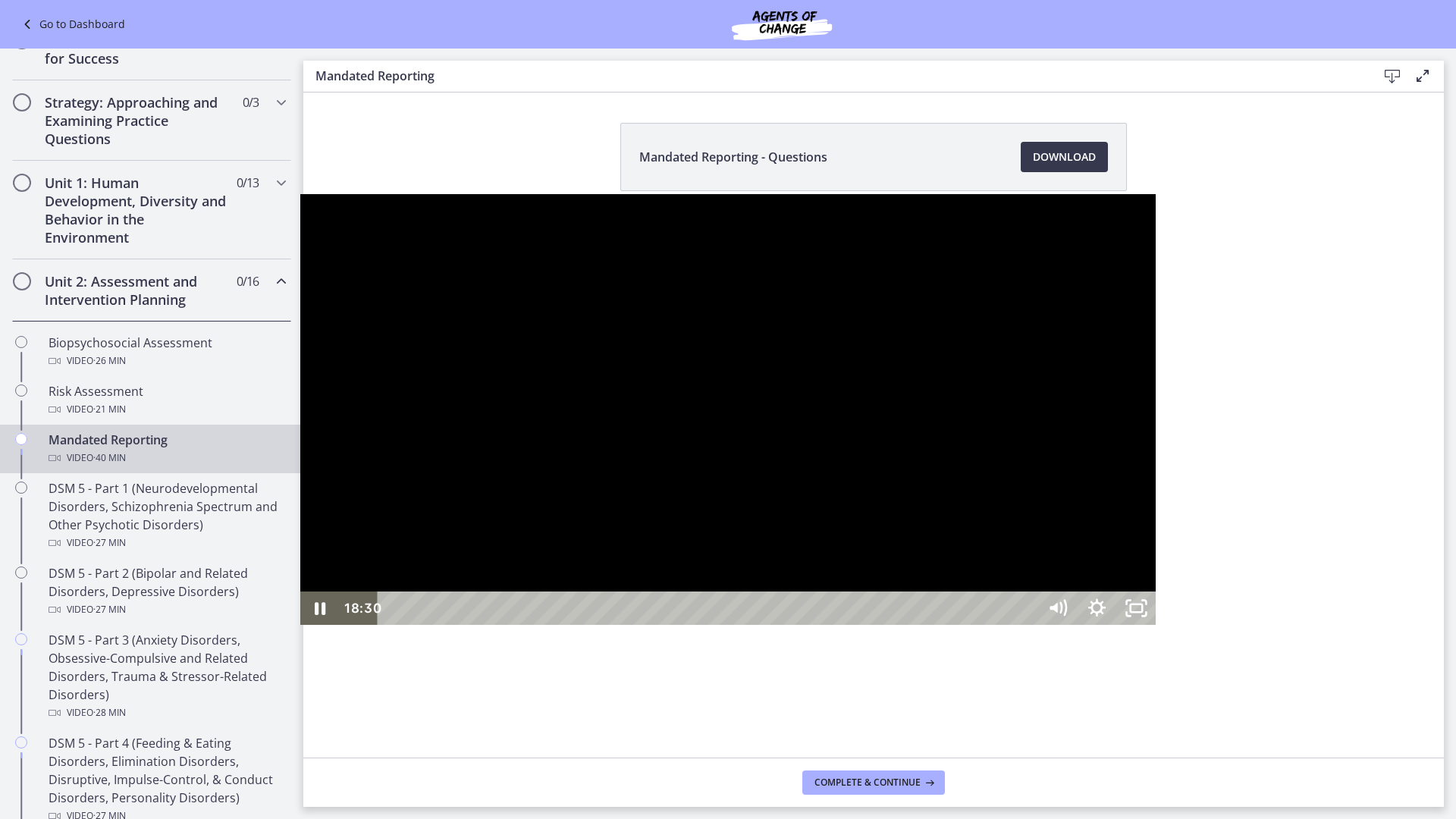 click at bounding box center (728, 410) 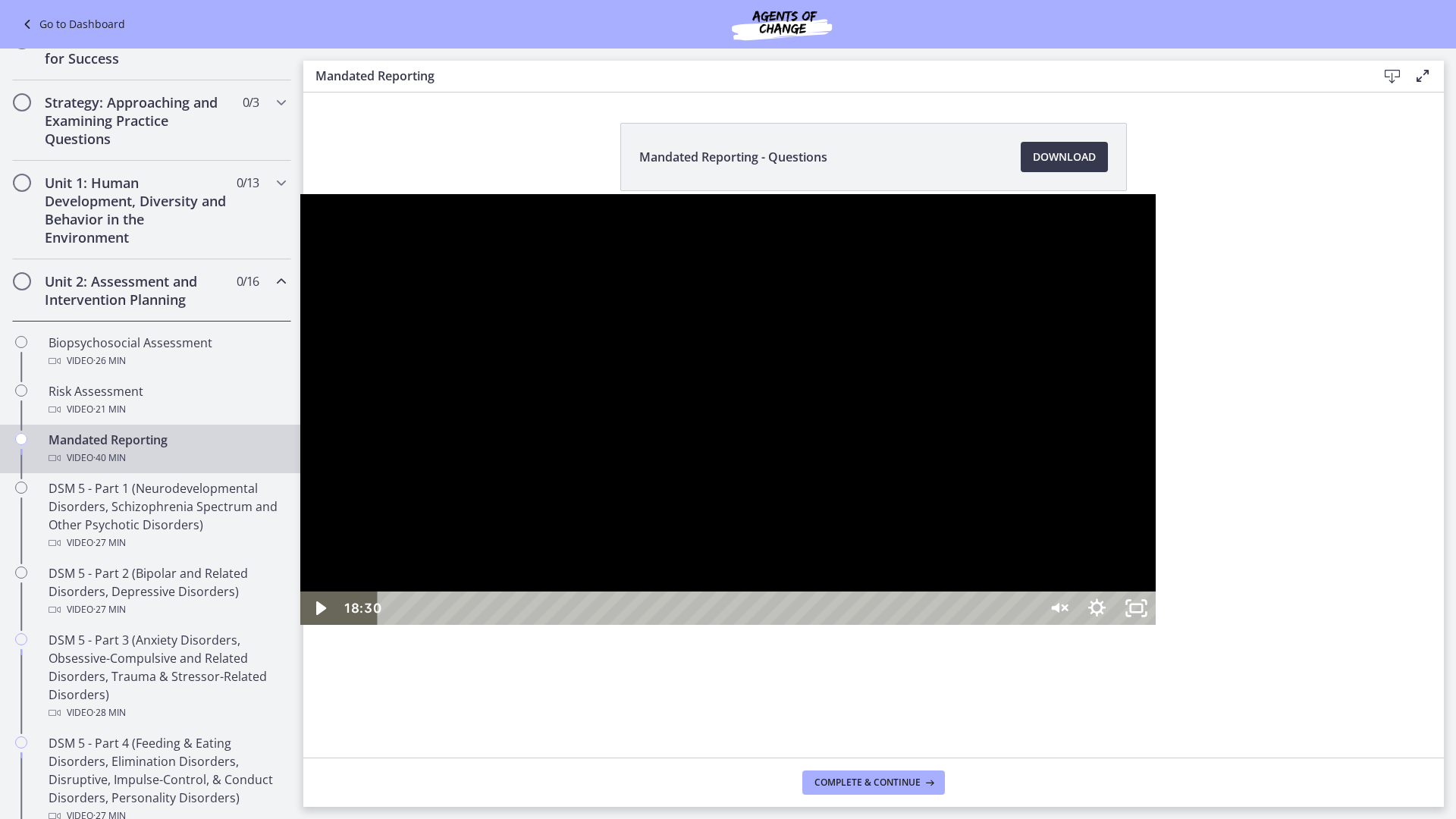 click at bounding box center [728, 410] 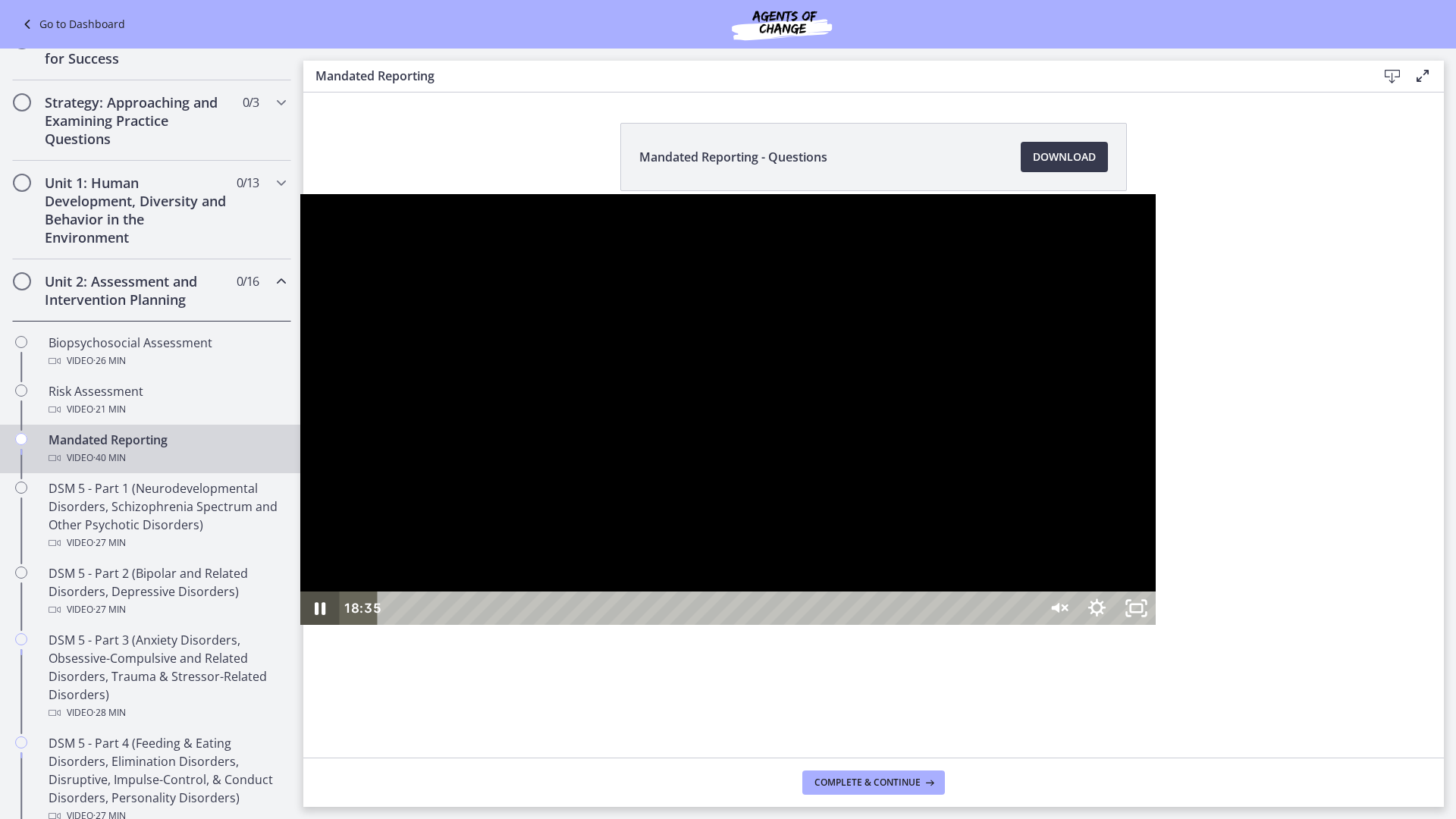 click 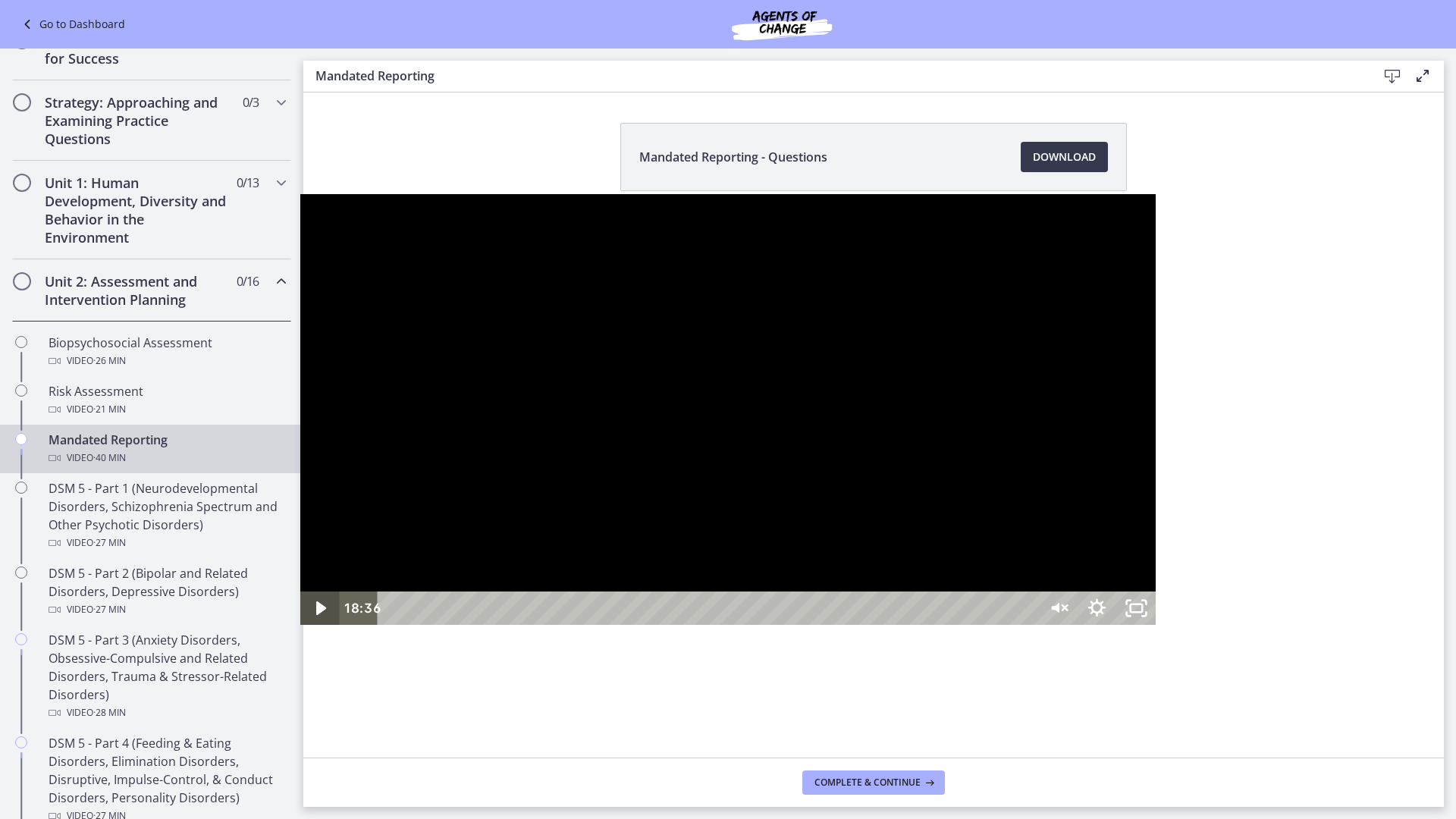 click 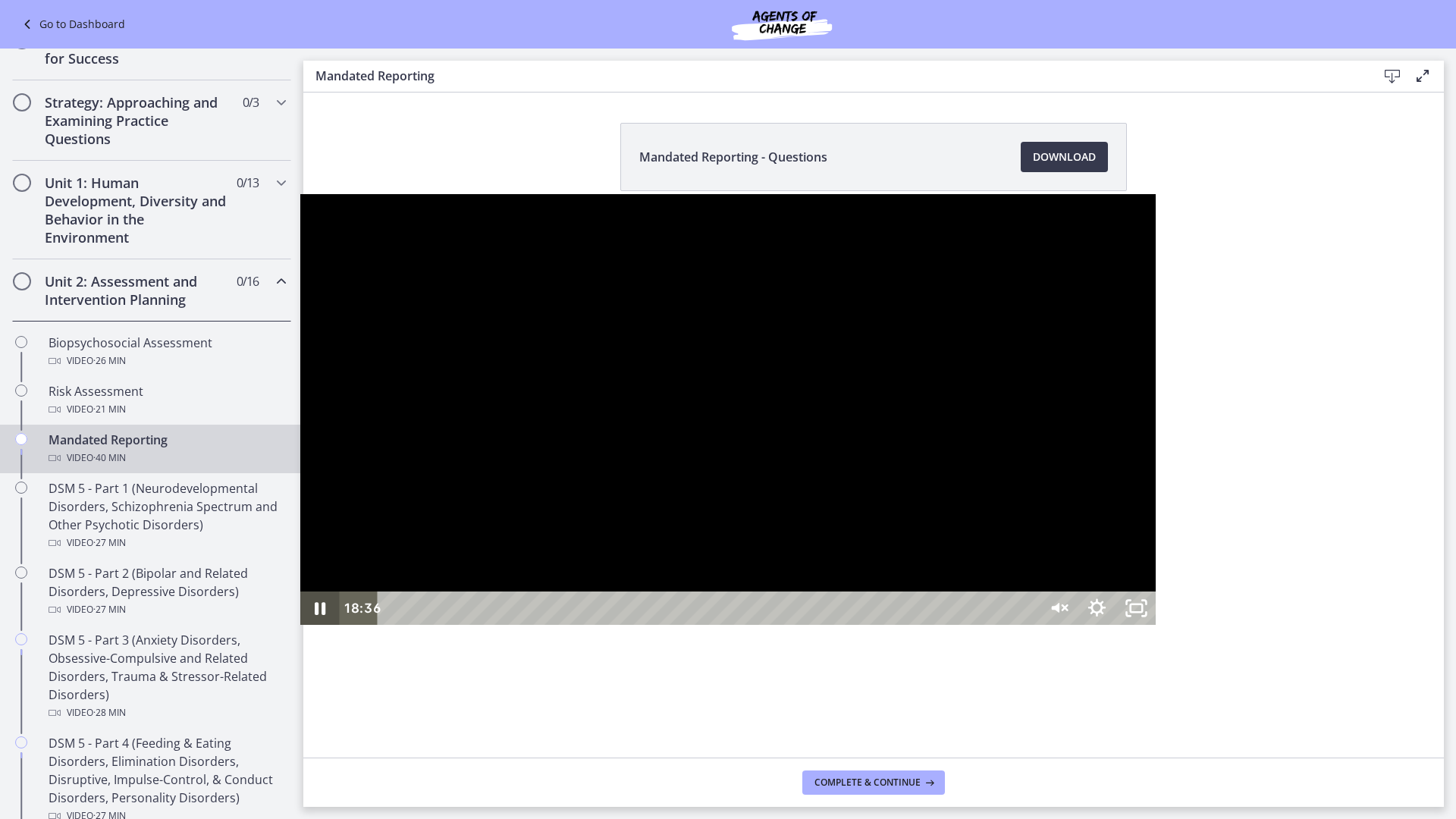 type 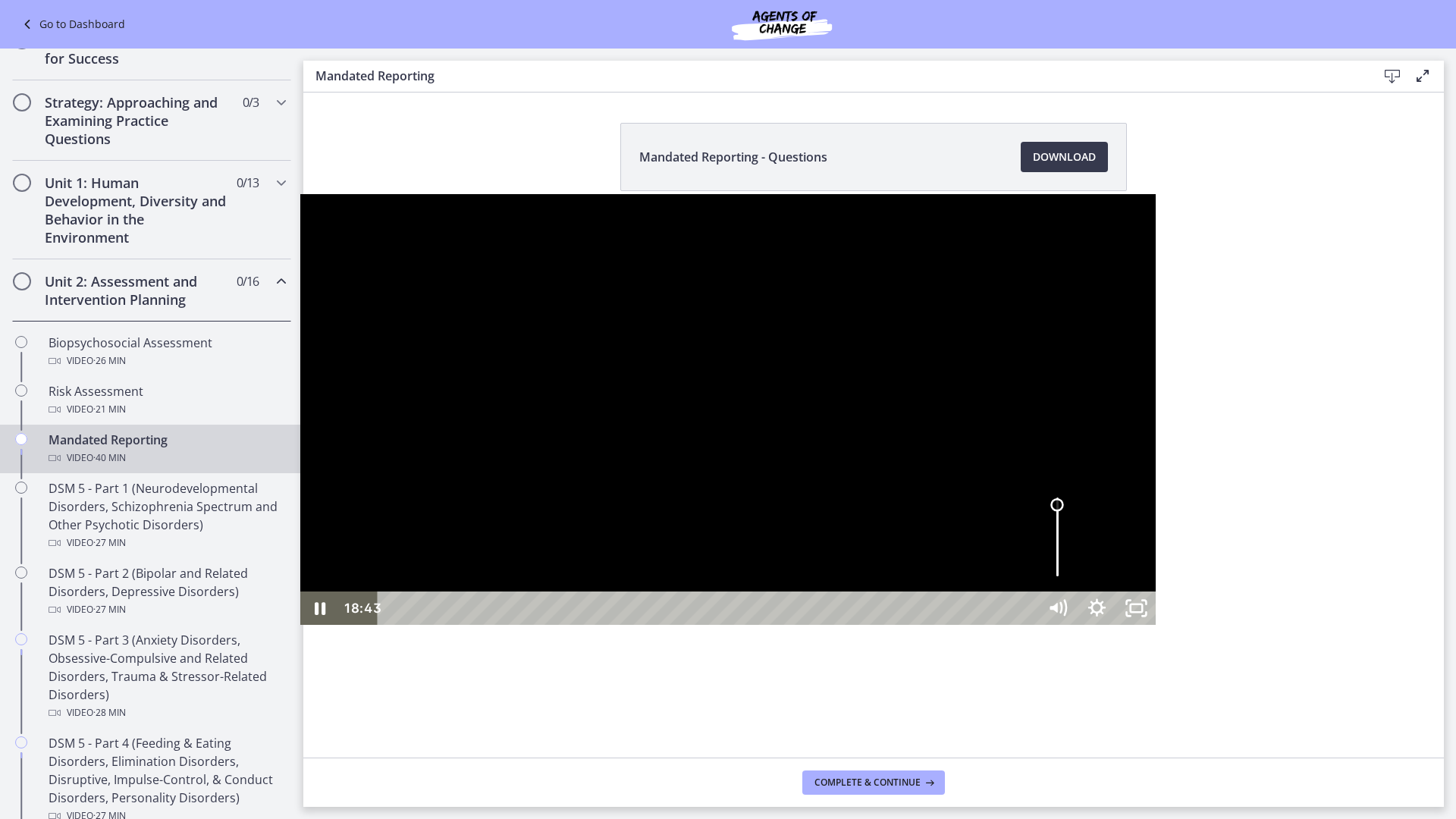 drag, startPoint x: 1360, startPoint y: 765, endPoint x: 1332, endPoint y: 699, distance: 71.69379 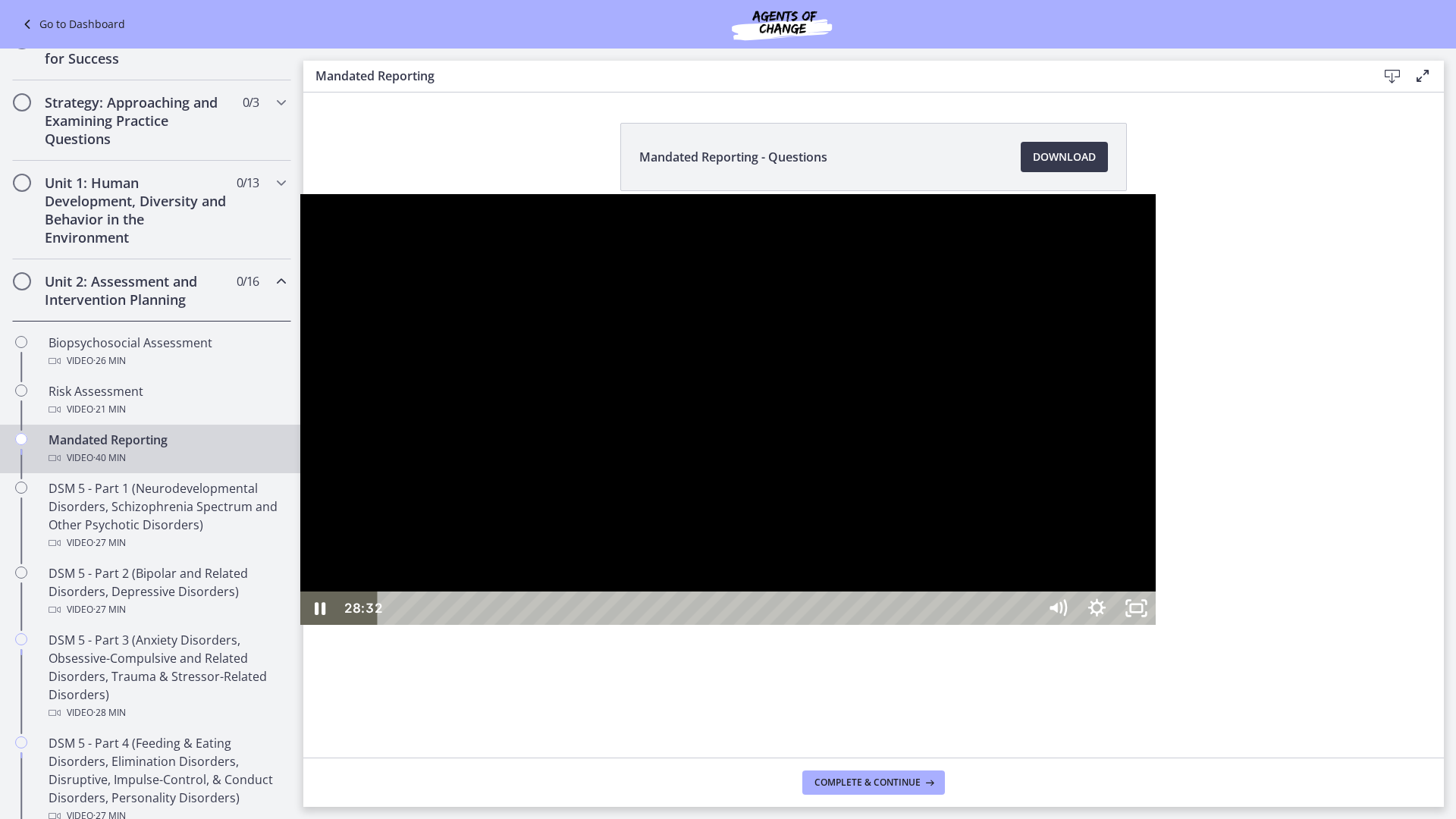 click at bounding box center [728, 410] 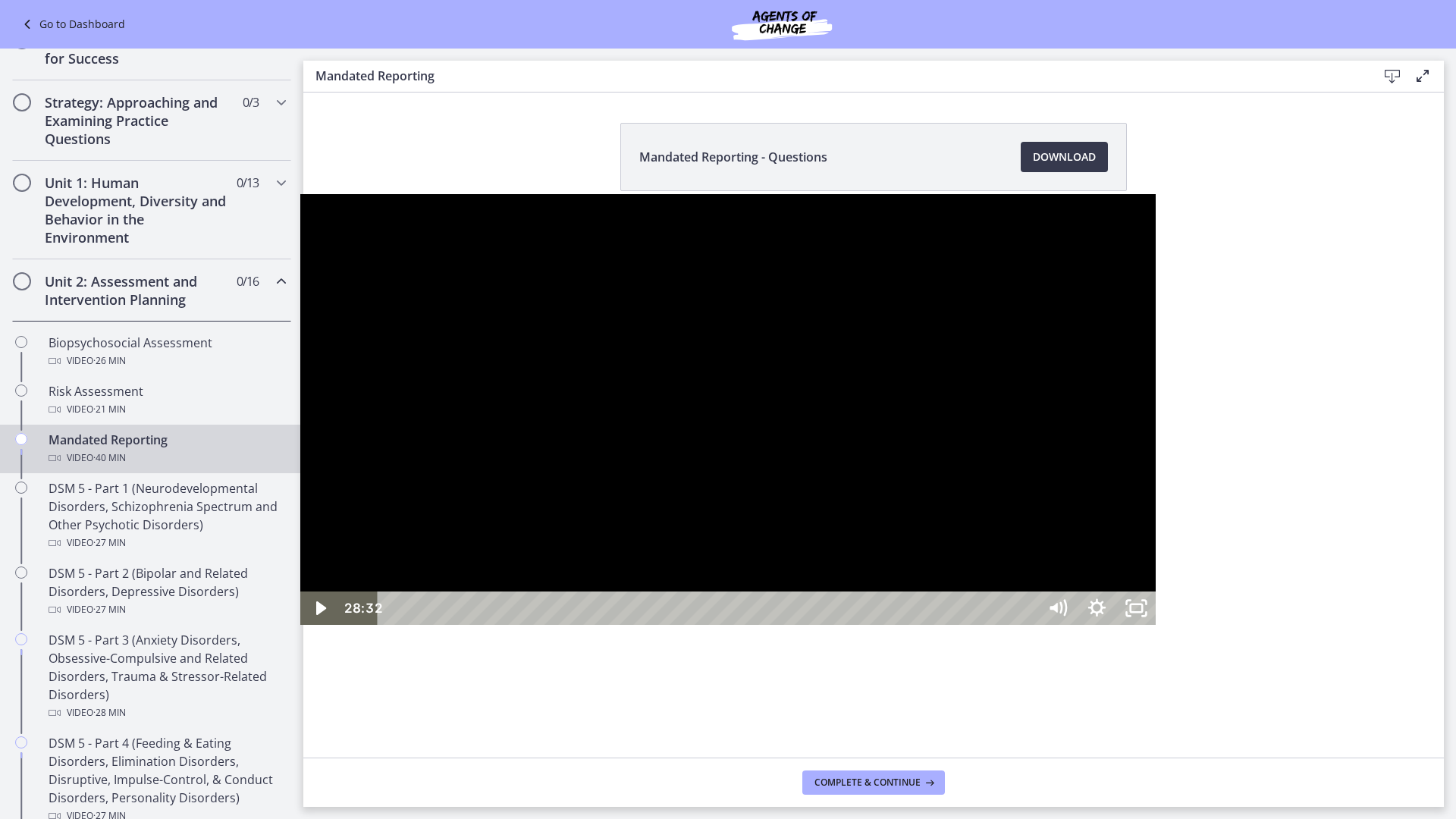 click at bounding box center [300, 194] 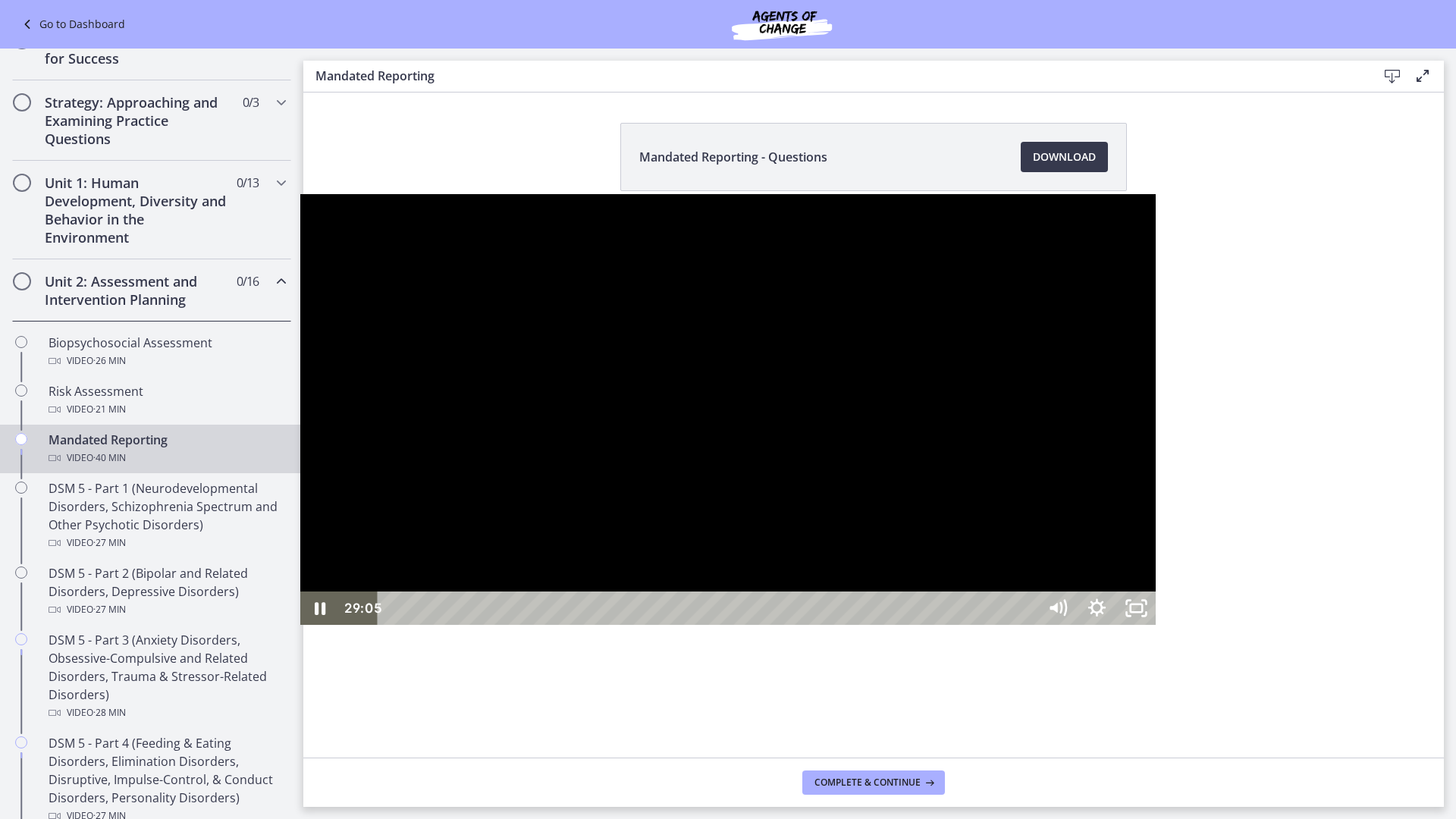 click at bounding box center [728, 410] 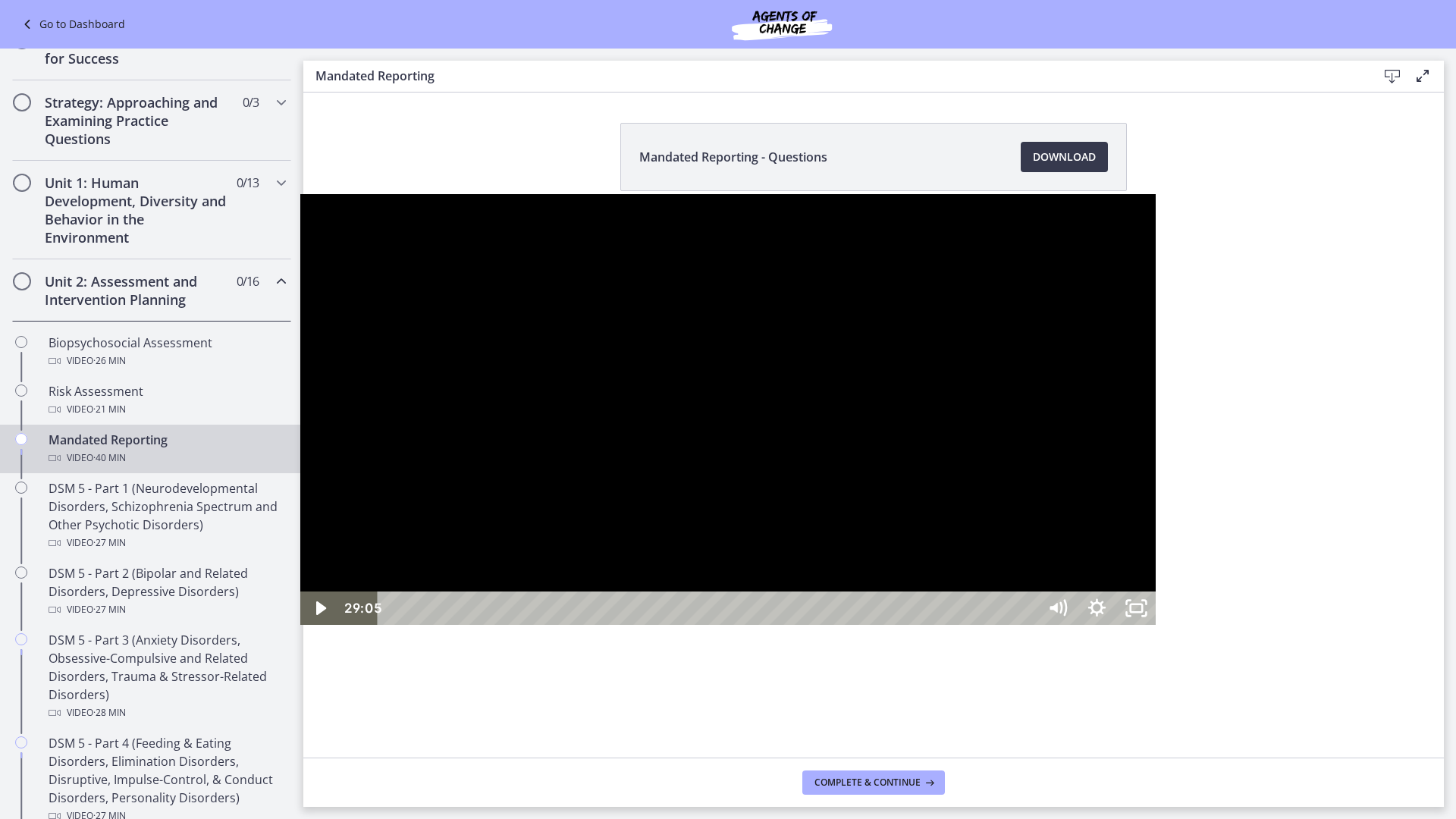 click at bounding box center [728, 410] 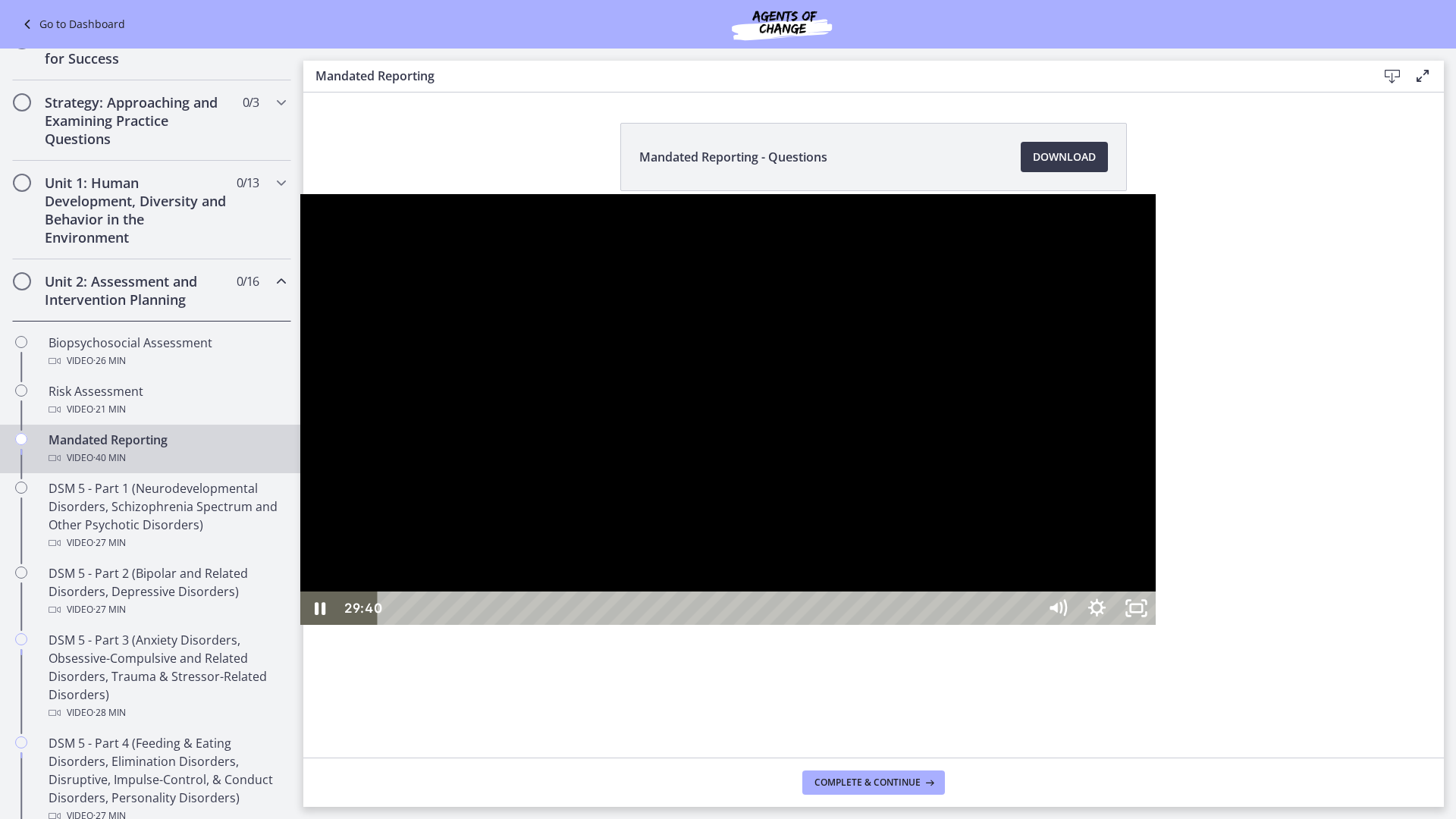 click on "31:27" at bounding box center [710, 608] 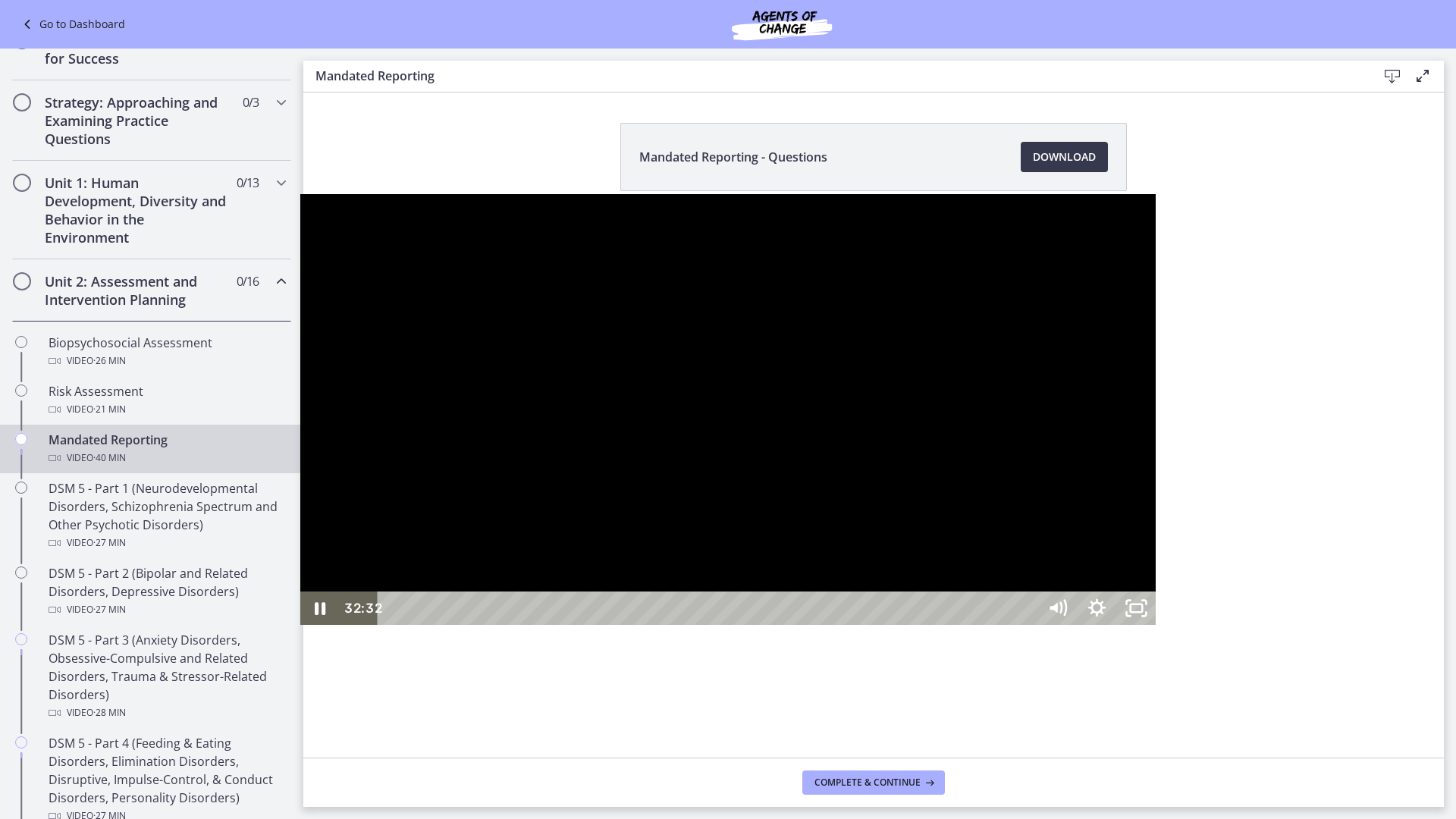 click at bounding box center (728, 410) 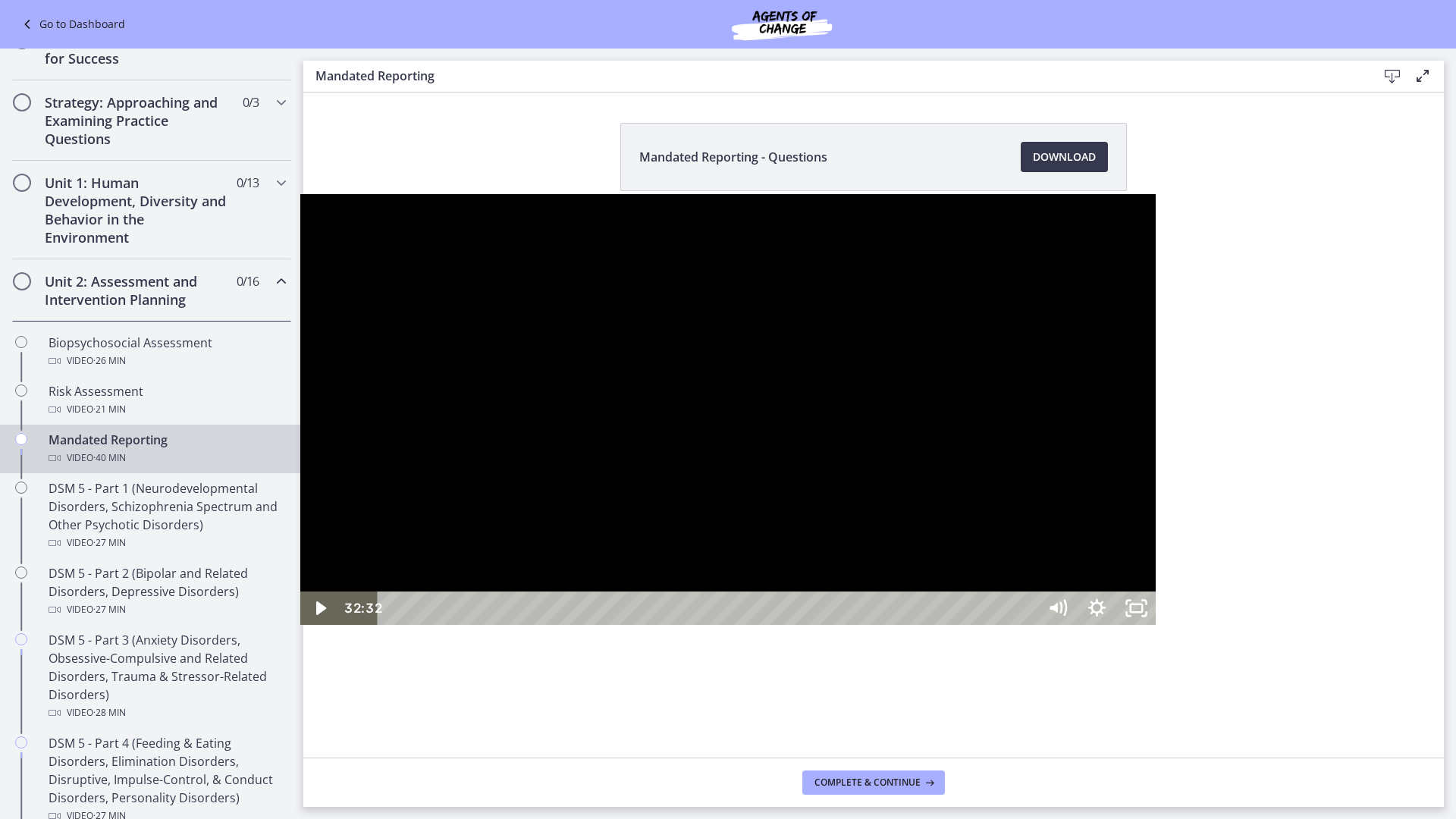 click at bounding box center [300, 194] 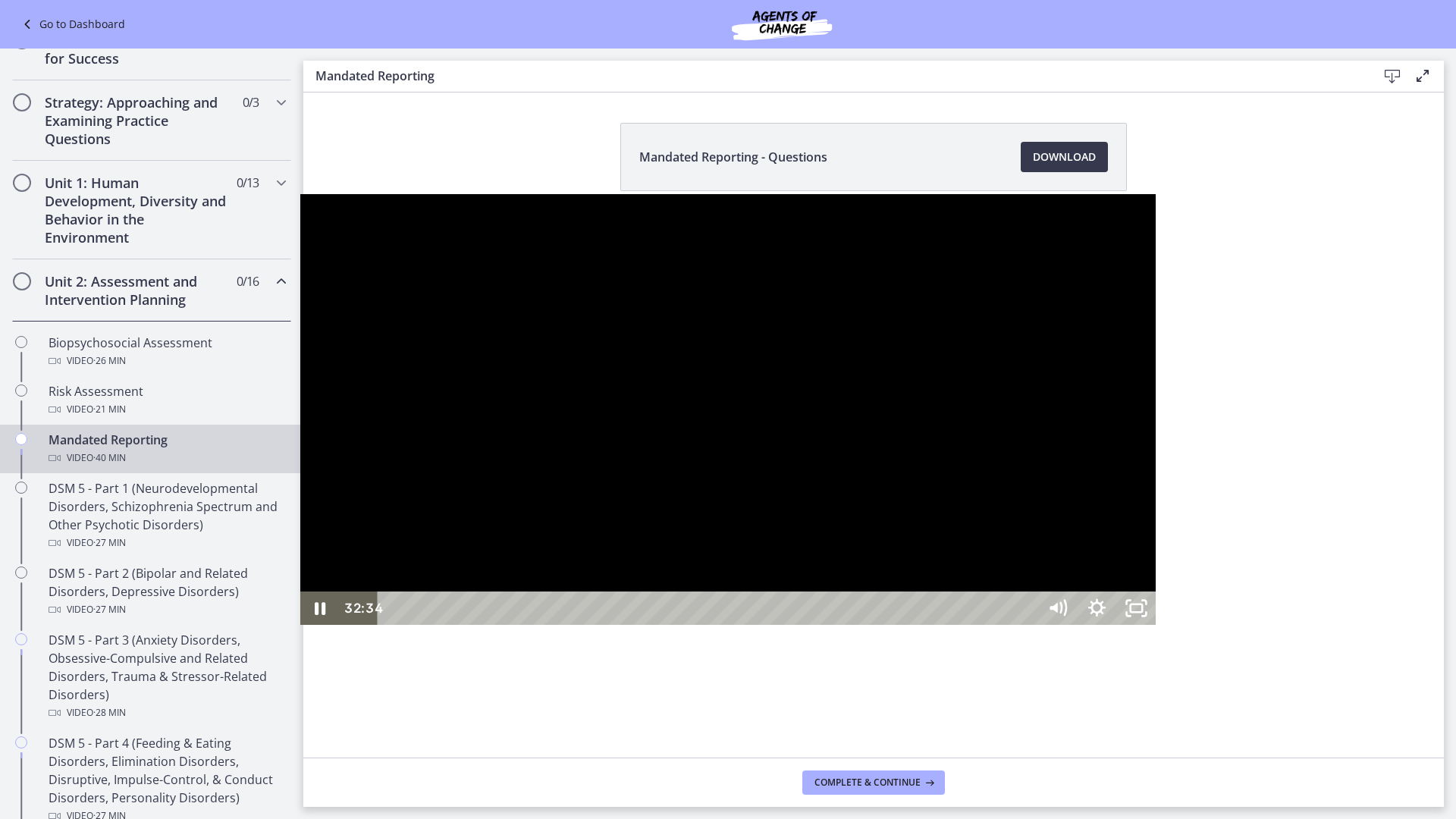 click at bounding box center [300, 194] 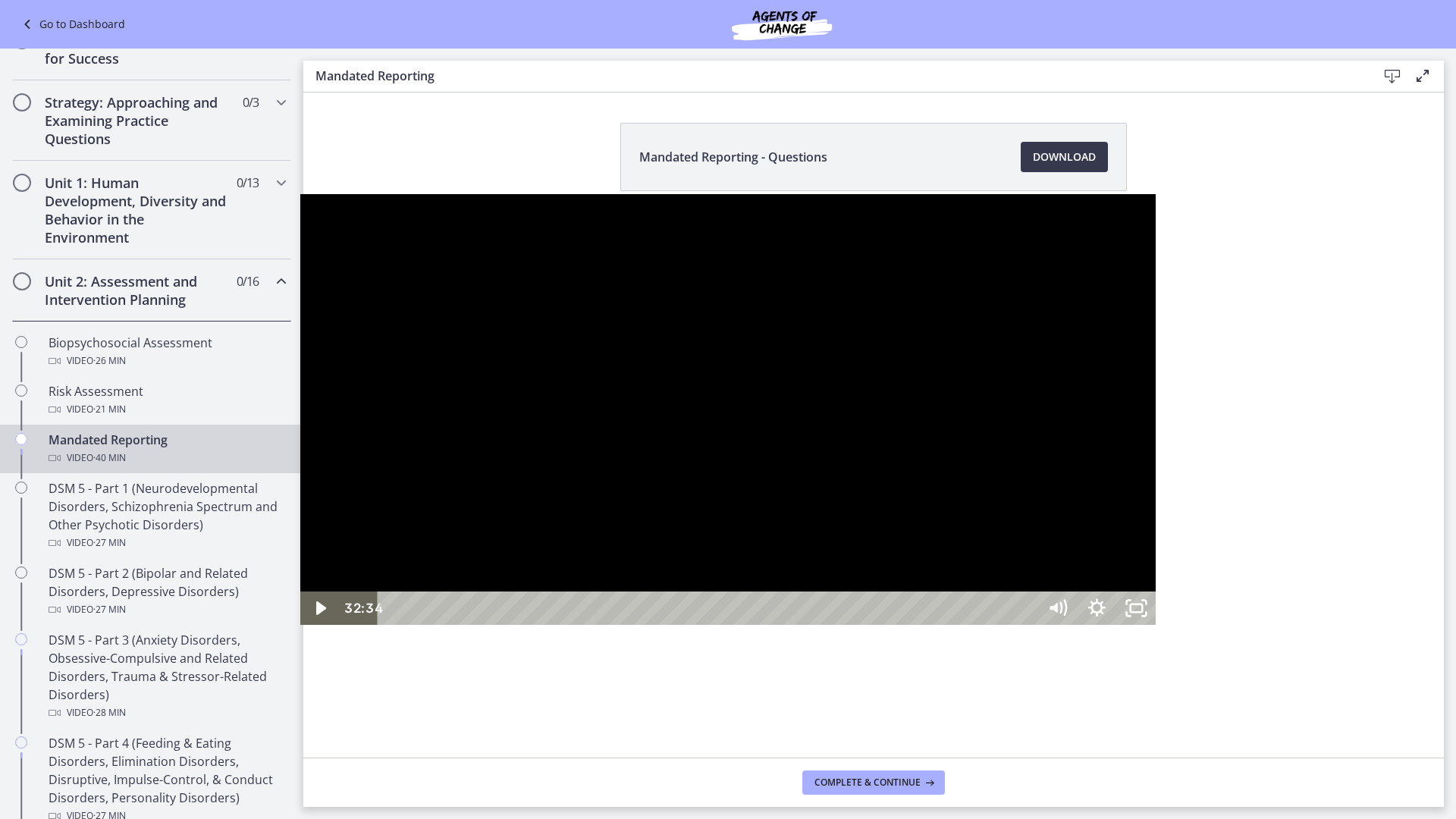 click at bounding box center [300, 194] 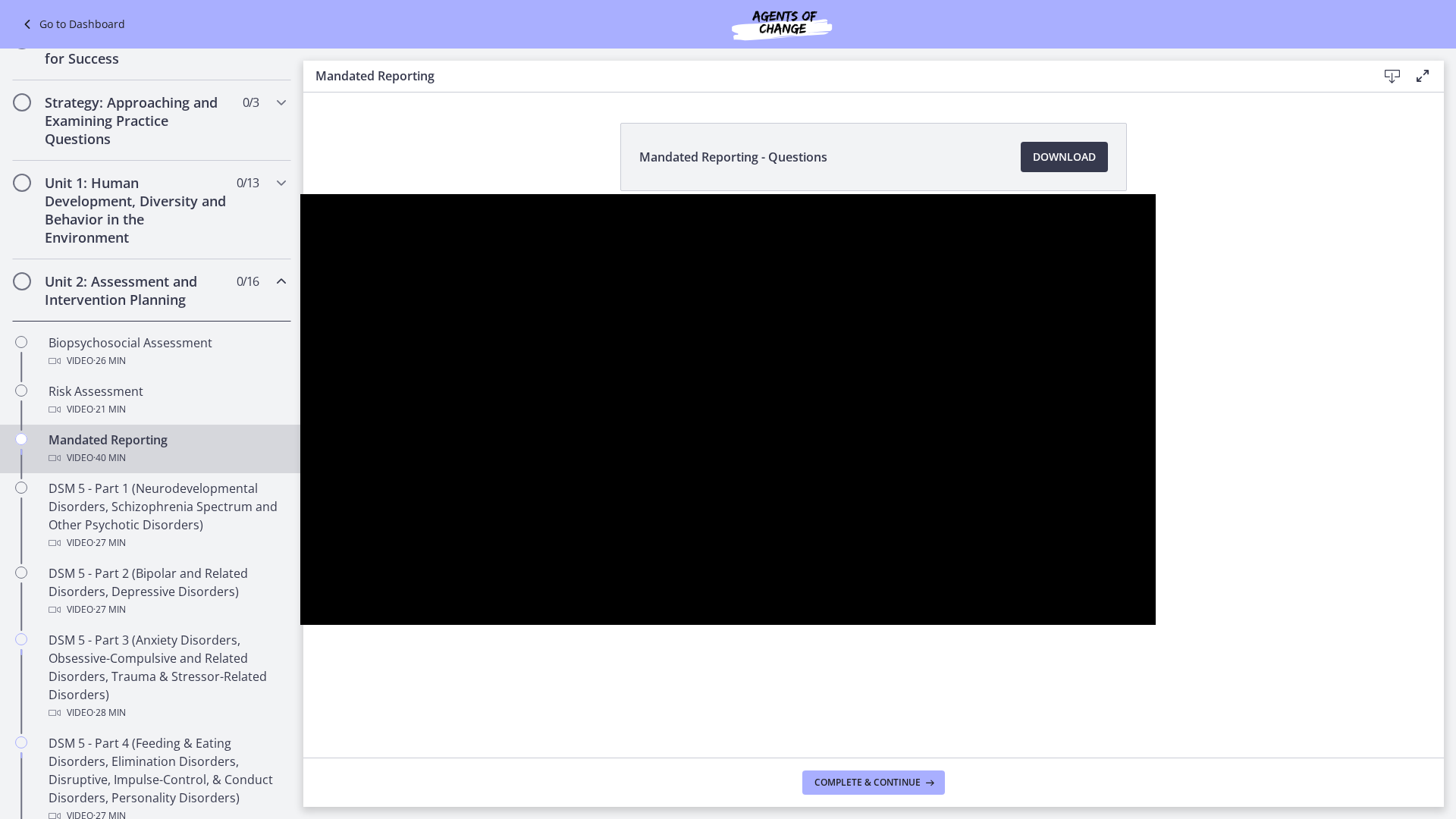 click at bounding box center (300, 194) 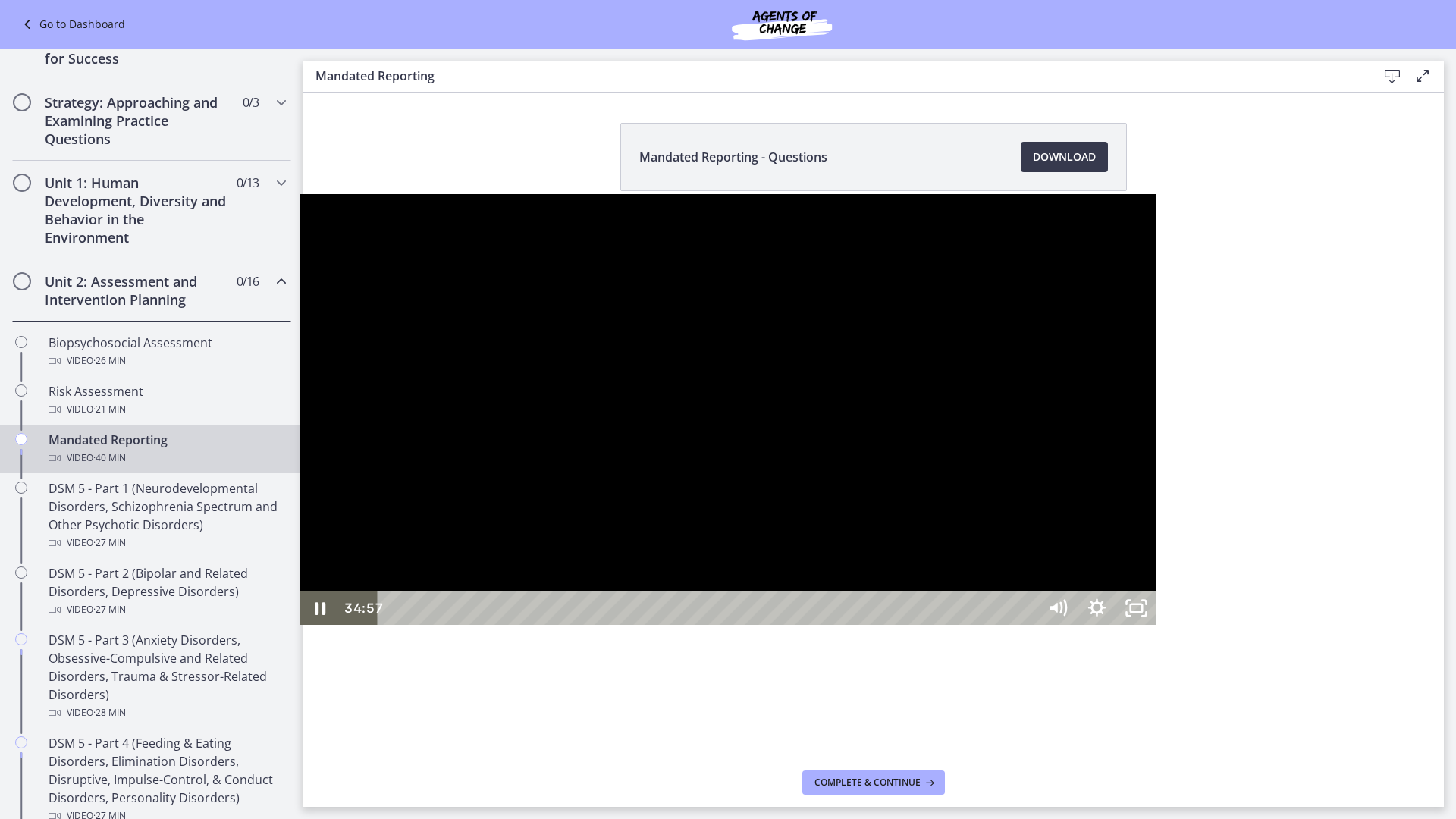 click on "34:57" at bounding box center (710, 608) 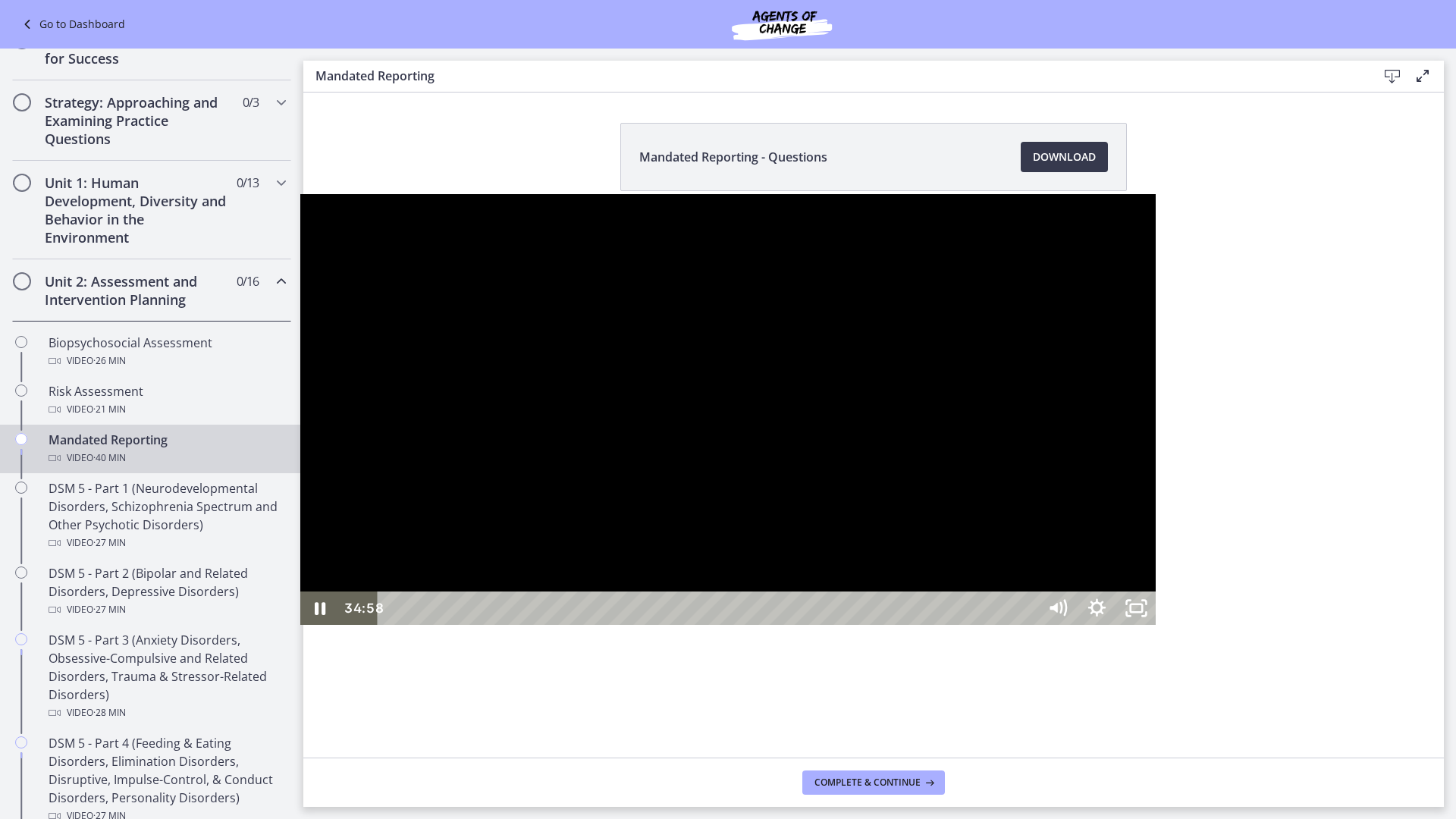 click on "34:37" at bounding box center (710, 608) 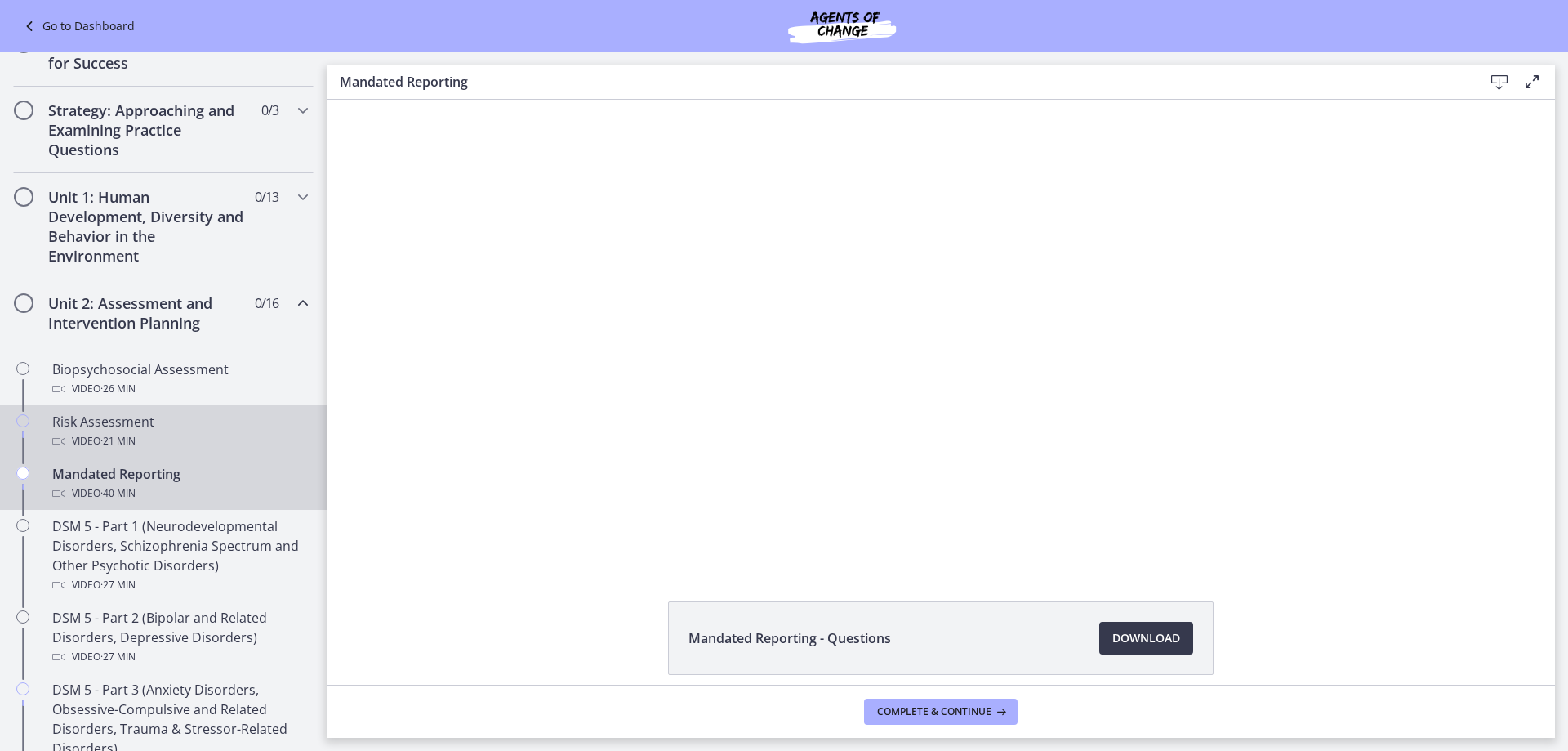 click on "Risk Assessment
Video
·  21 min" at bounding box center (163, 431) 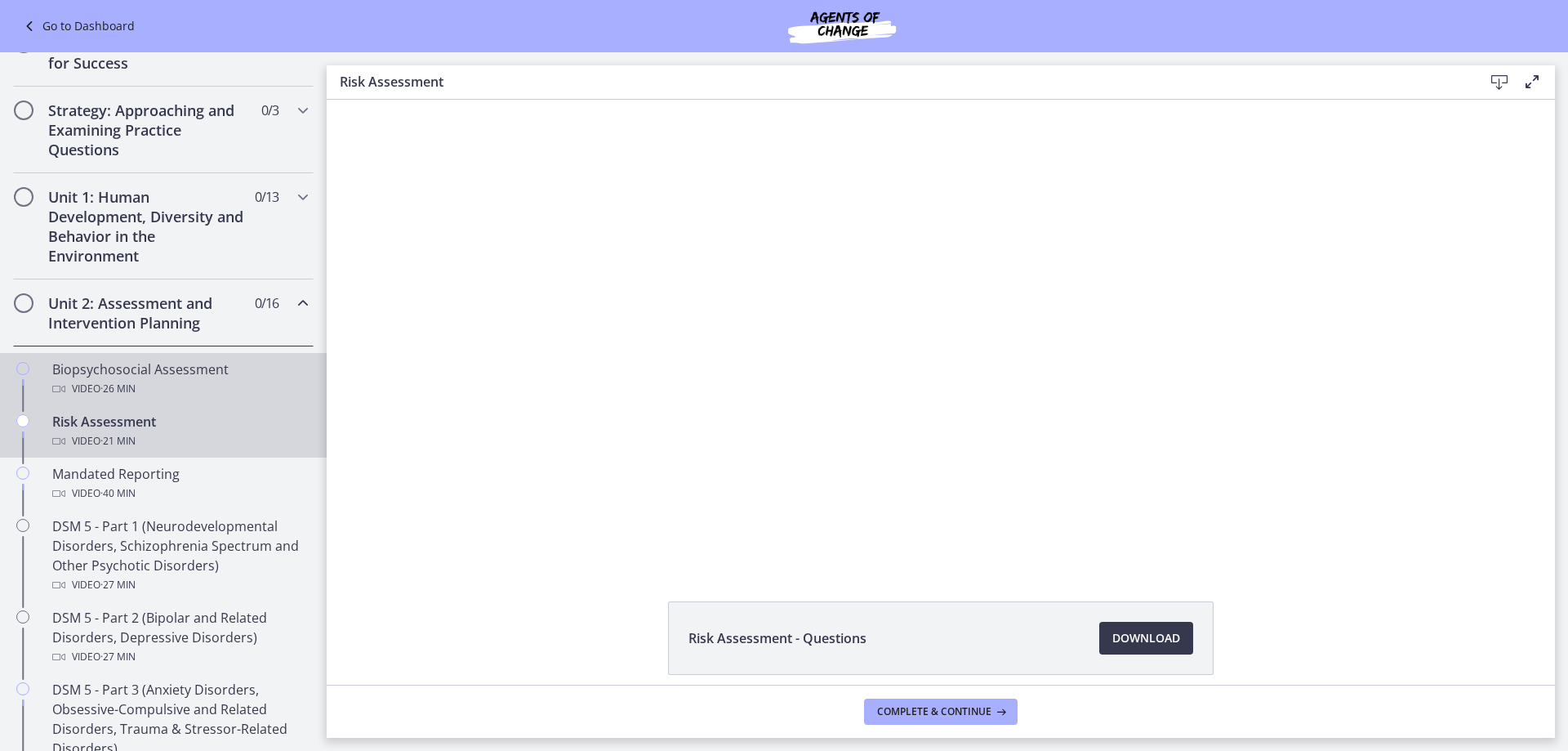 scroll, scrollTop: 0, scrollLeft: 0, axis: both 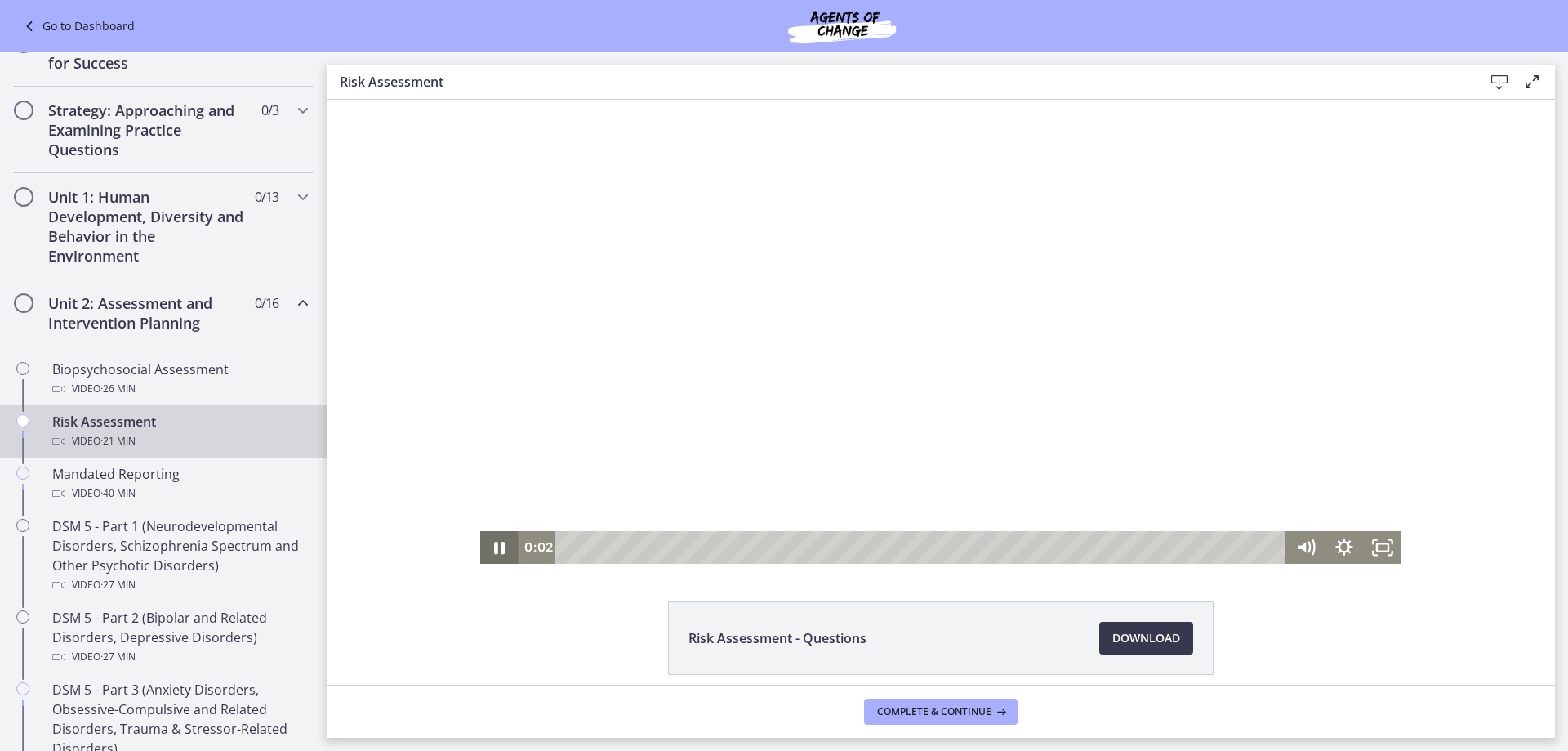 click 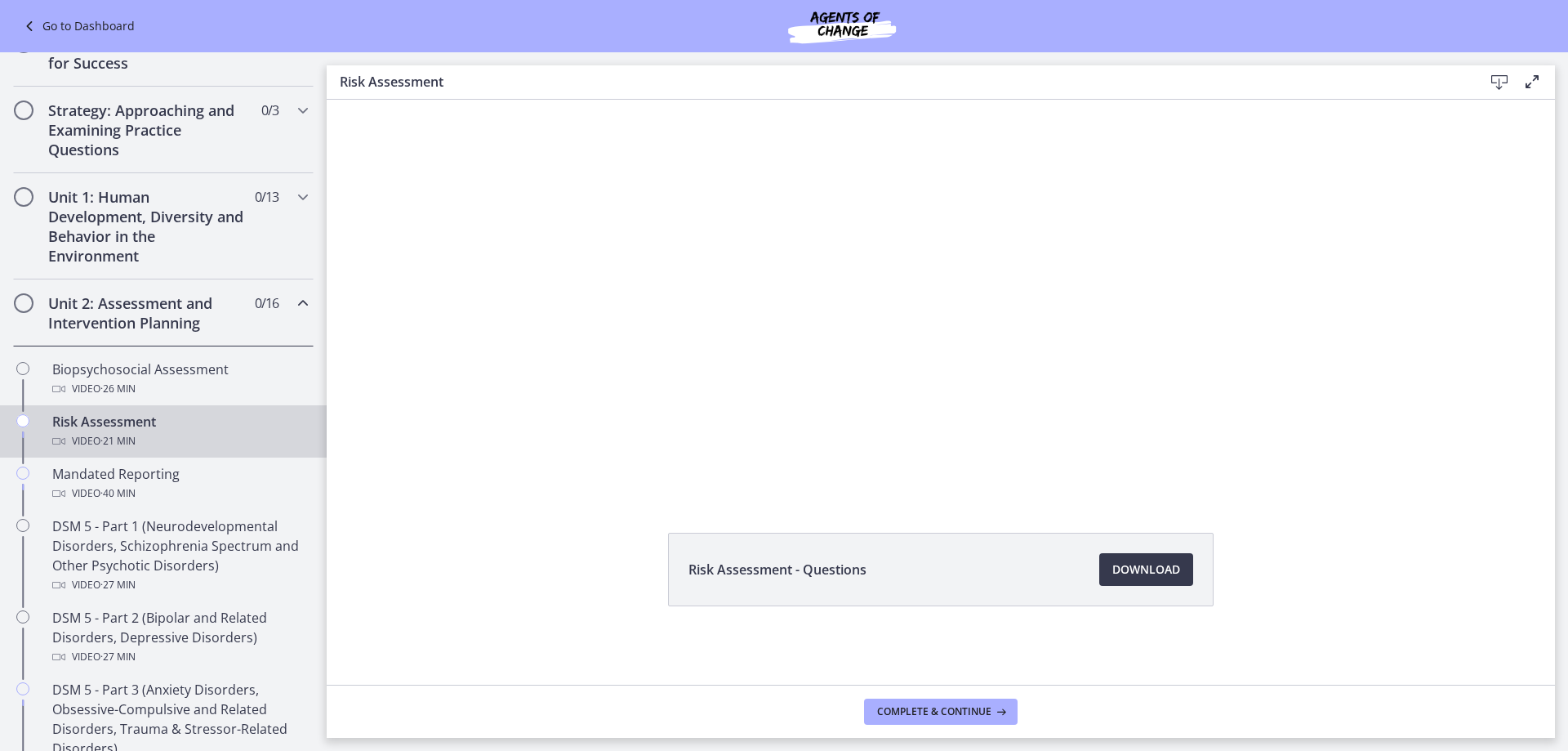 scroll, scrollTop: 69, scrollLeft: 0, axis: vertical 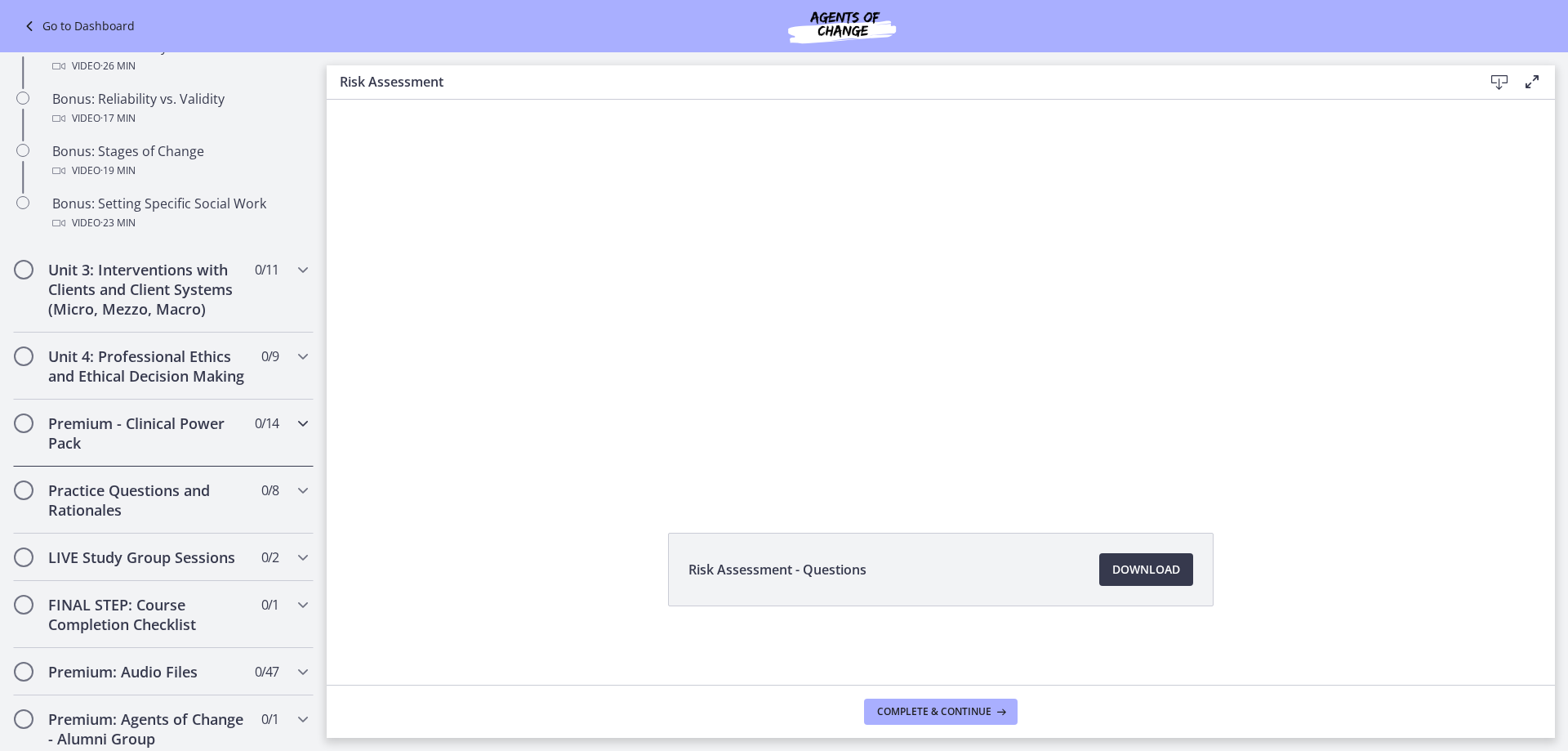 click on "Premium - Clinical Power Pack" at bounding box center (148, 433) 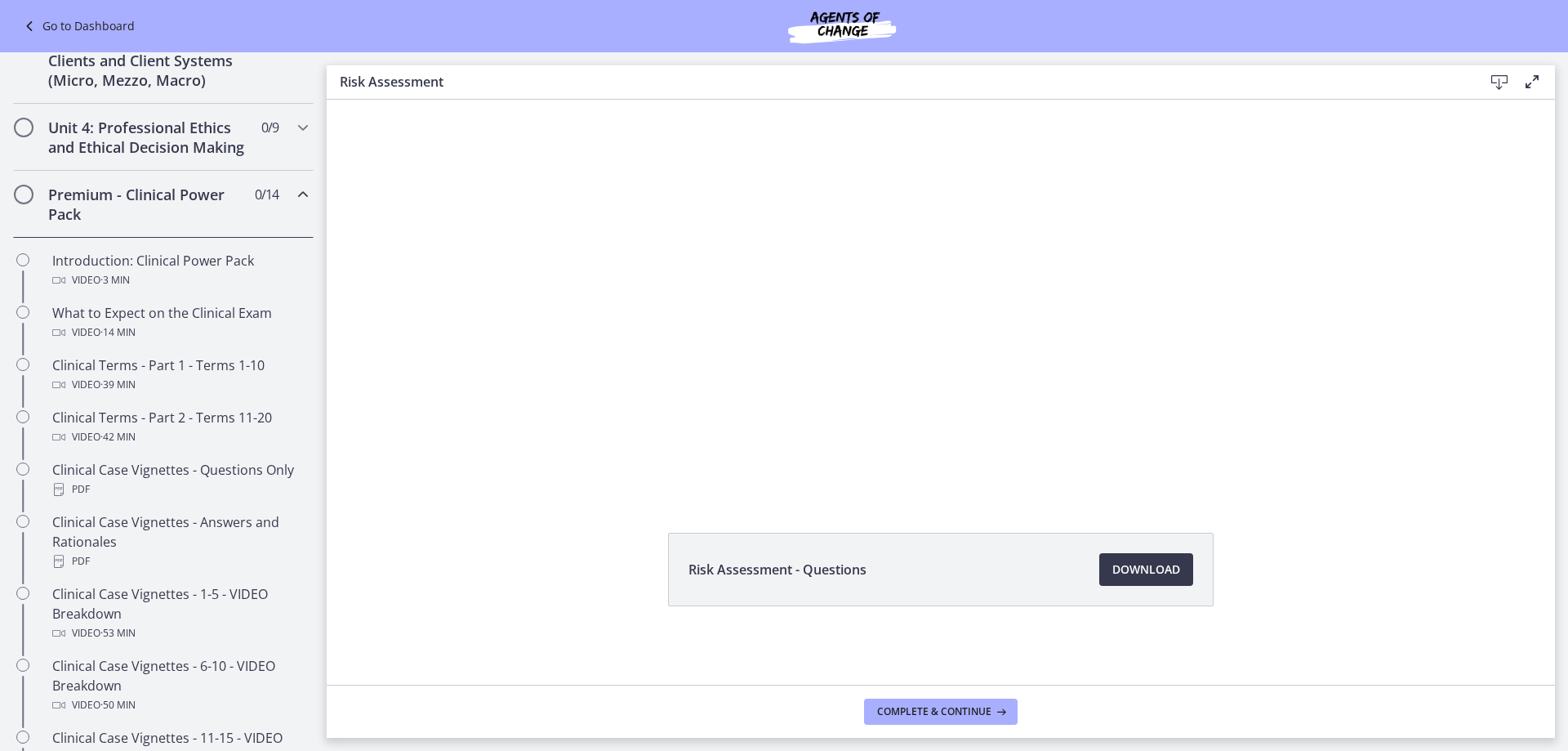 scroll, scrollTop: 599, scrollLeft: 0, axis: vertical 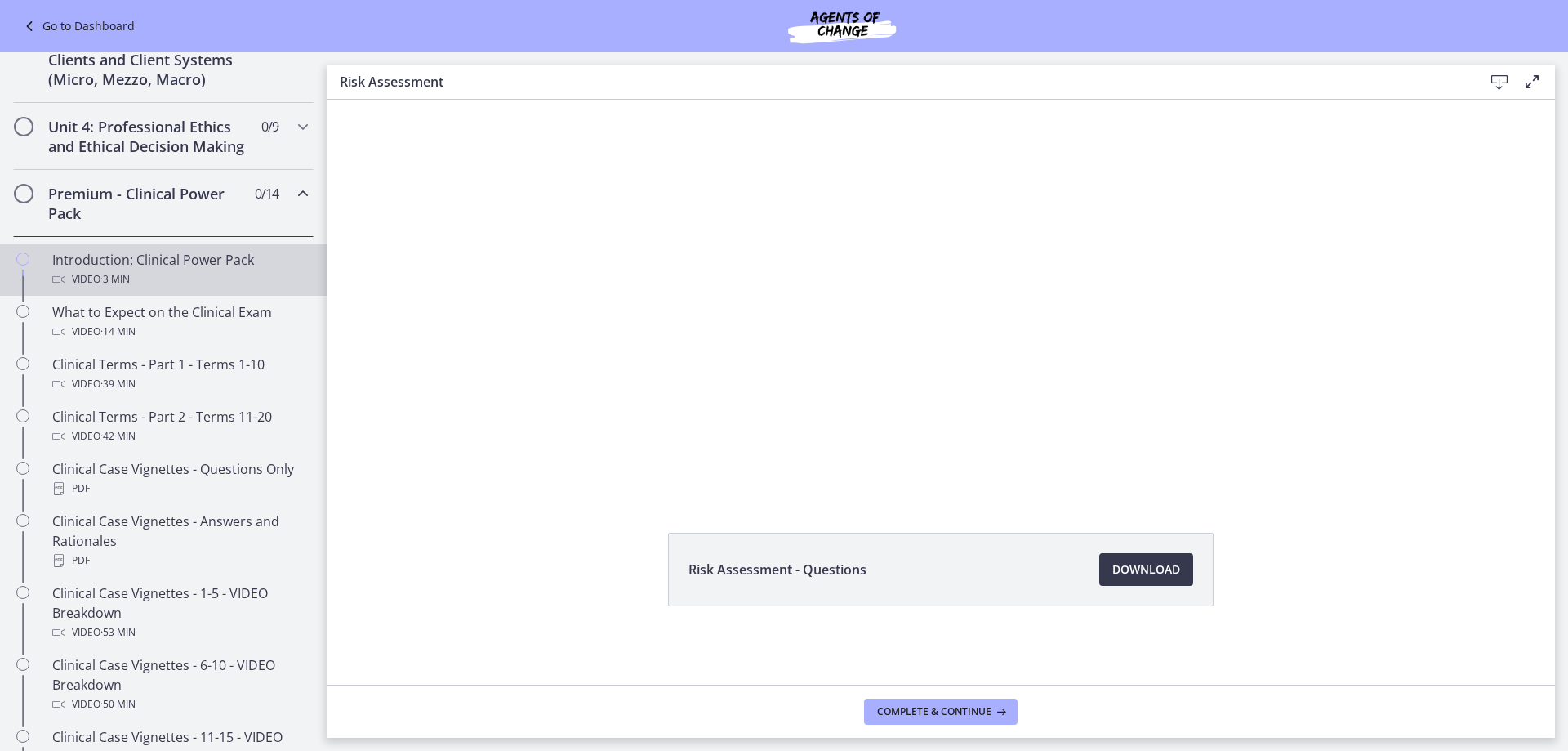 click on "Video
·  3 min" at bounding box center [180, 279] 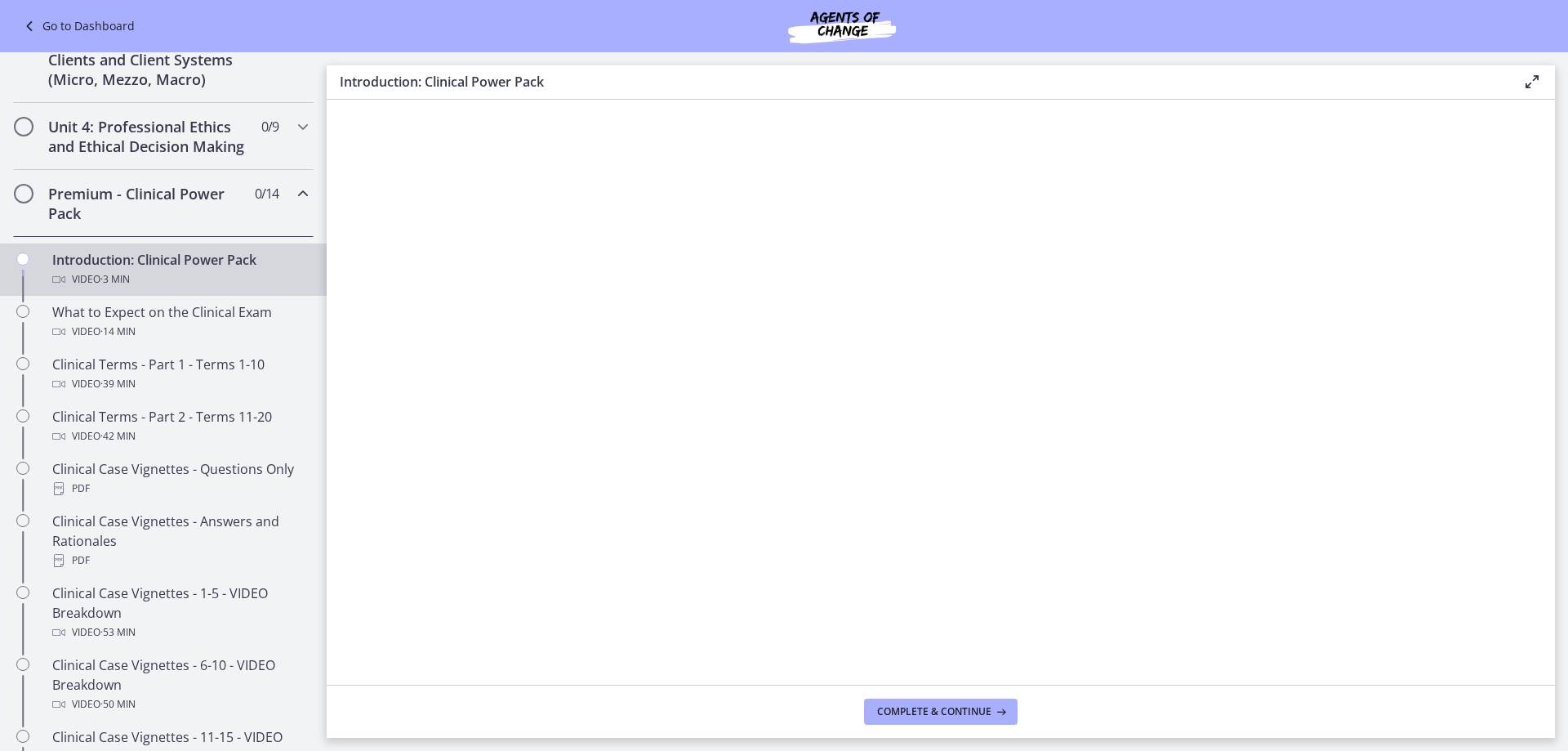scroll, scrollTop: 0, scrollLeft: 0, axis: both 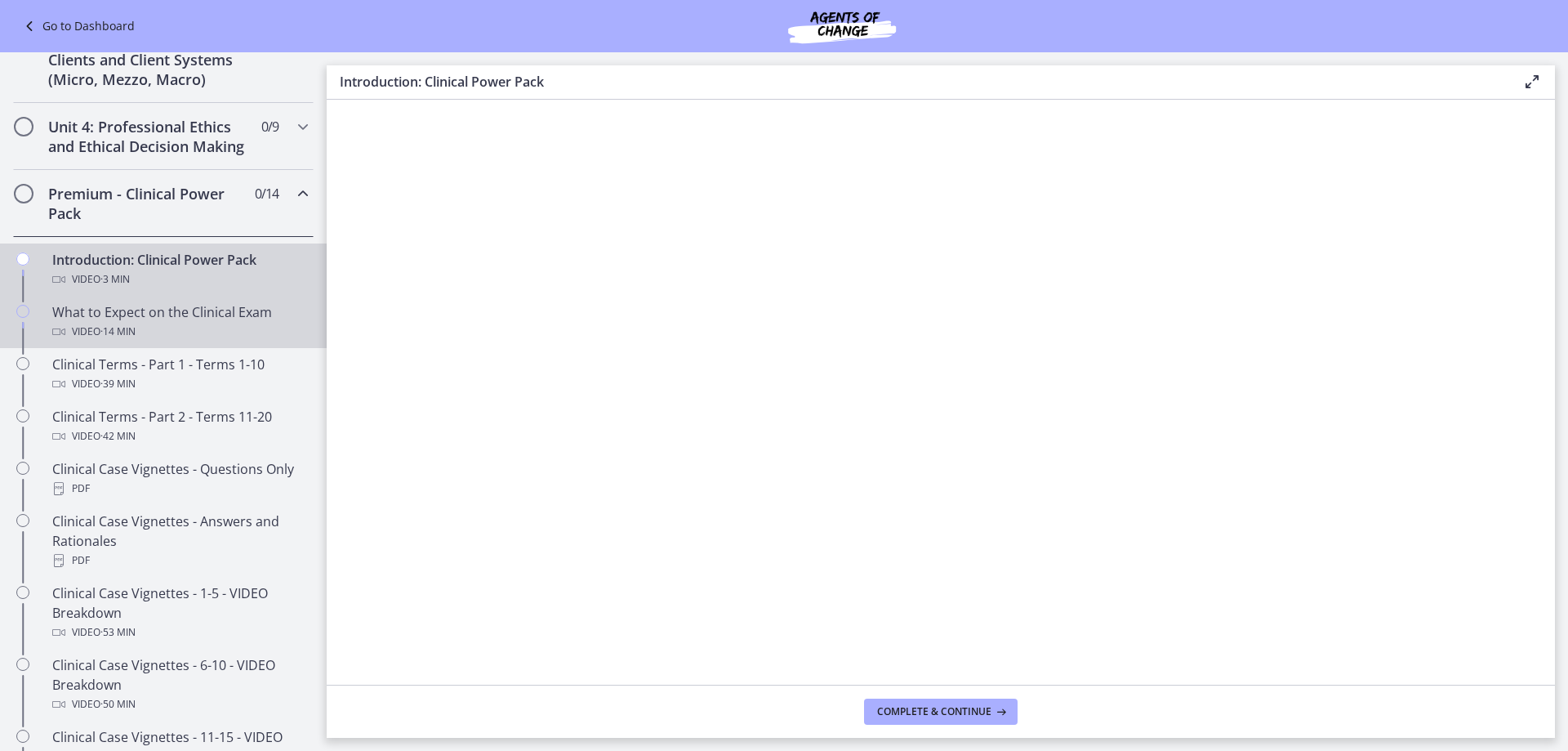click on "Video
·  14 min" at bounding box center [180, 332] 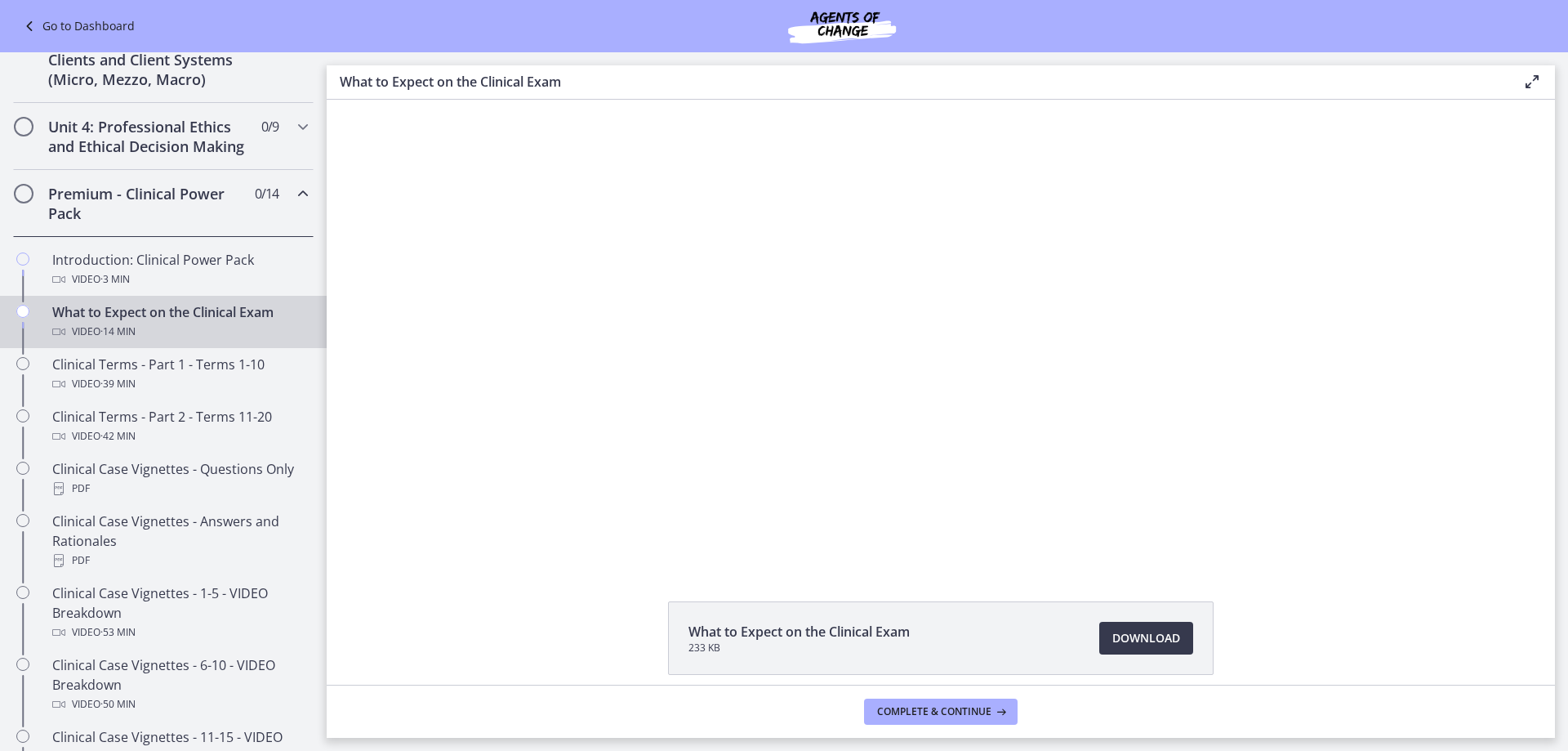 scroll, scrollTop: 0, scrollLeft: 0, axis: both 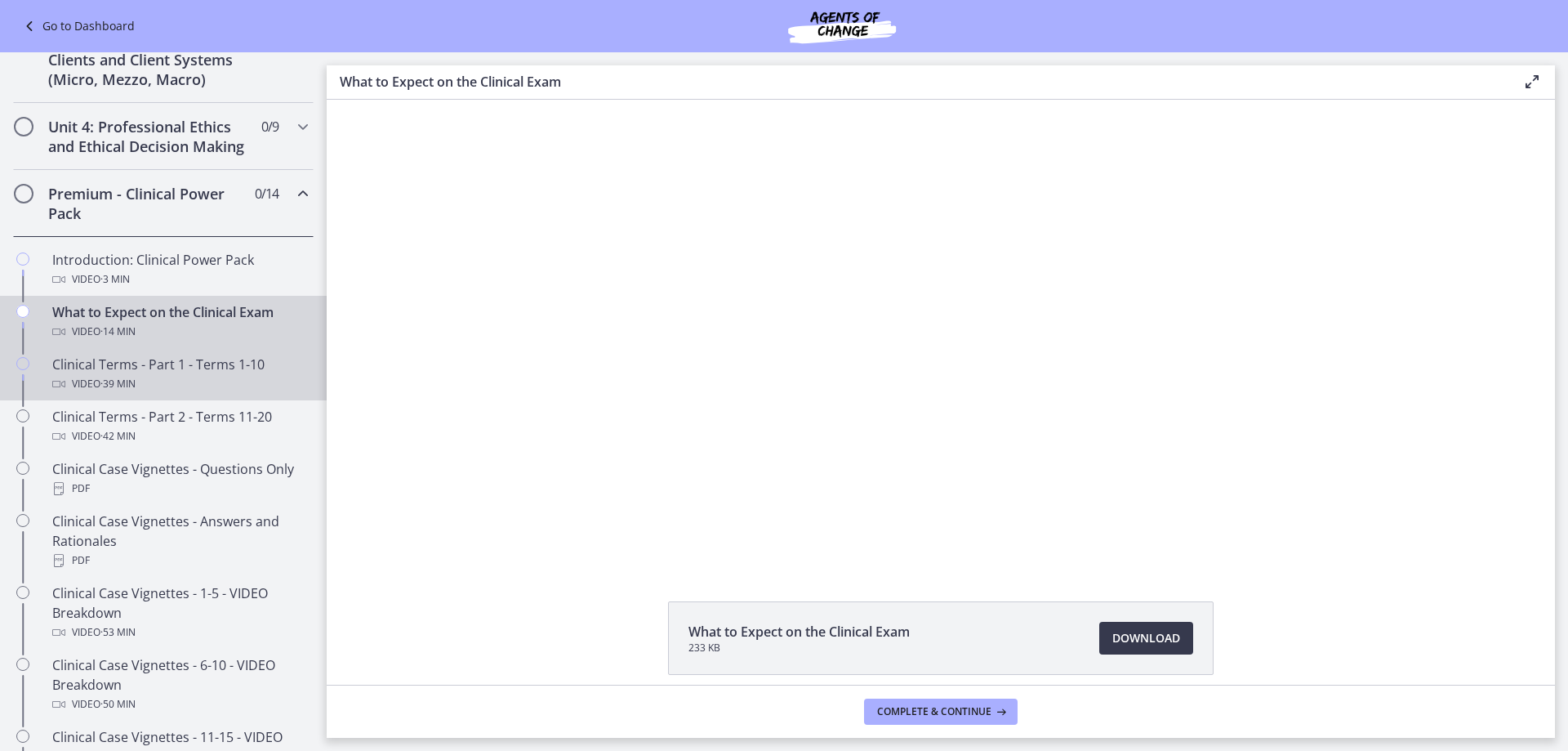 click on "Video
·  39 min" at bounding box center [180, 384] 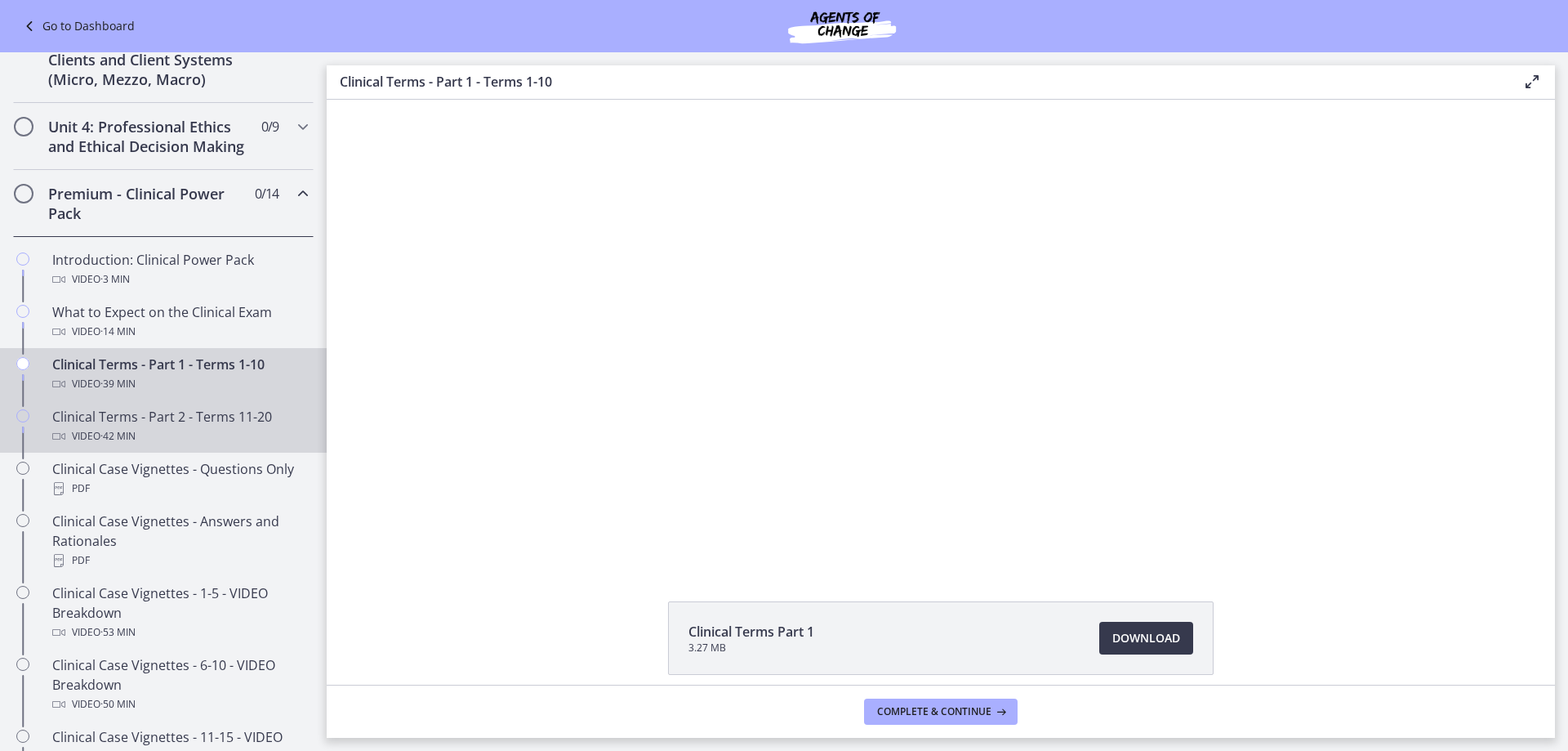 scroll, scrollTop: 0, scrollLeft: 0, axis: both 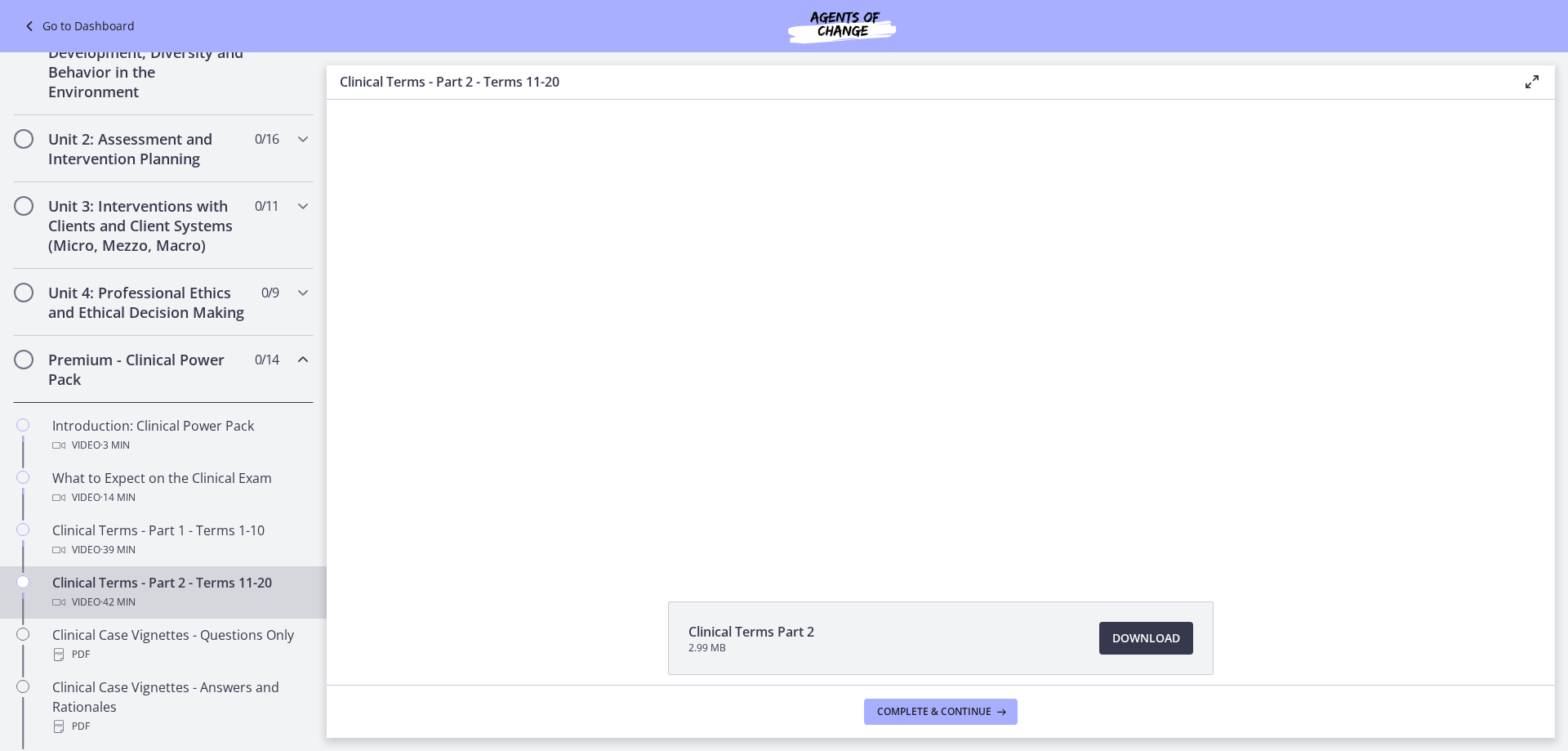 click on "Premium - Clinical Power Pack
0  /  14
Completed" at bounding box center (163, 369) 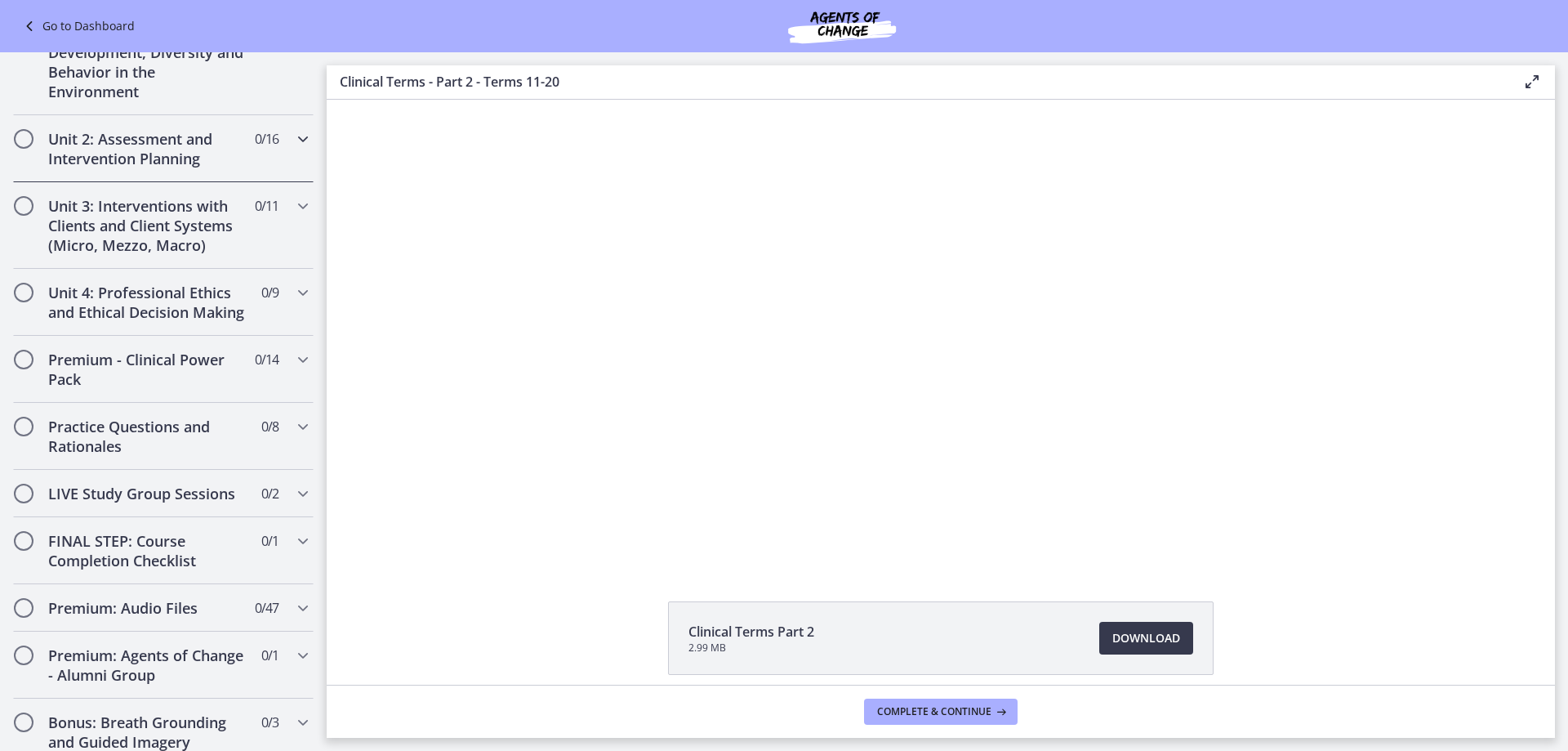 click on "Unit 2: Assessment and Intervention Planning" at bounding box center (148, 149) 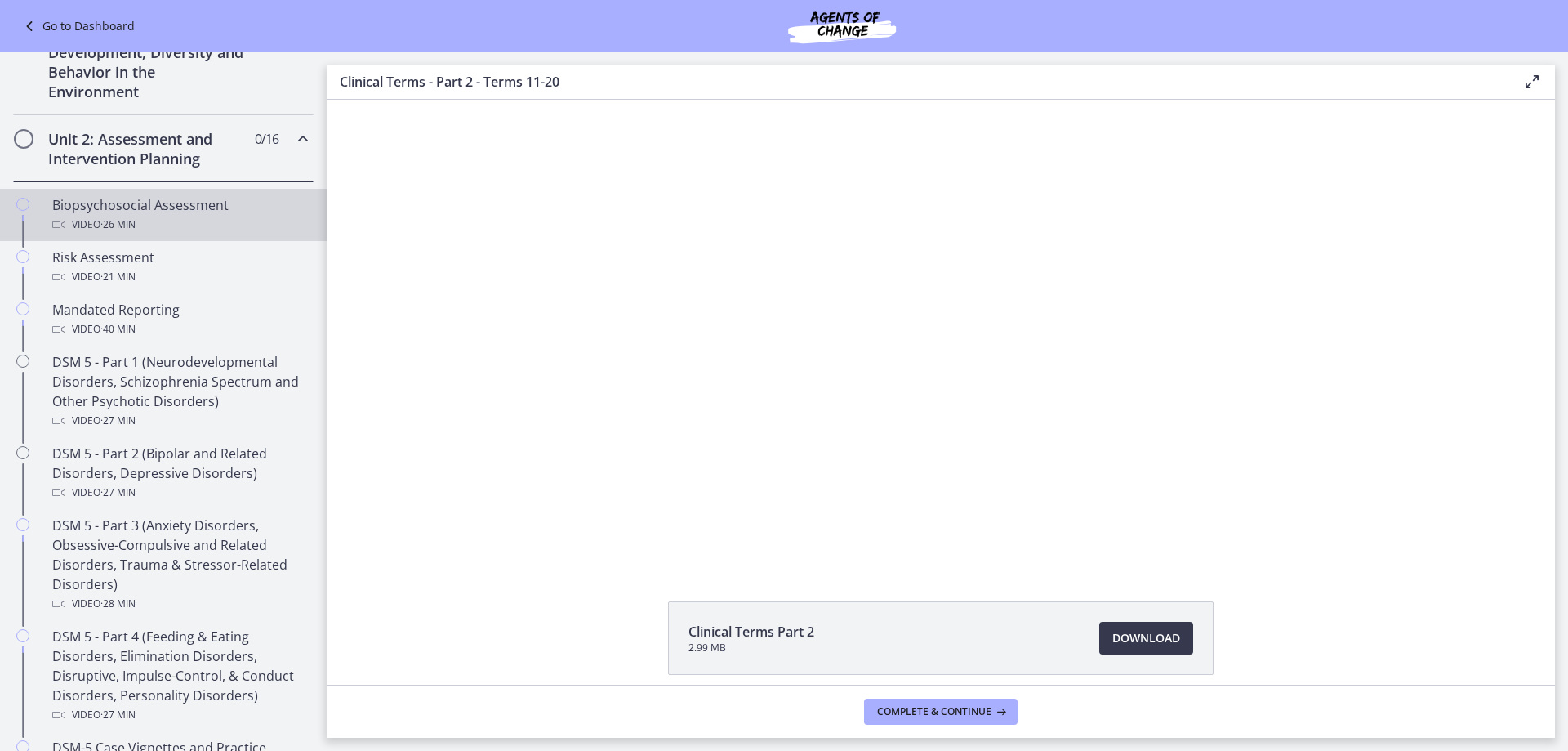 click on "Biopsychosocial Assessment
Video
·  26 min" at bounding box center (163, 215) 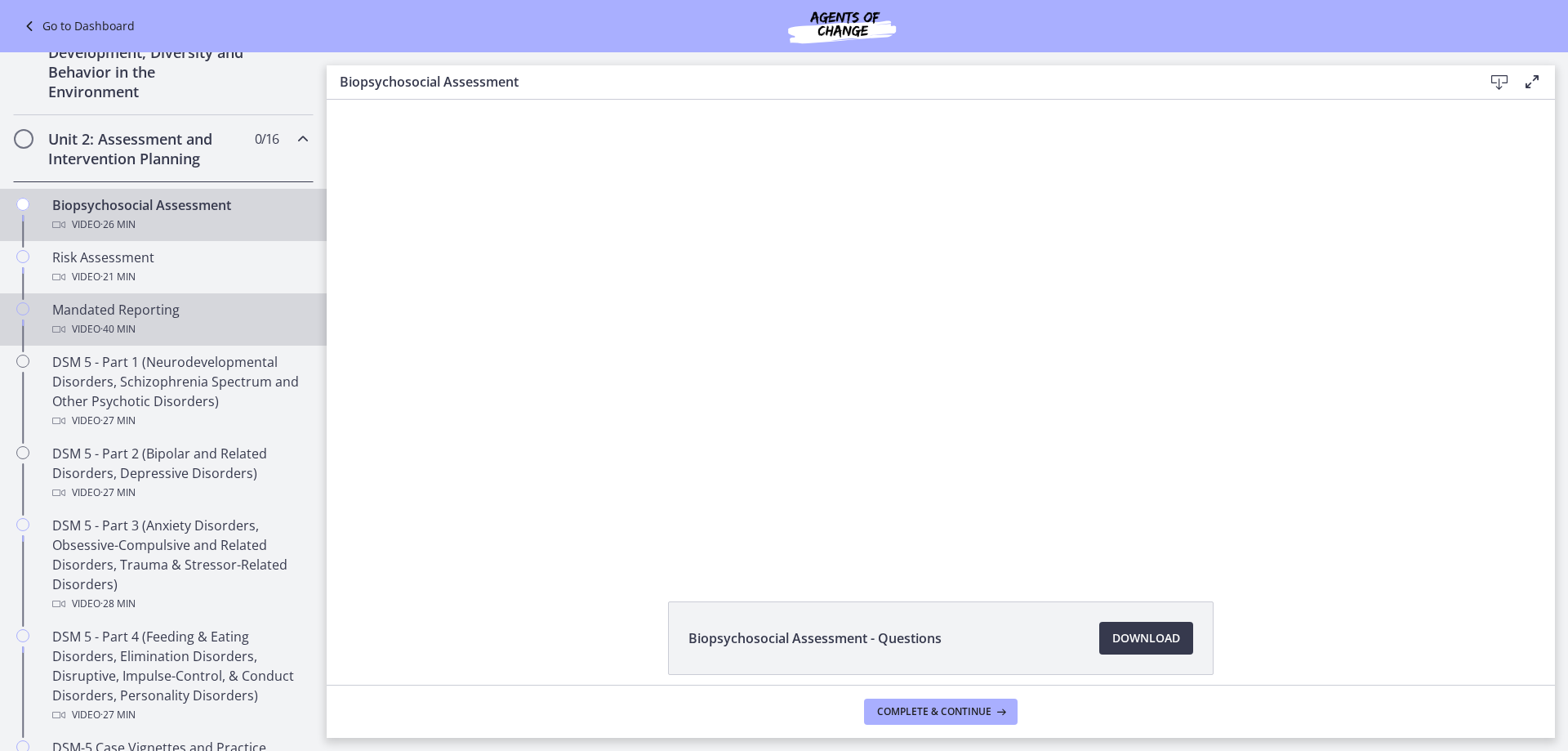 scroll, scrollTop: 0, scrollLeft: 0, axis: both 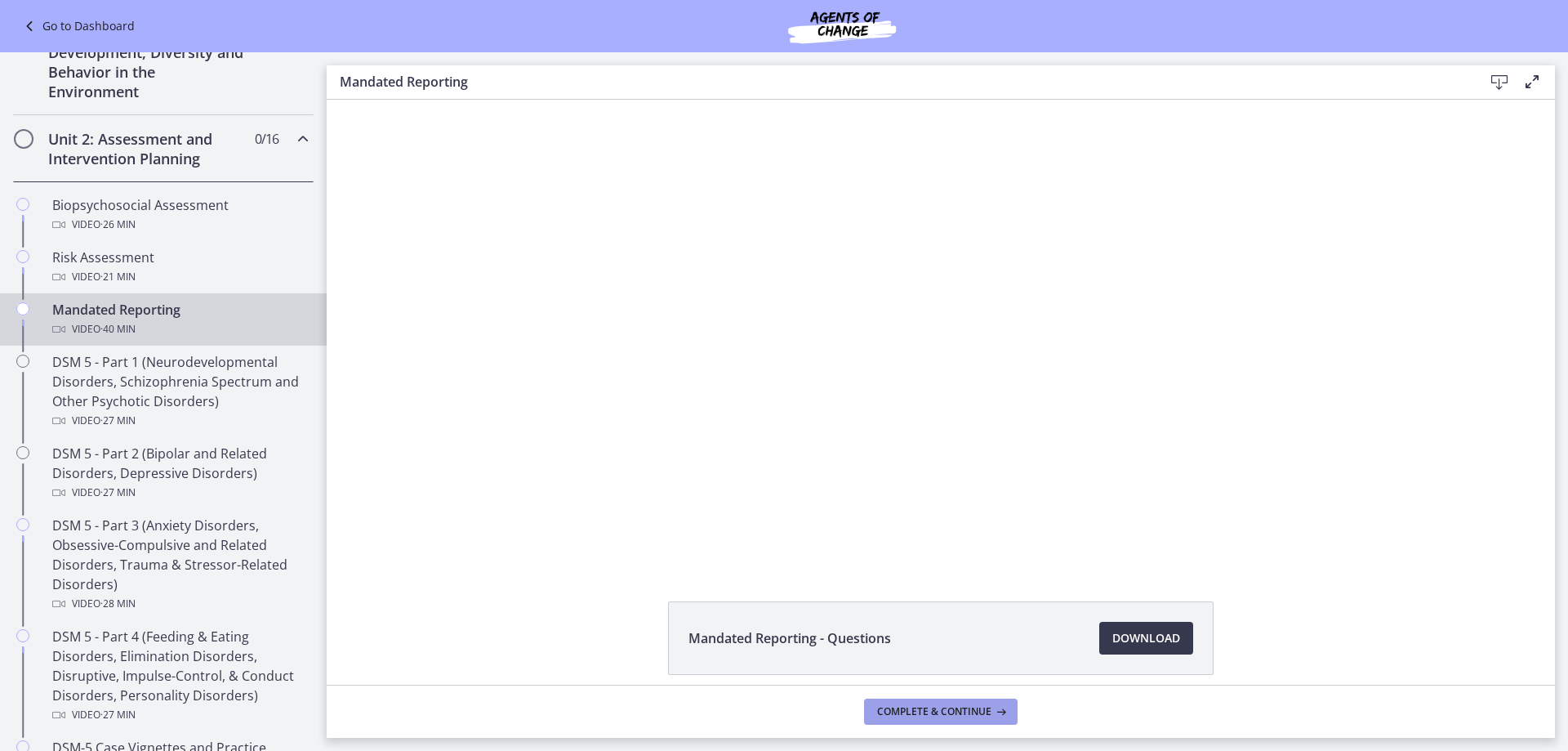 click on "Complete & continue" at bounding box center [934, 712] 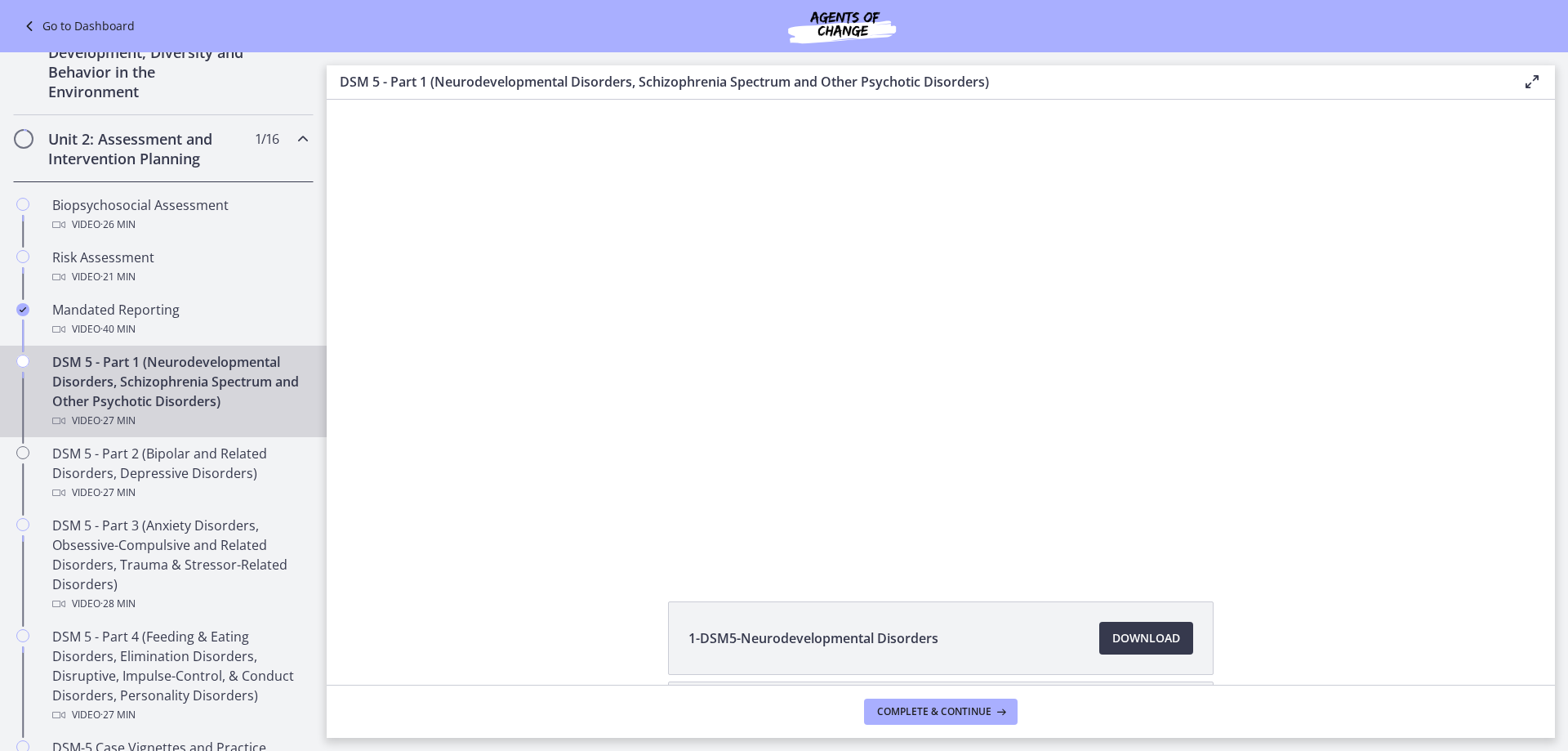 scroll, scrollTop: 0, scrollLeft: 0, axis: both 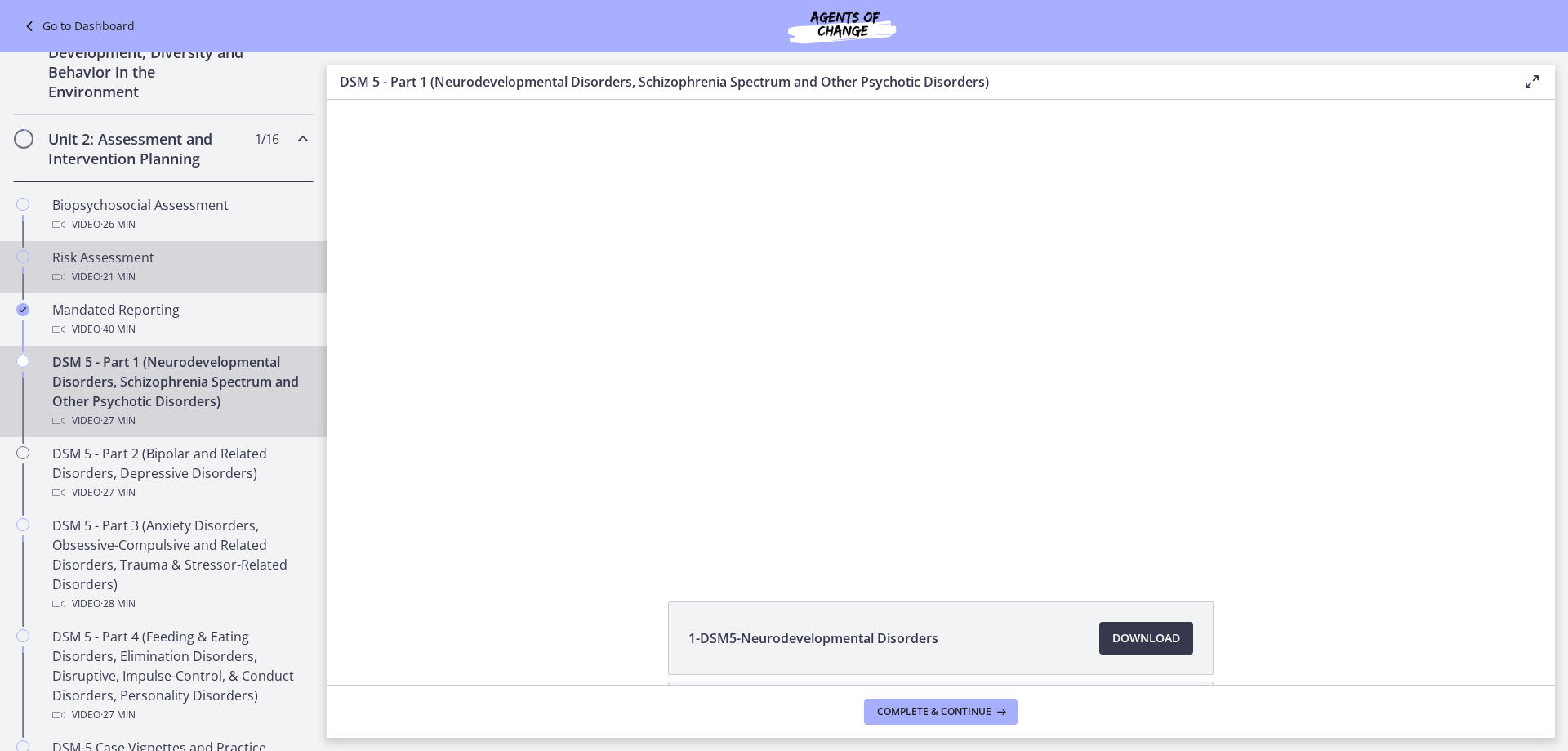click on "Risk Assessment
Video
·  21 min" at bounding box center [180, 267] 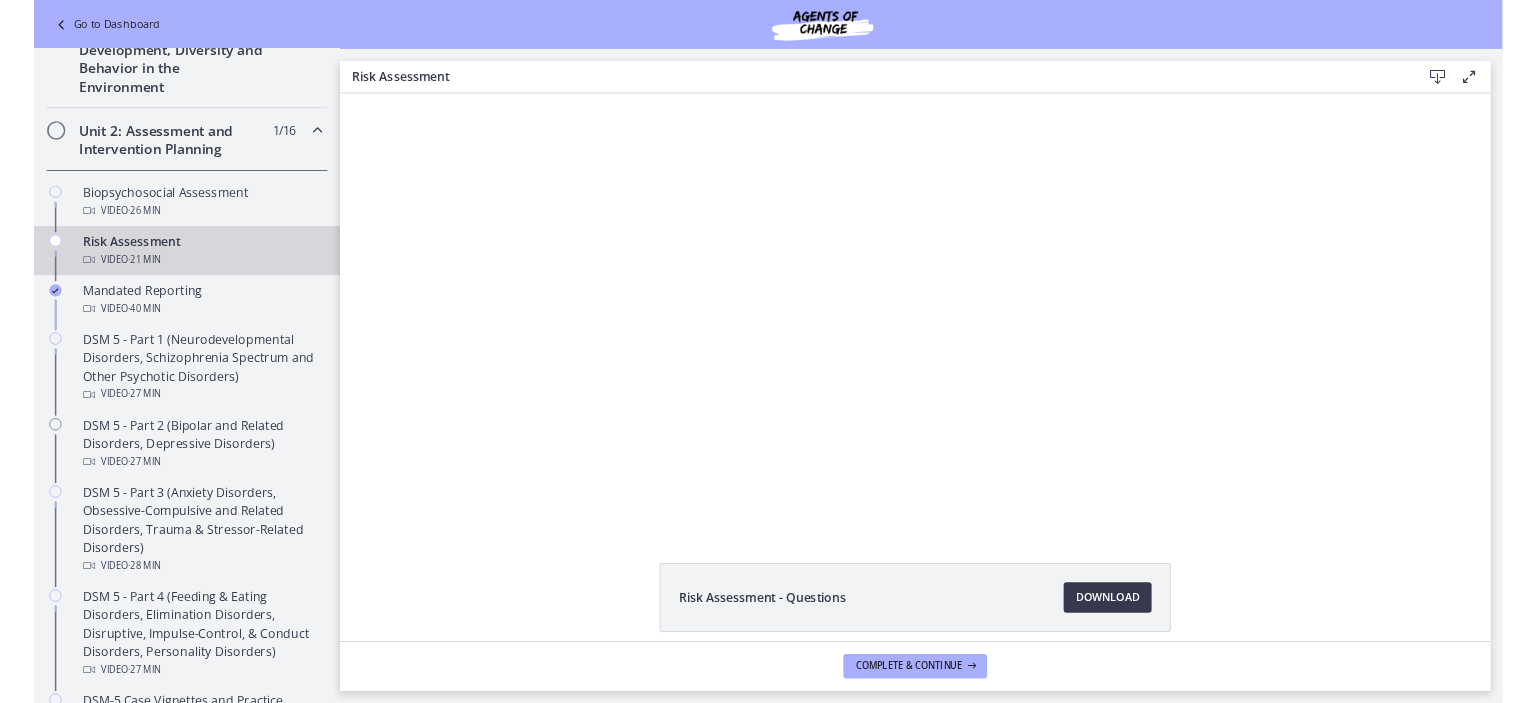 scroll, scrollTop: 0, scrollLeft: 0, axis: both 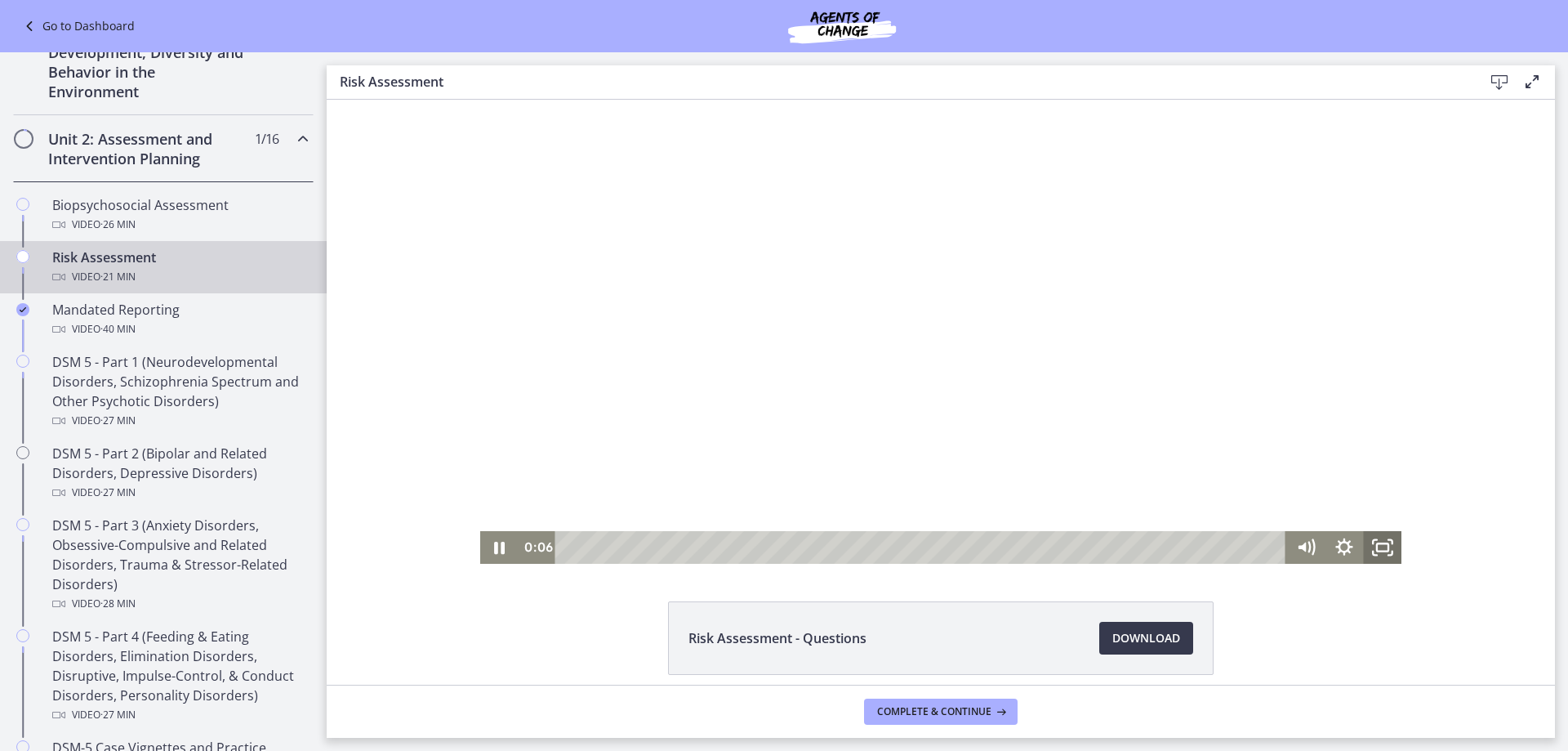 click 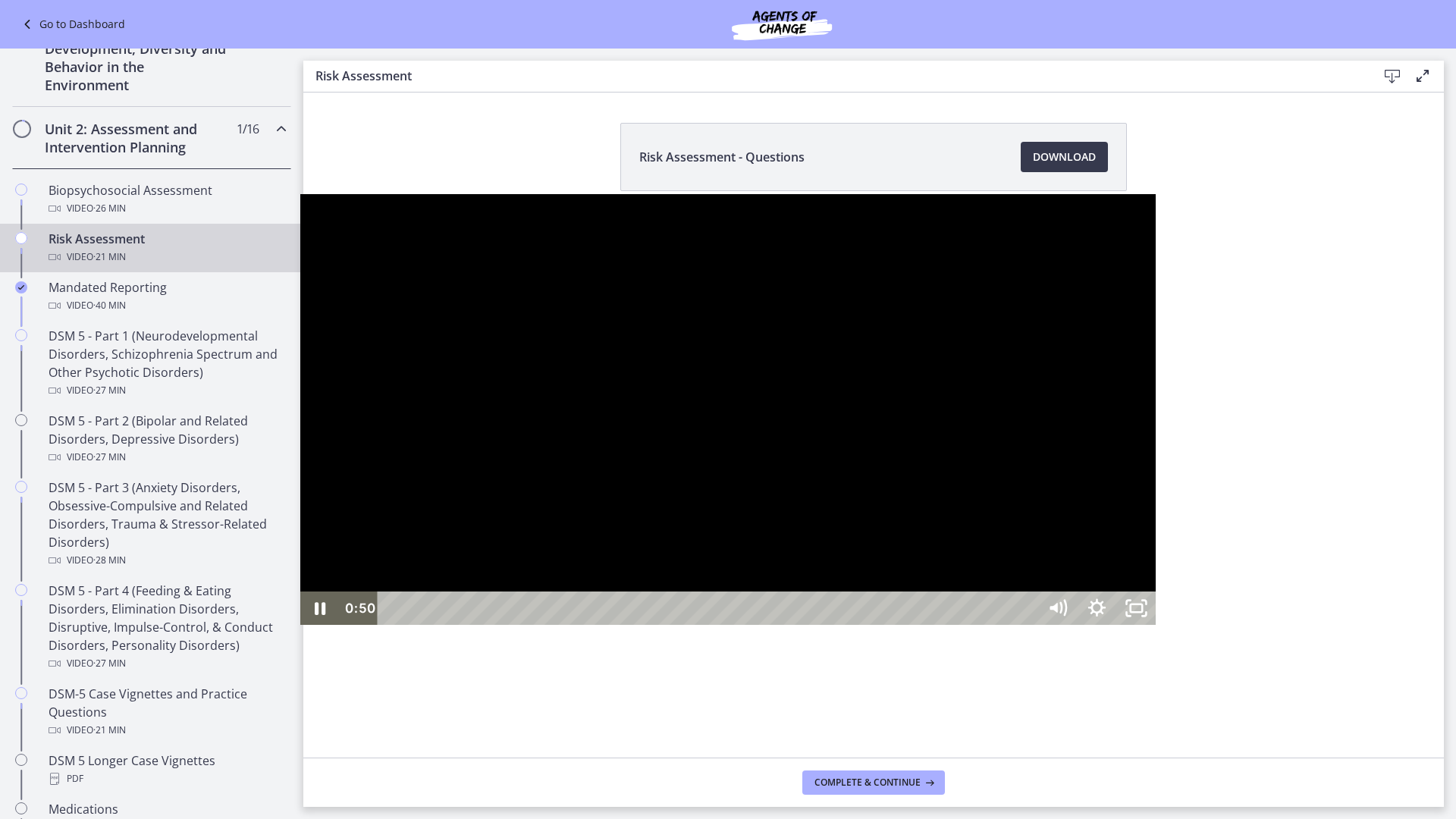 click at bounding box center (728, 410) 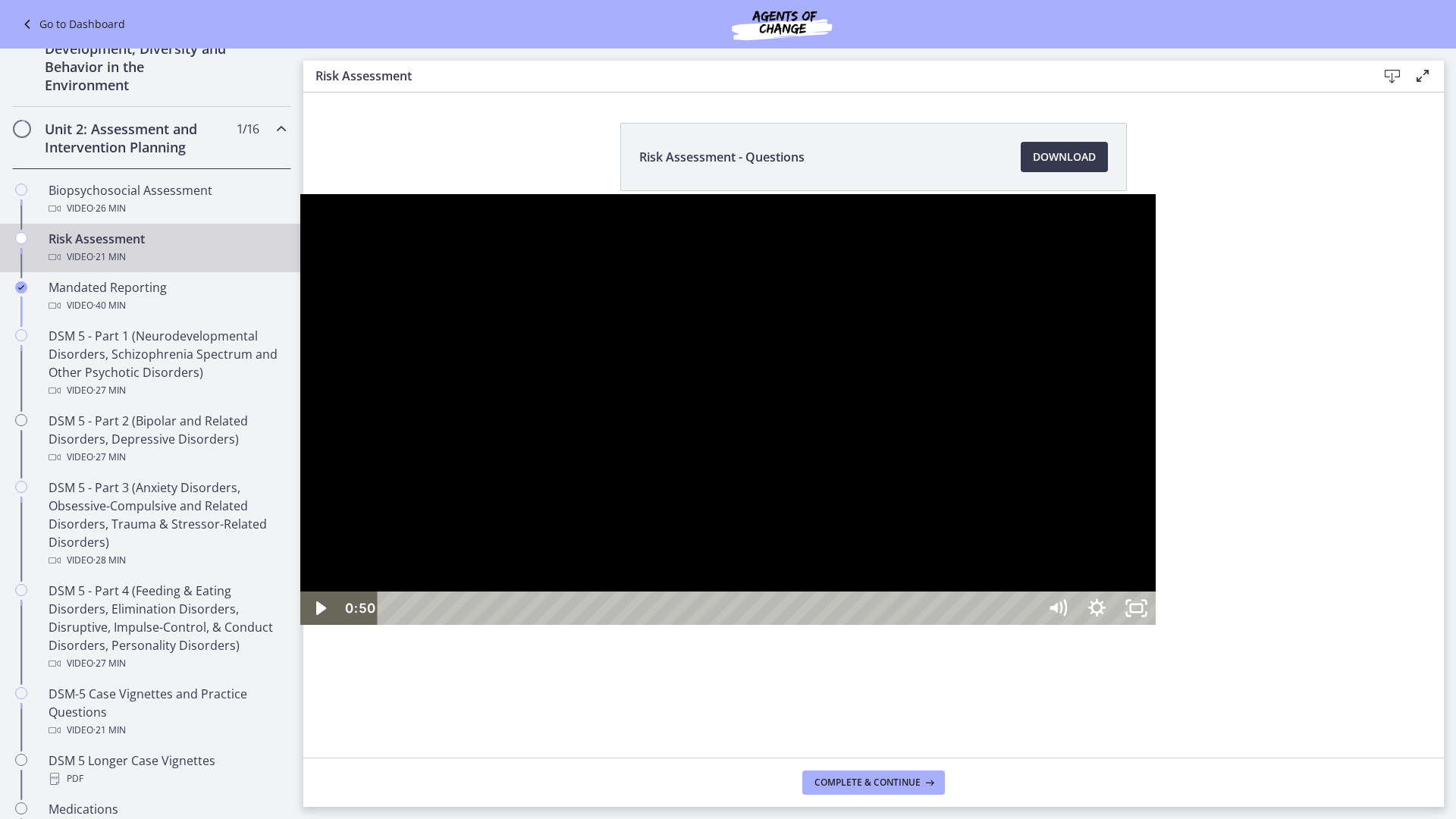 type 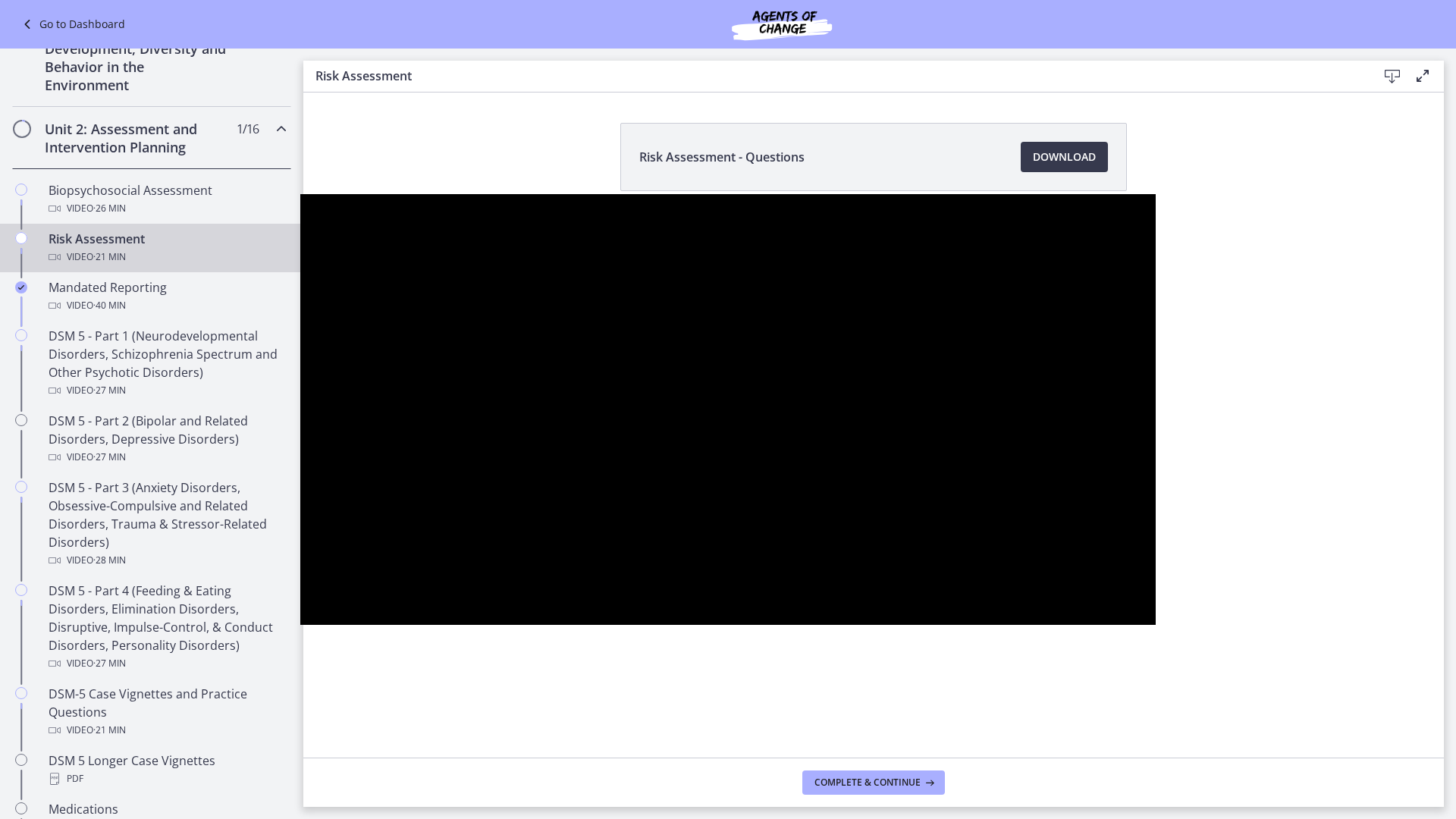 click at bounding box center (300, 194) 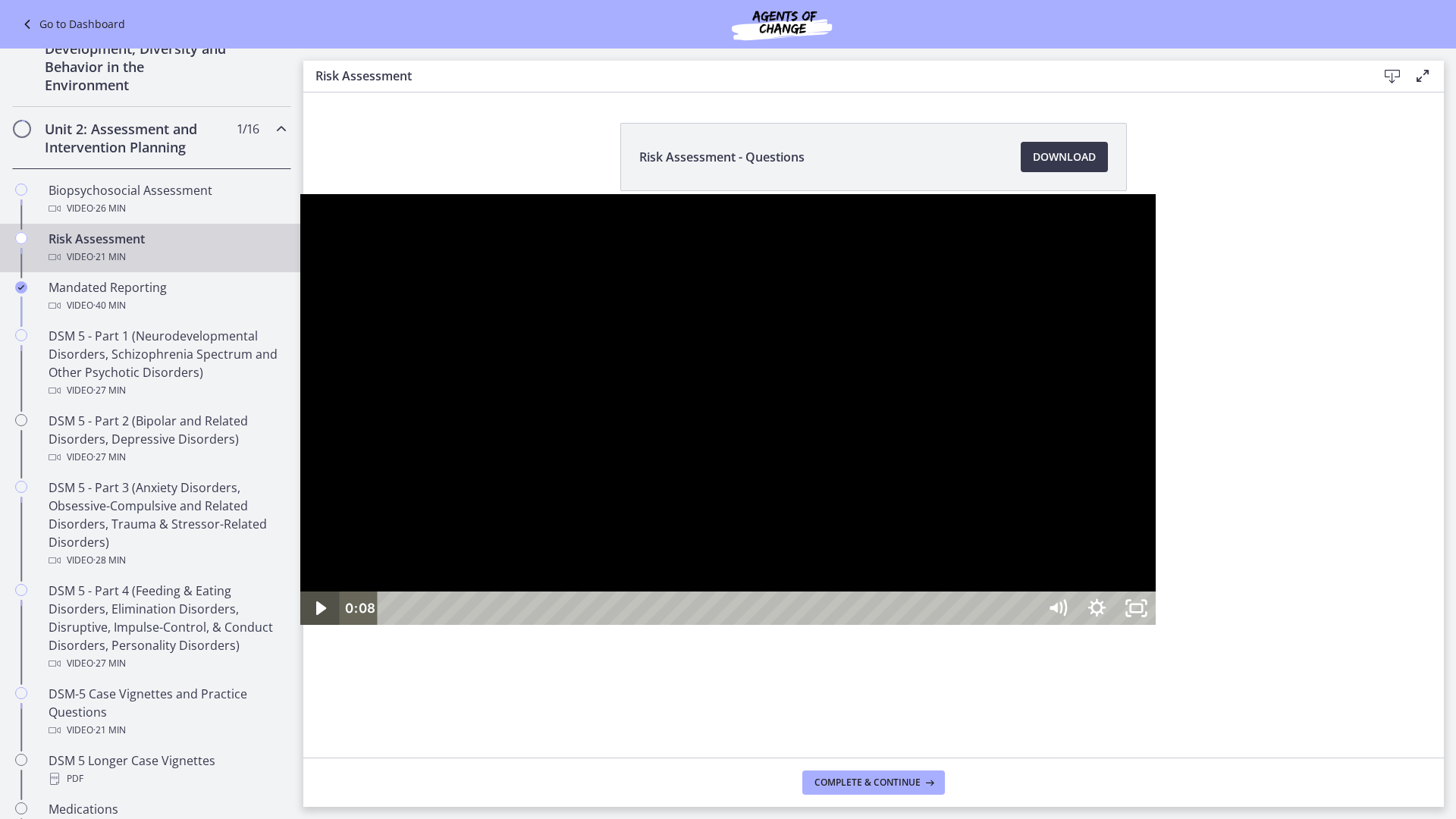 click 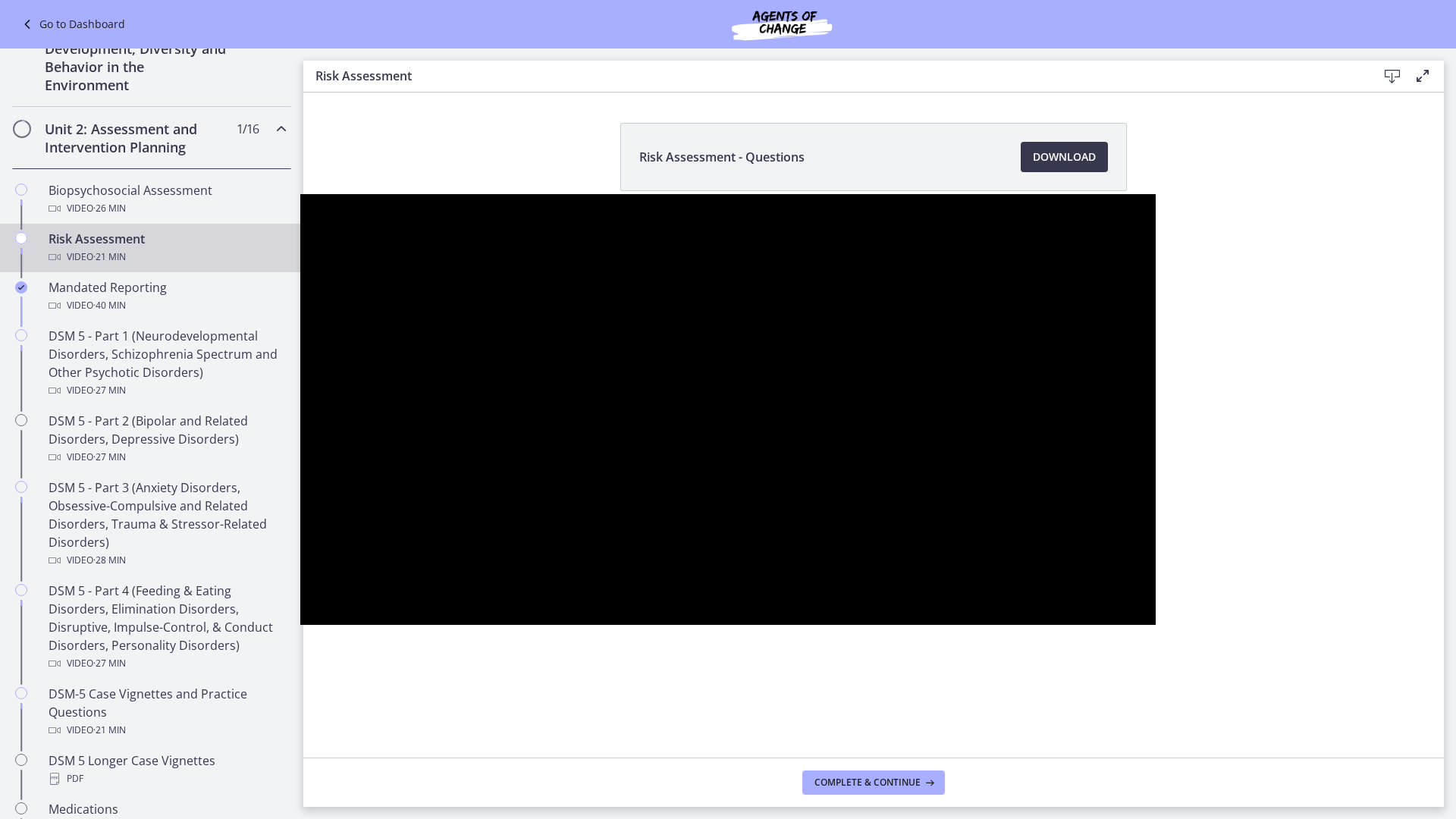 type 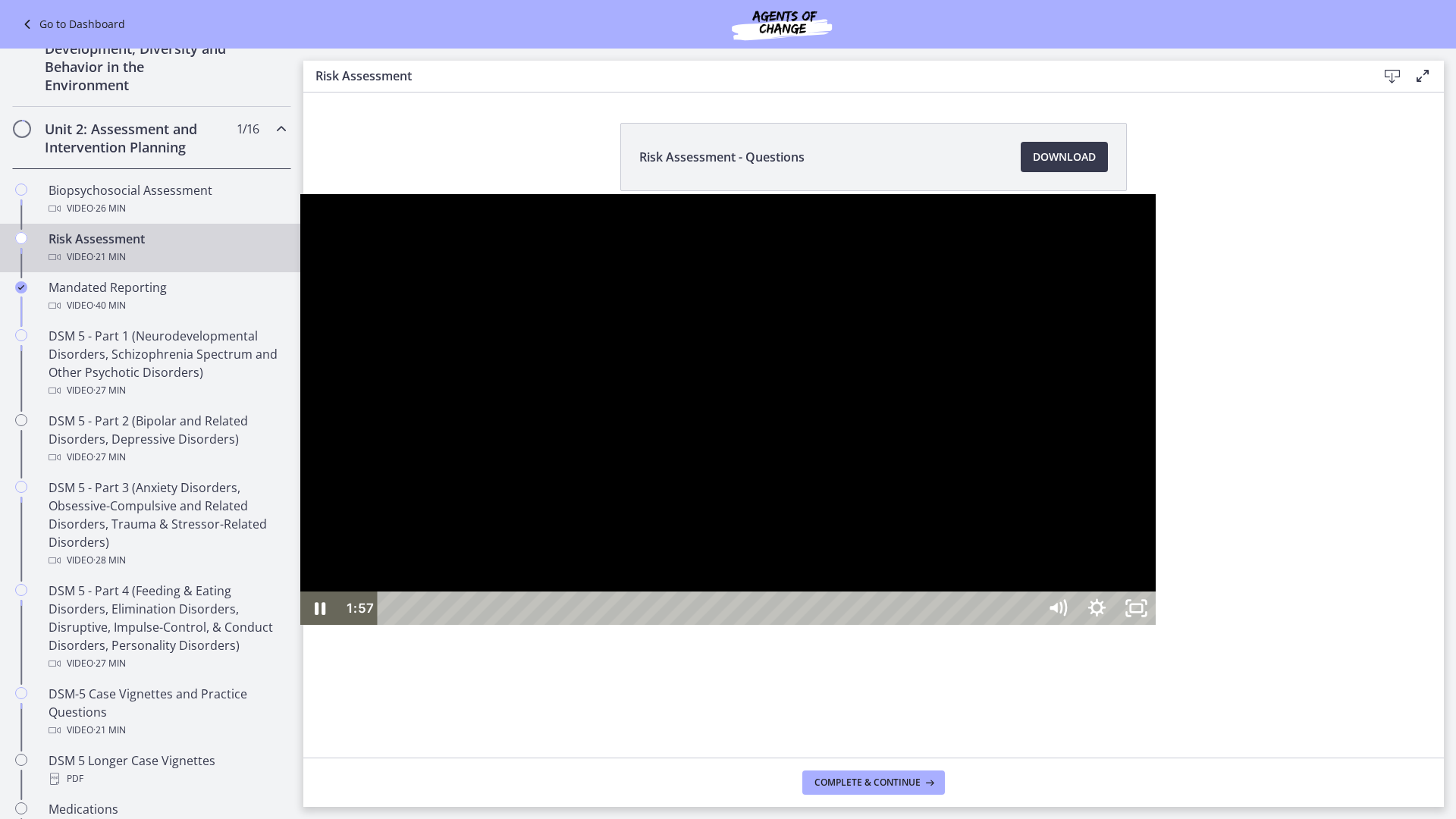 click at bounding box center (320, 608) 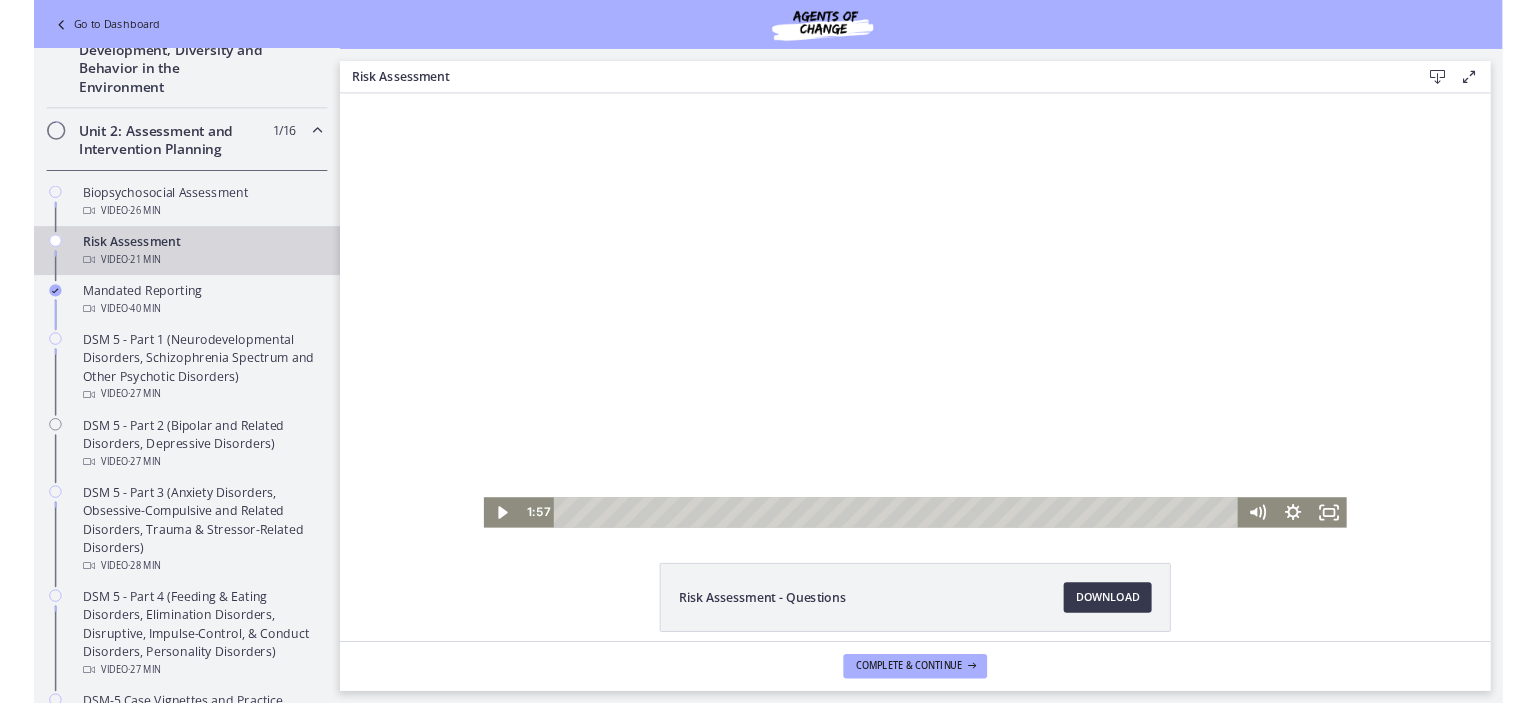 scroll, scrollTop: 622, scrollLeft: 0, axis: vertical 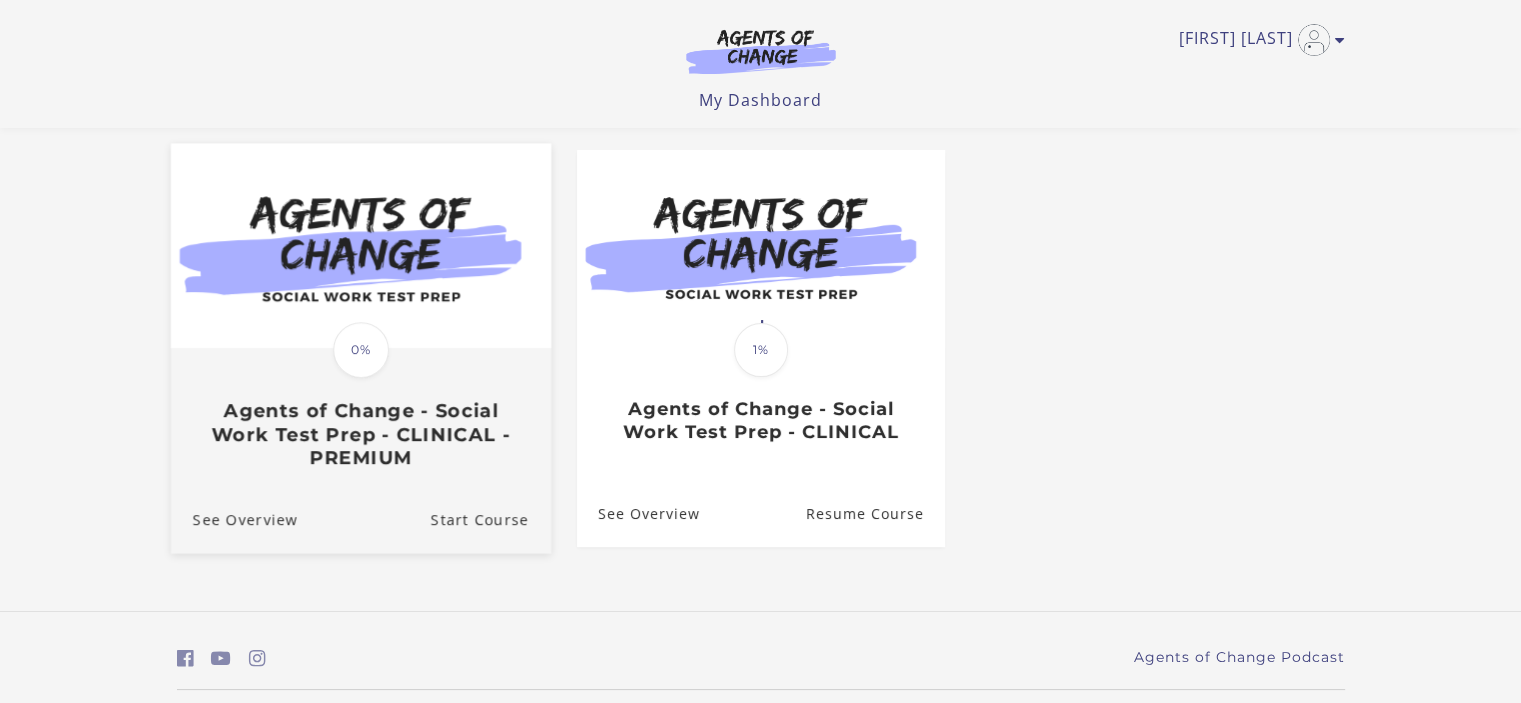 click on "Agents of Change - Social Work Test Prep - CLINICAL - PREMIUM" at bounding box center (360, 435) 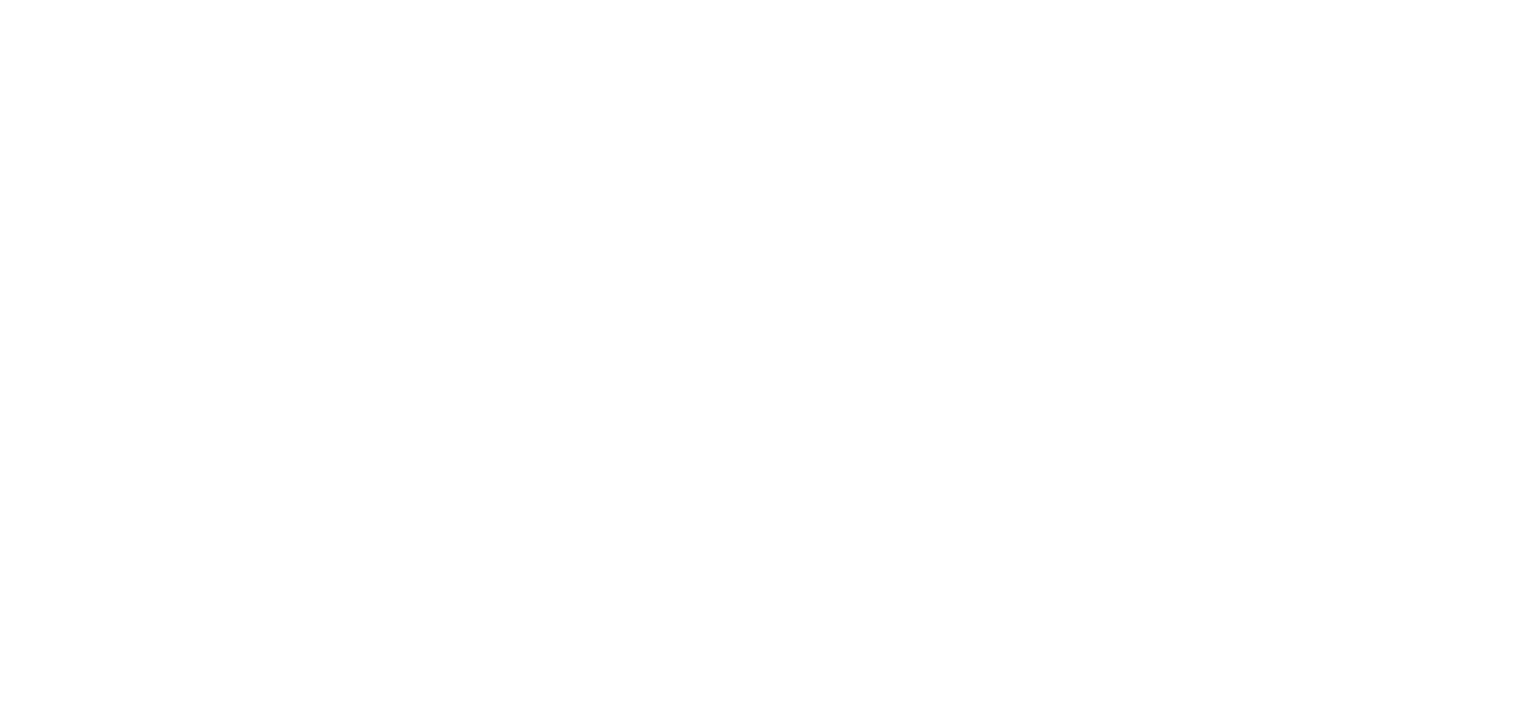 scroll, scrollTop: 0, scrollLeft: 0, axis: both 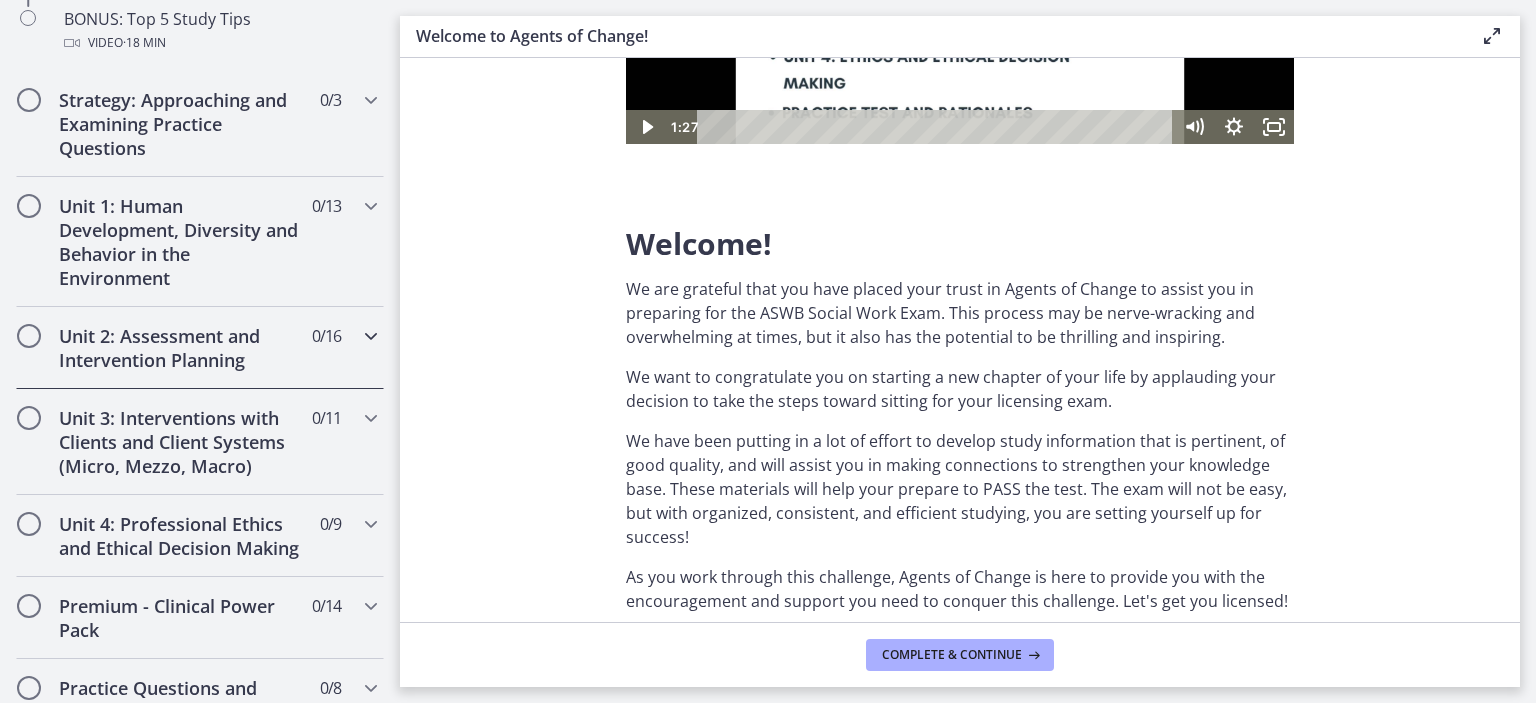 click on "Unit 2: Assessment and Intervention Planning
0  /  16
Completed" at bounding box center [200, 348] 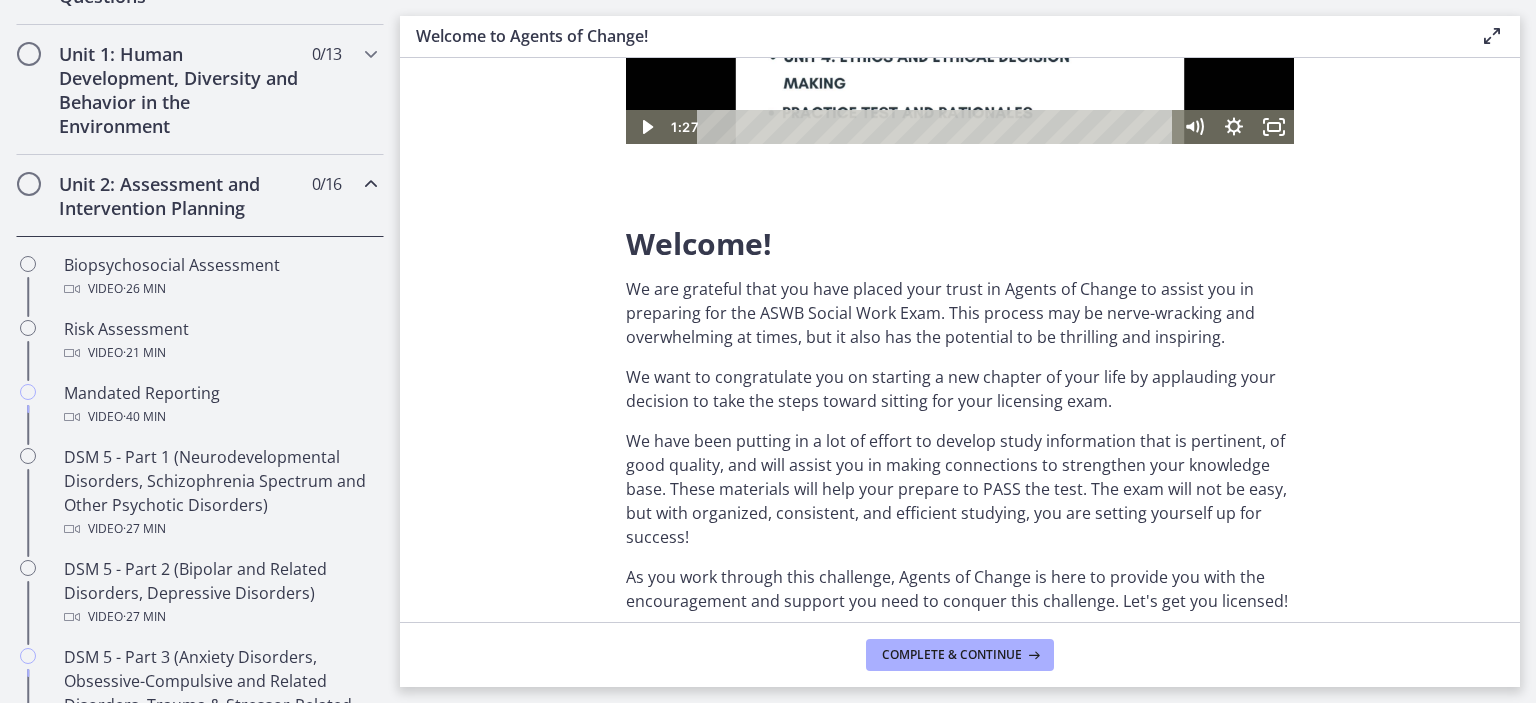 scroll, scrollTop: 547, scrollLeft: 0, axis: vertical 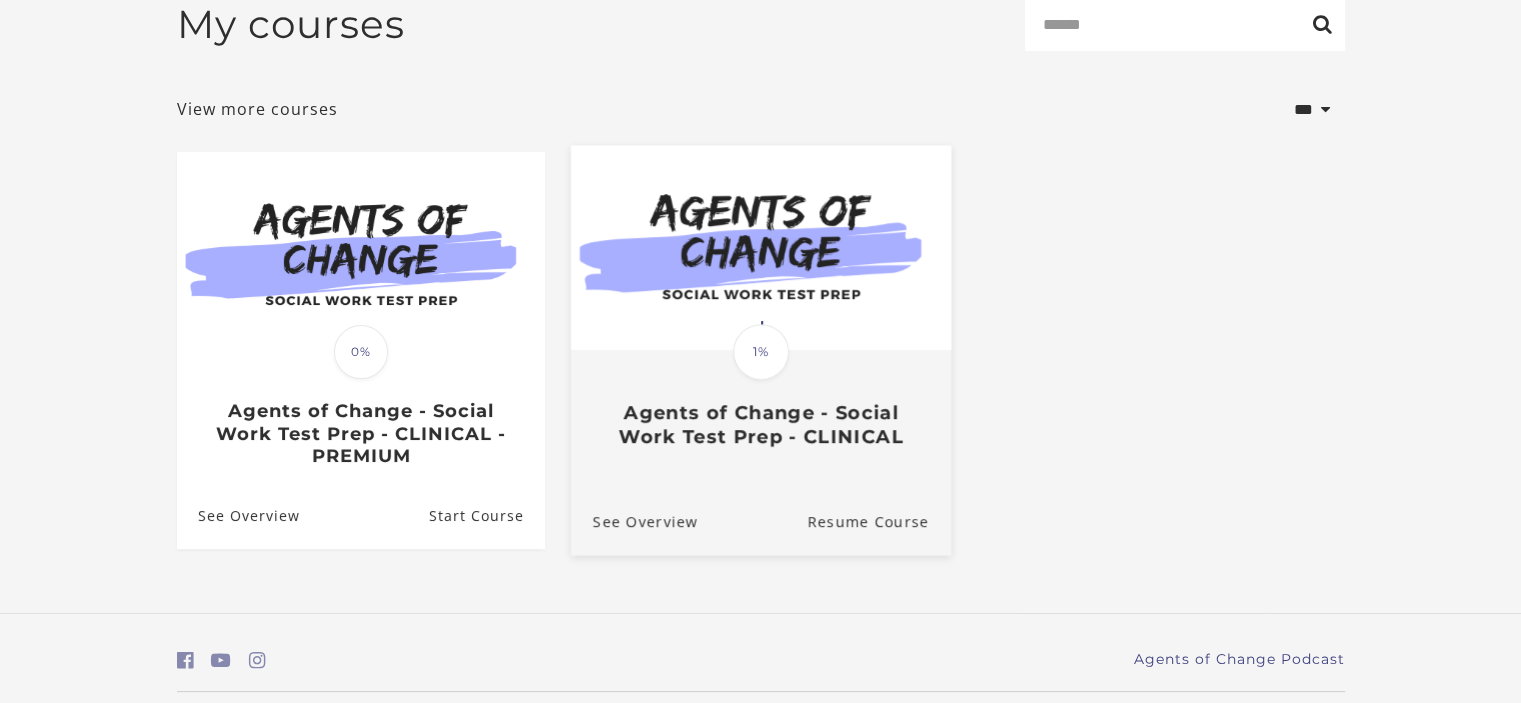 click on "Agents of Change - Social Work Test Prep - CLINICAL" at bounding box center [760, 425] 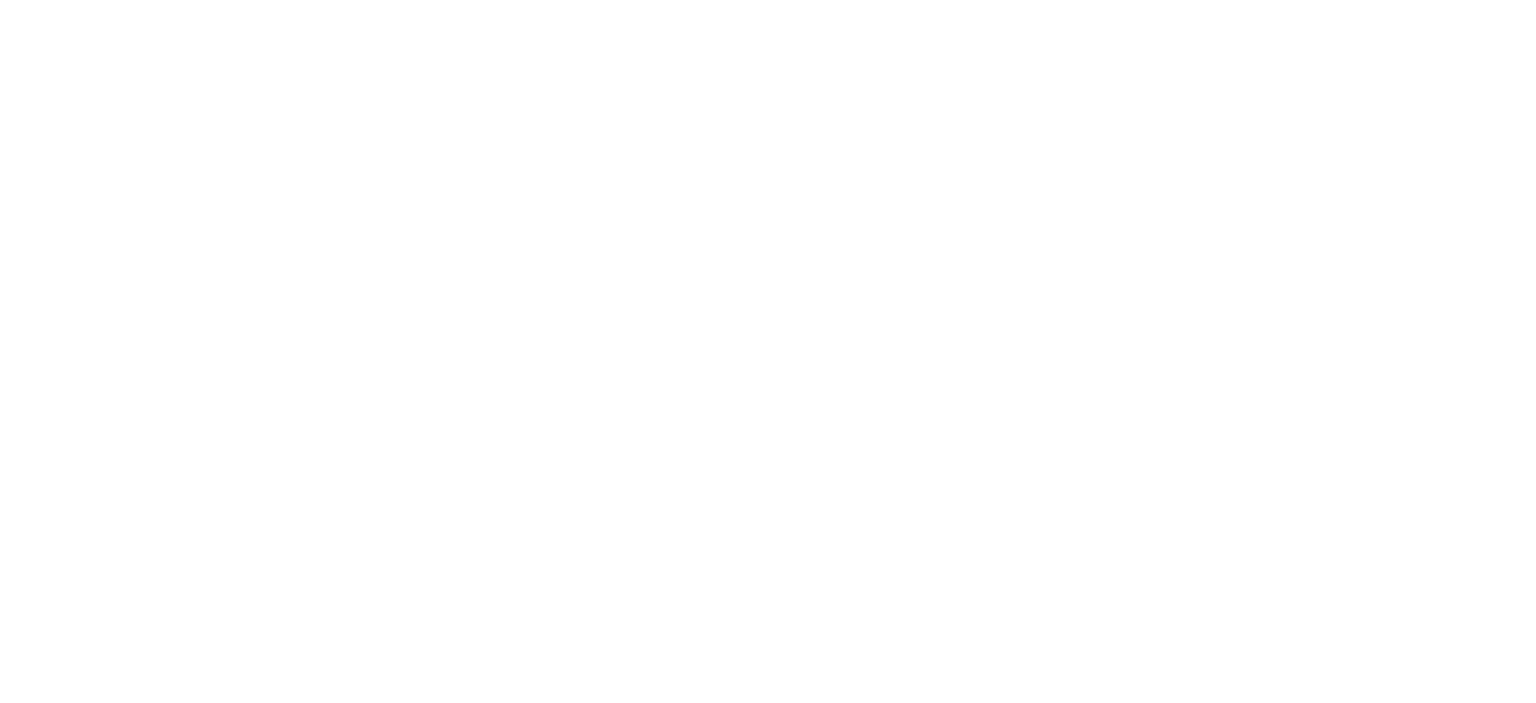 scroll, scrollTop: 0, scrollLeft: 0, axis: both 